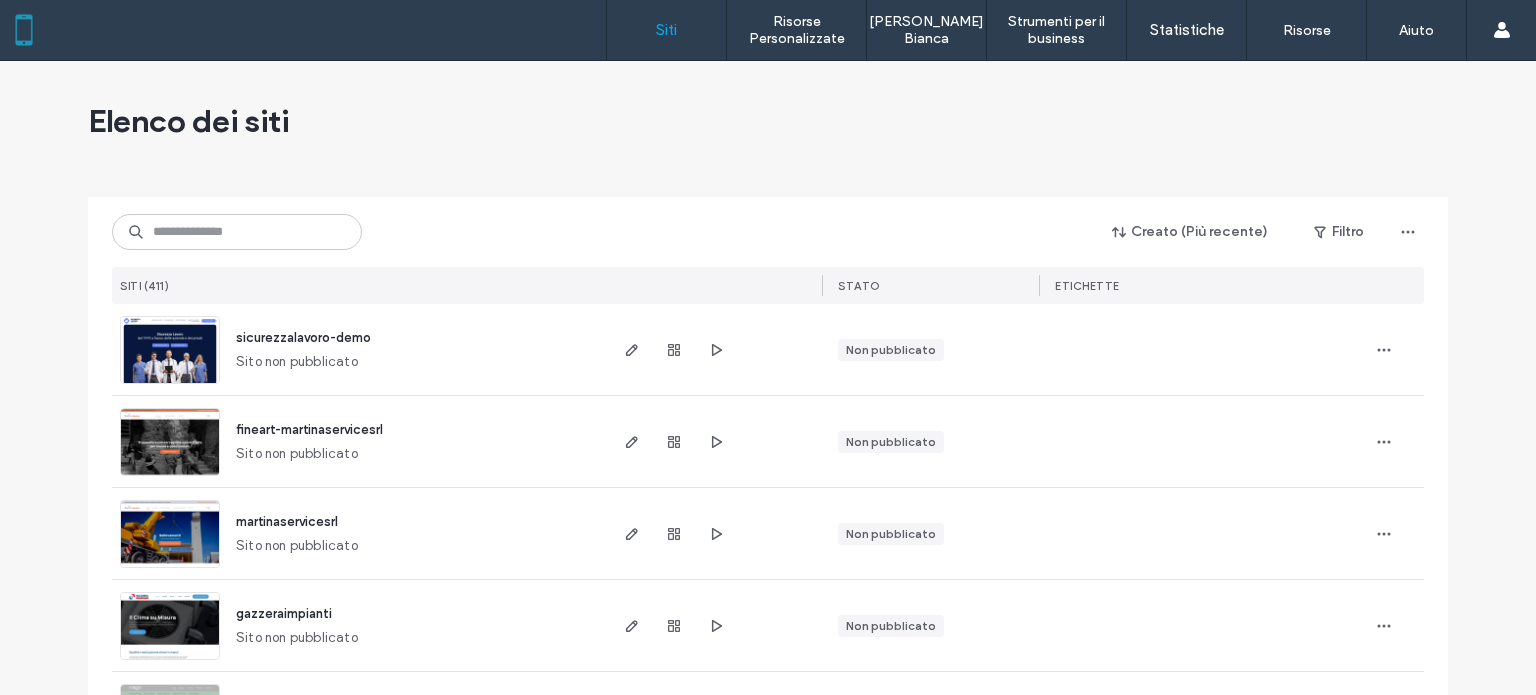 scroll, scrollTop: 0, scrollLeft: 0, axis: both 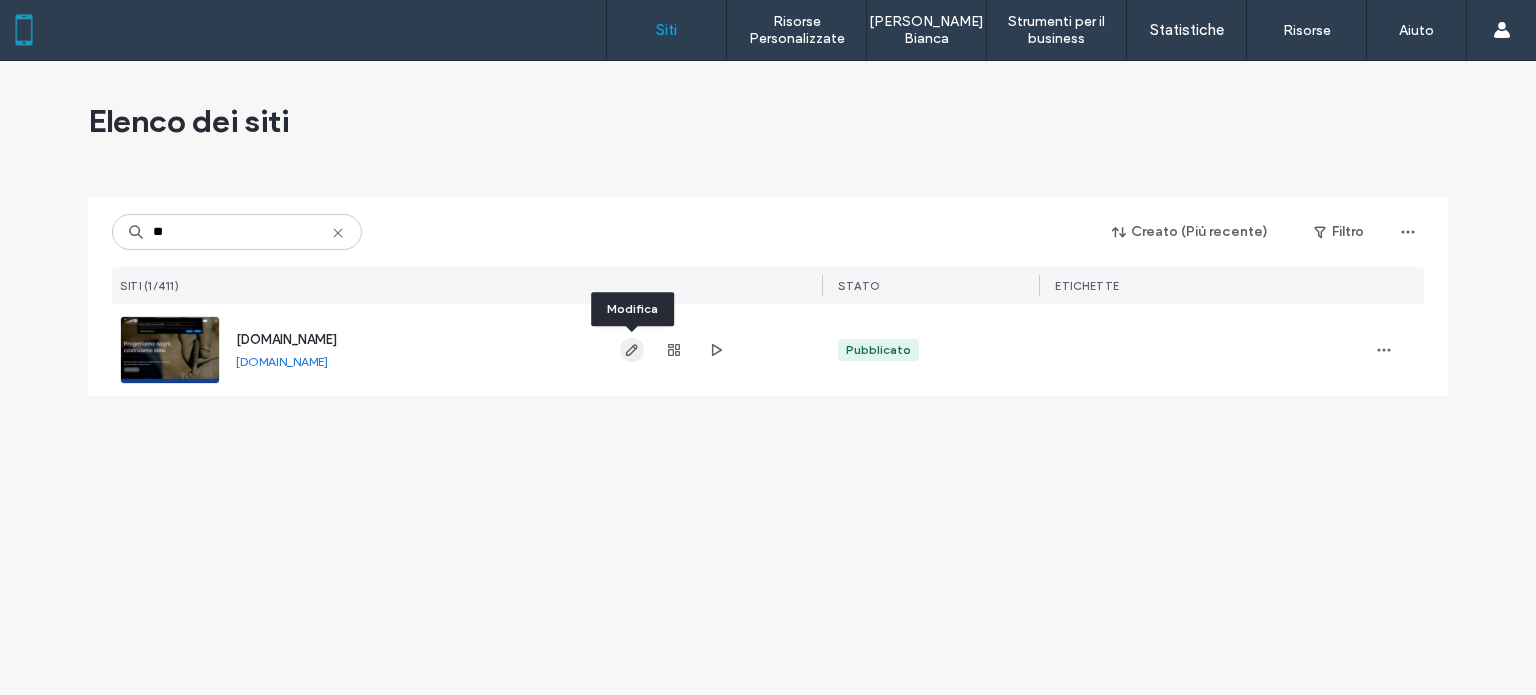 type on "**" 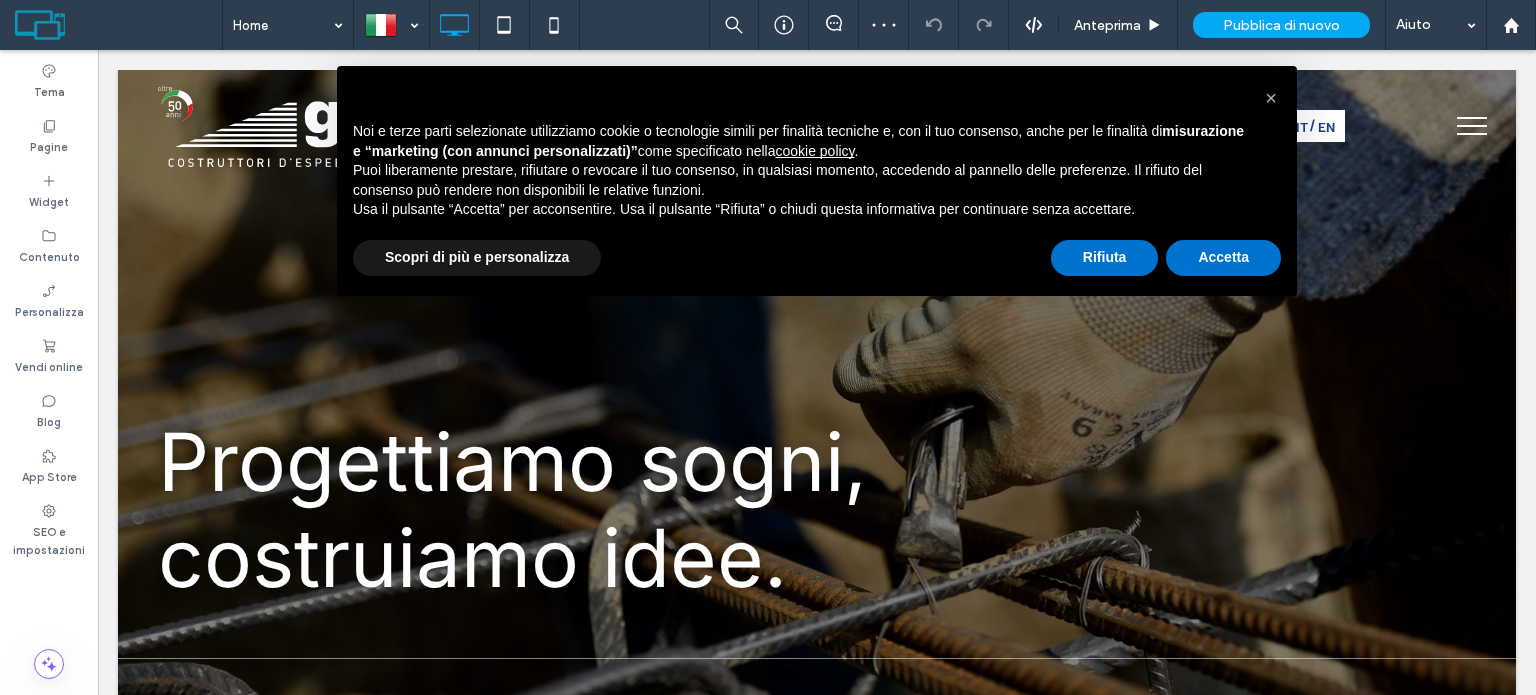 scroll, scrollTop: 0, scrollLeft: 0, axis: both 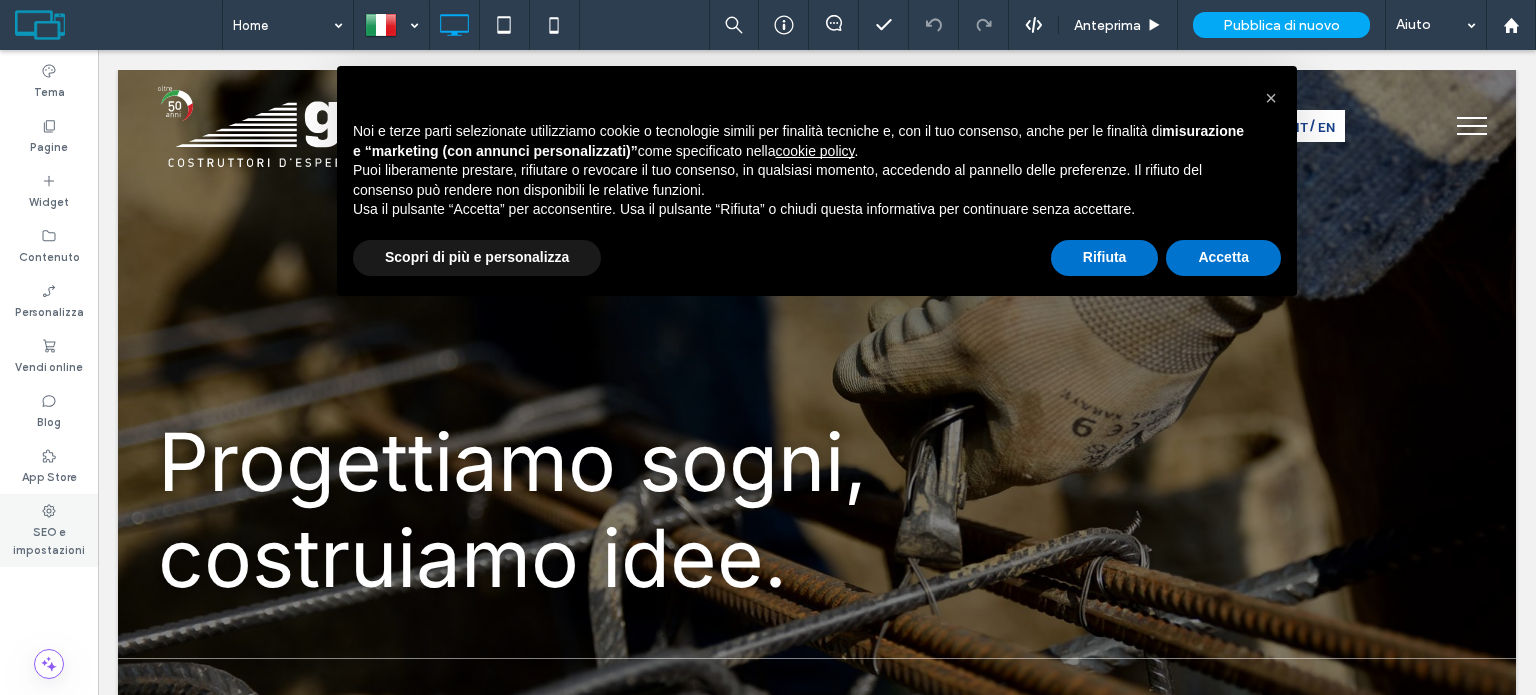 click on "SEO e impostazioni" at bounding box center (49, 539) 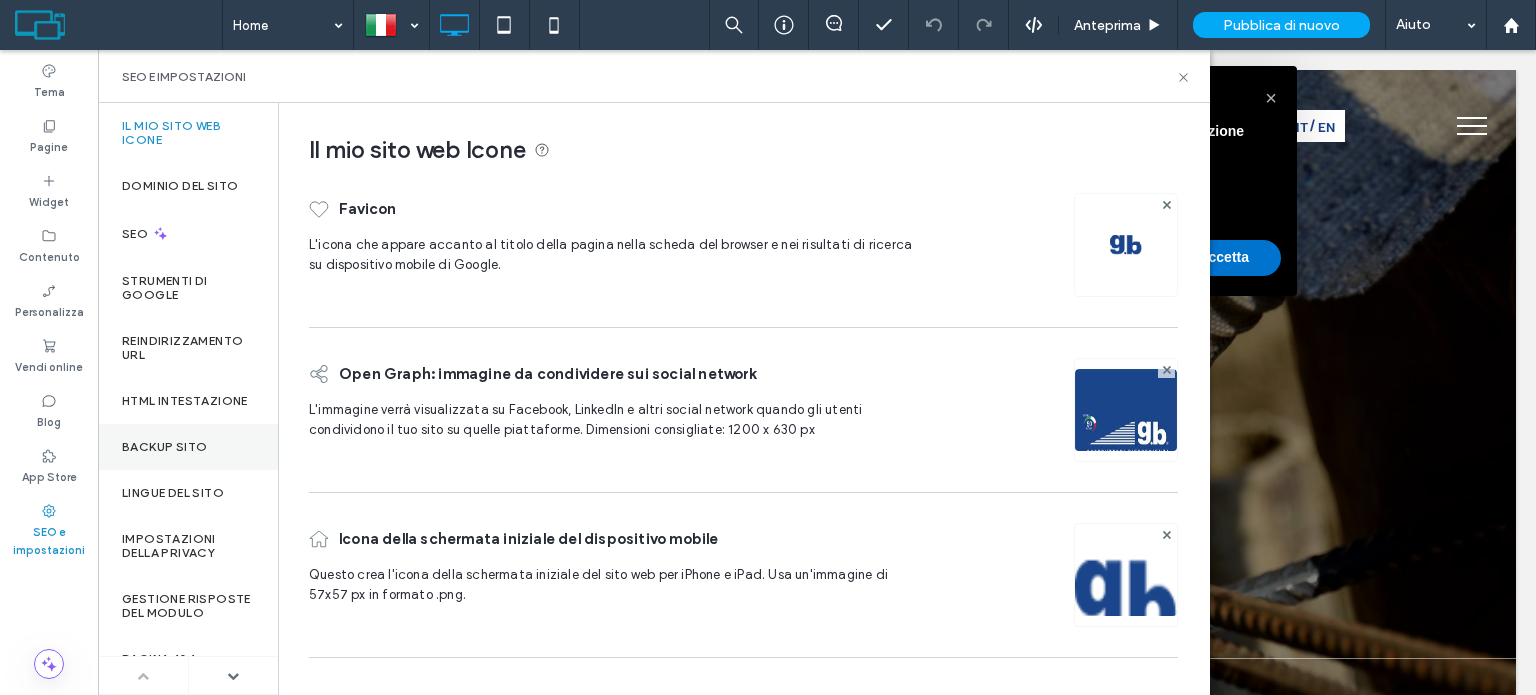 click on "Backup sito" at bounding box center (164, 447) 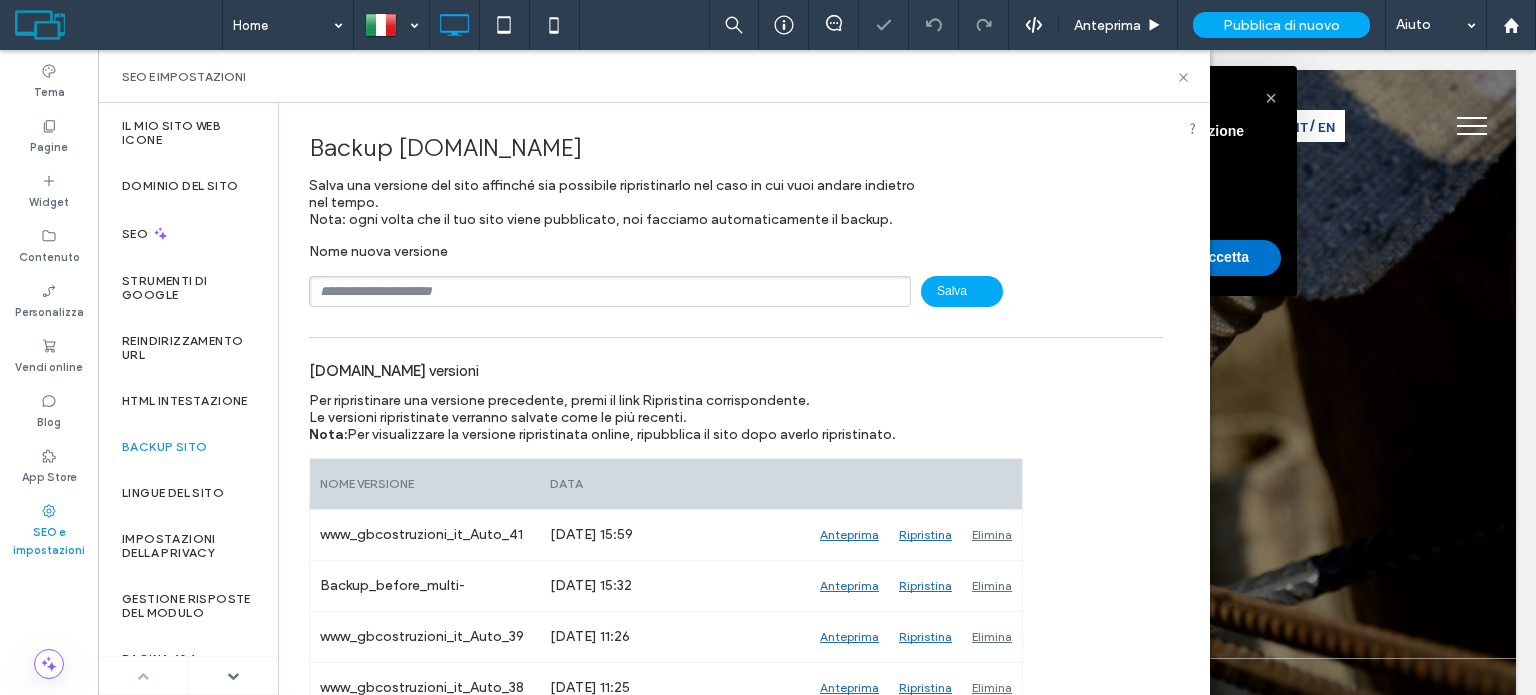 click at bounding box center (610, 291) 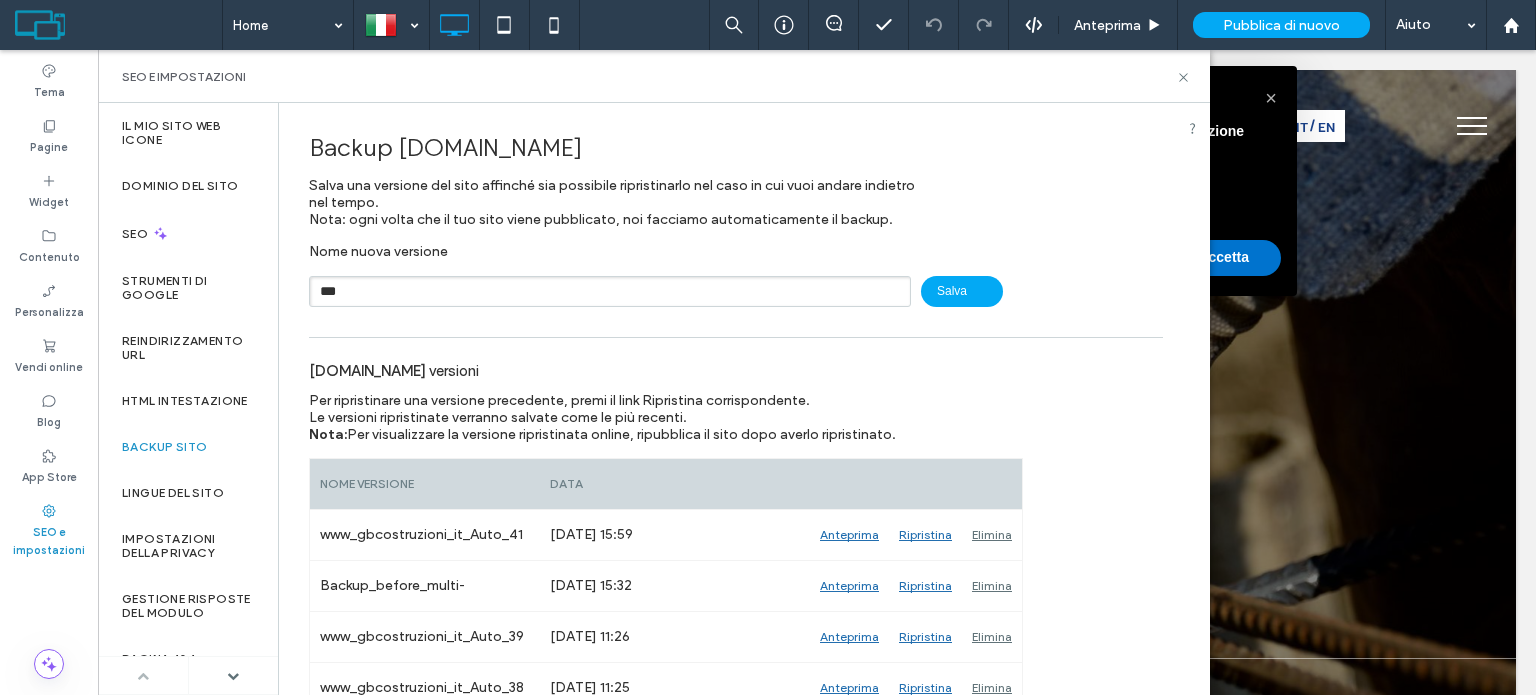 type on "***" 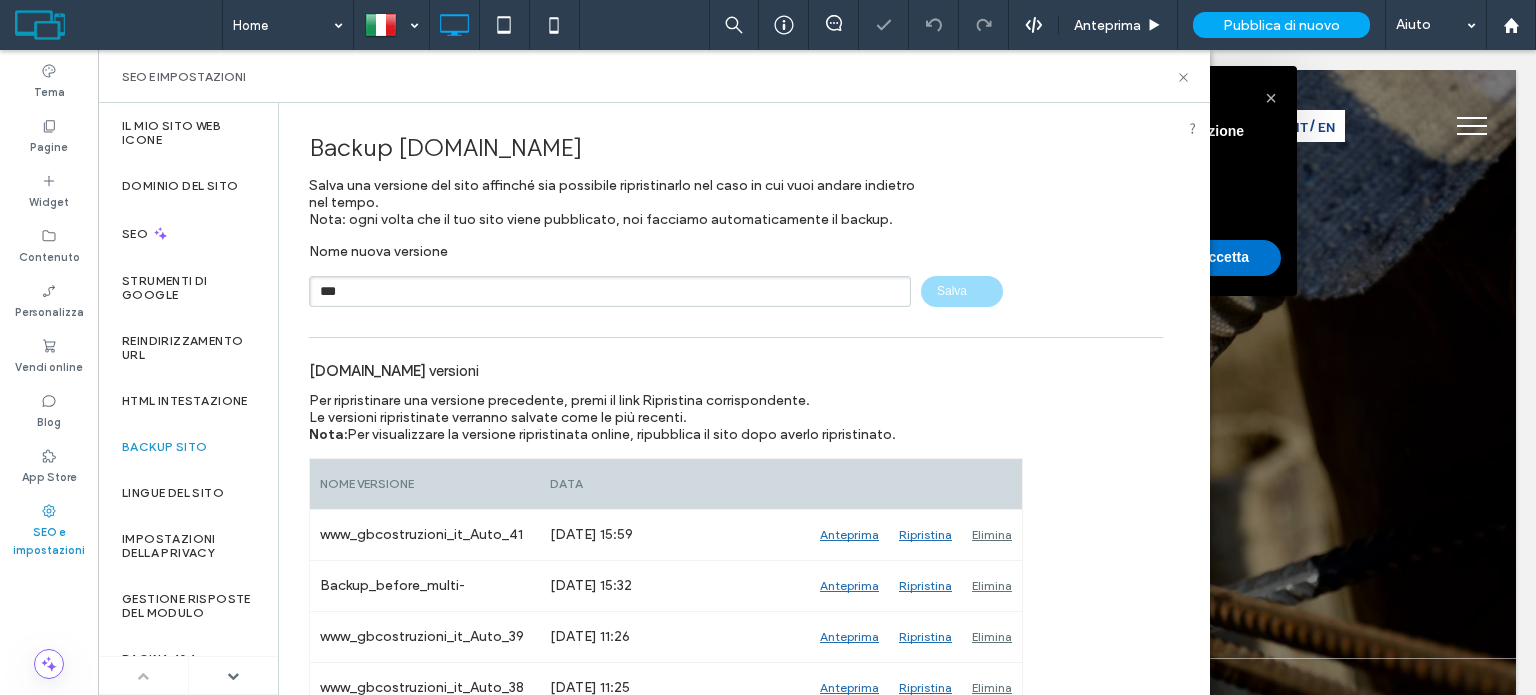 type 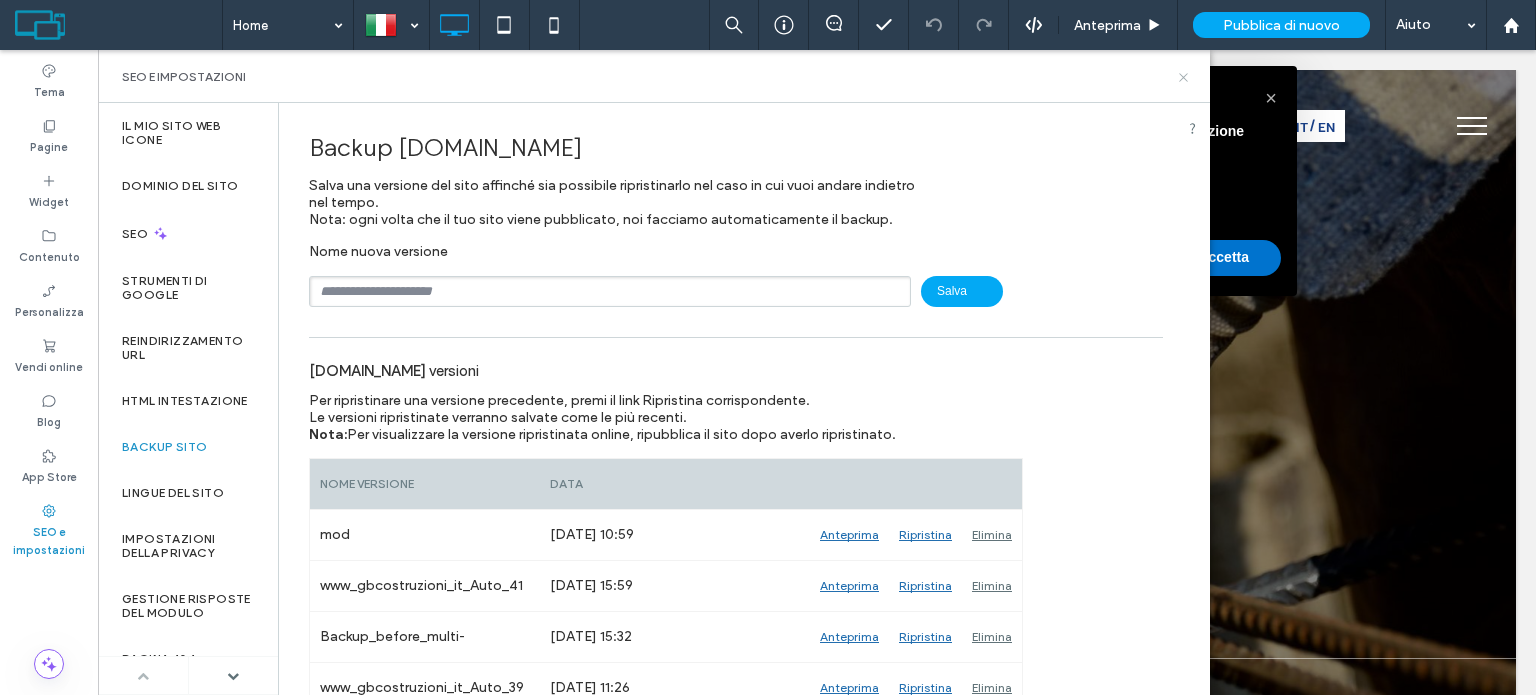 click 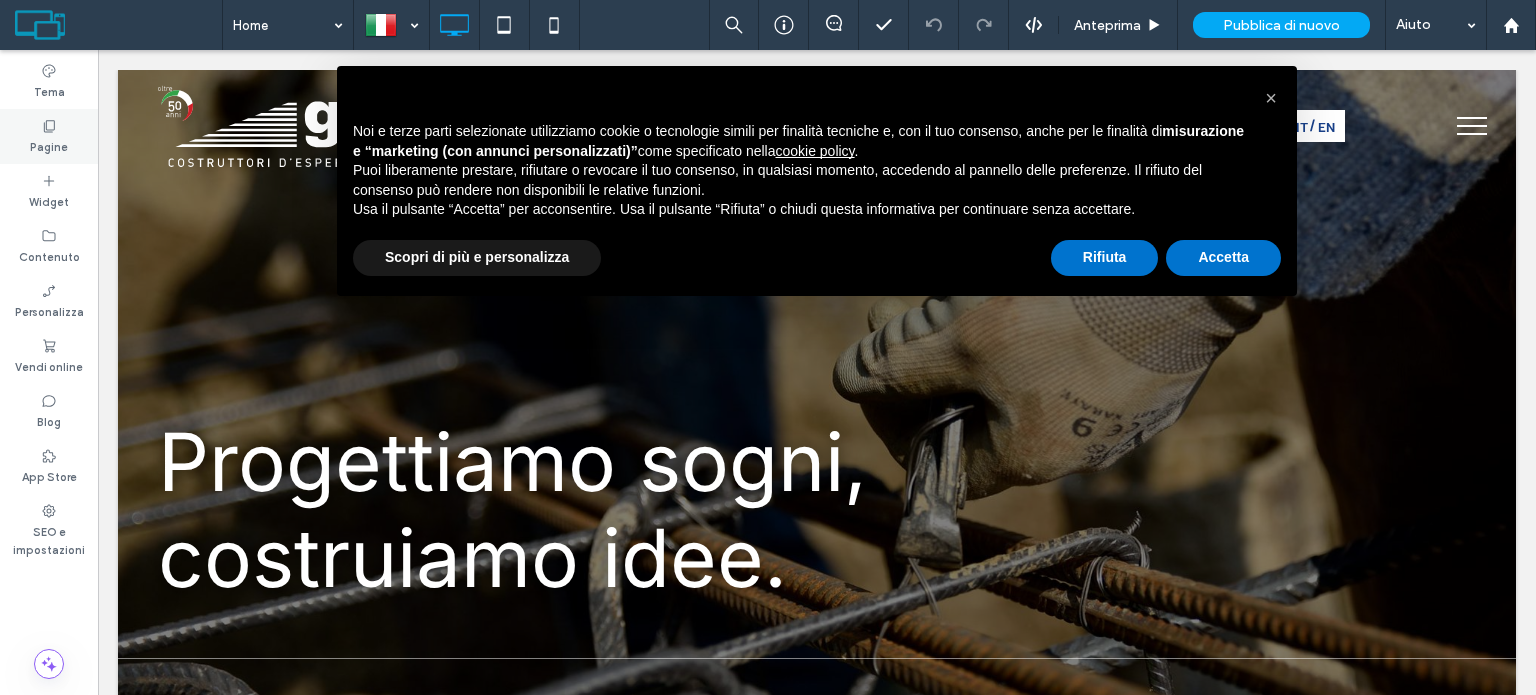 click on "Pagine" at bounding box center [49, 145] 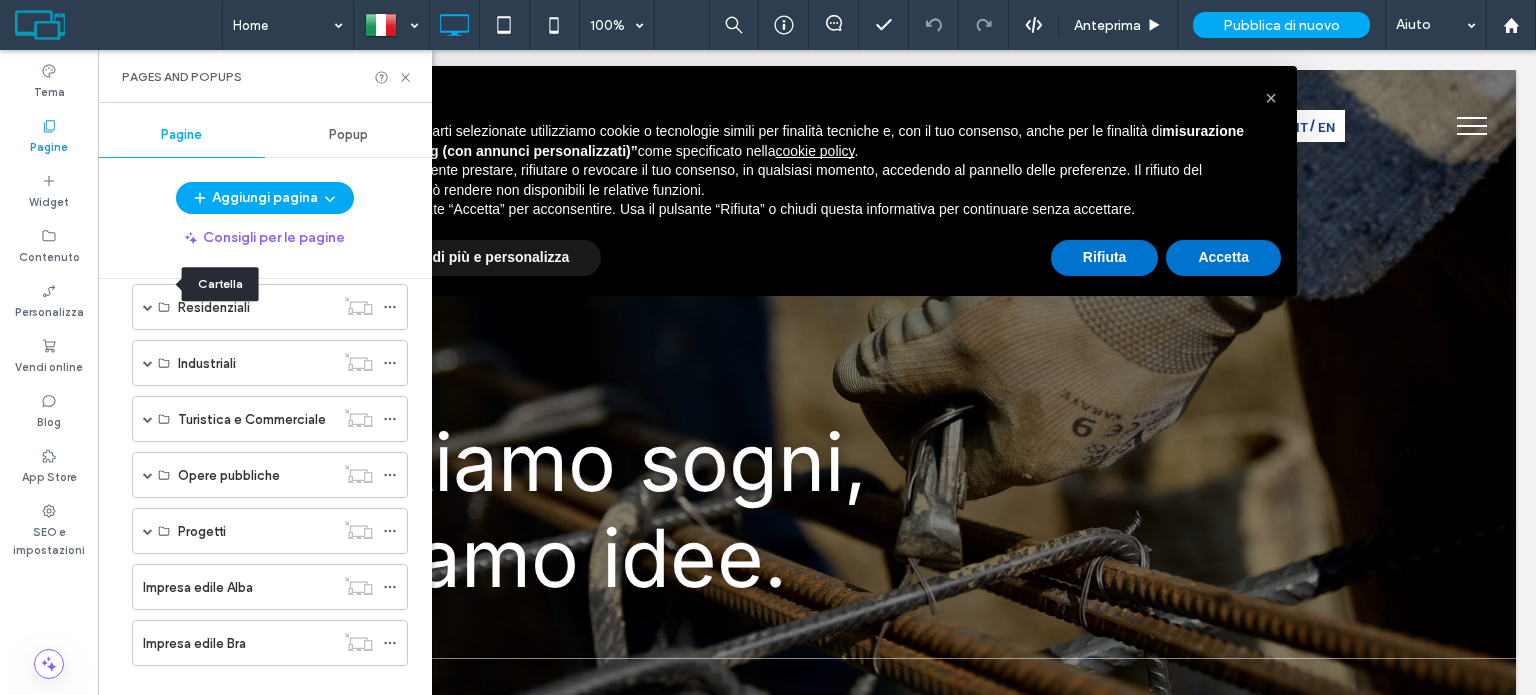 scroll, scrollTop: 500, scrollLeft: 0, axis: vertical 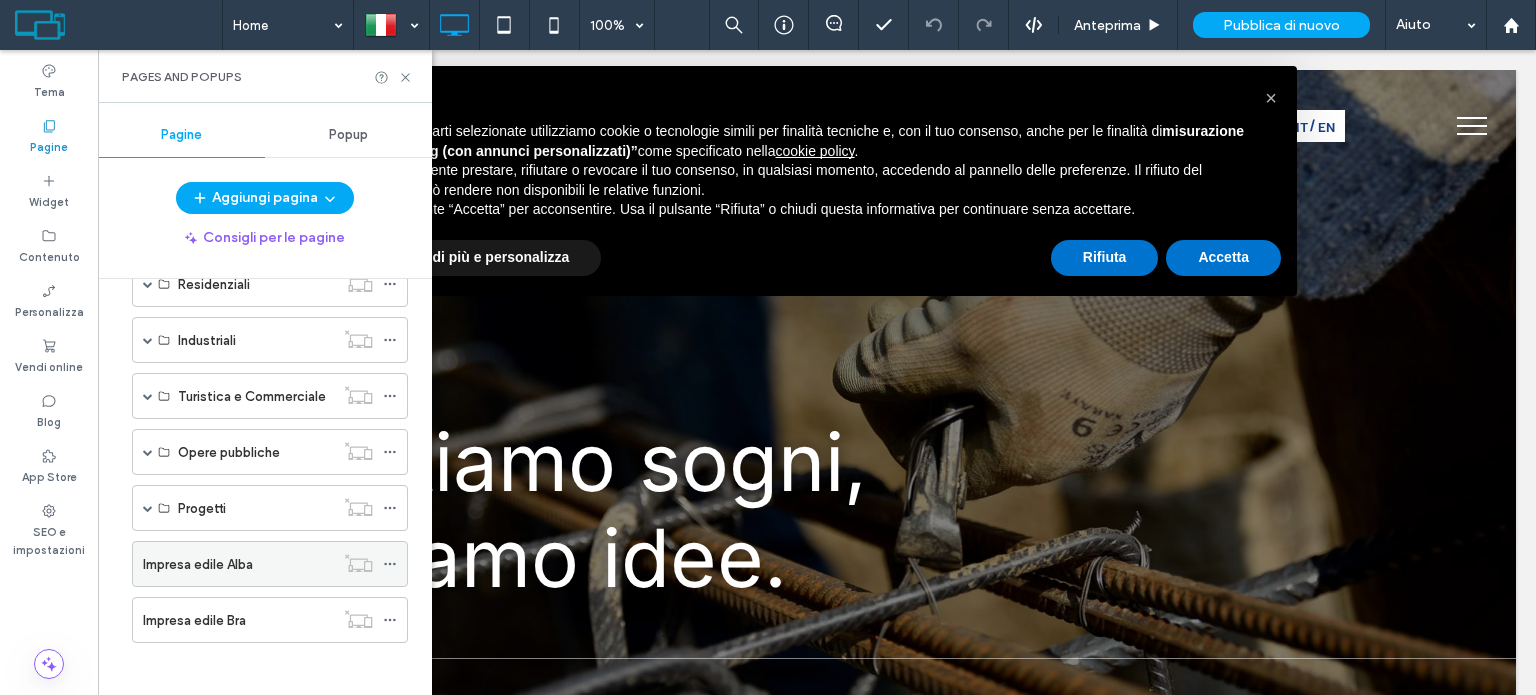 click on "Impresa edile Alba" at bounding box center [238, 564] 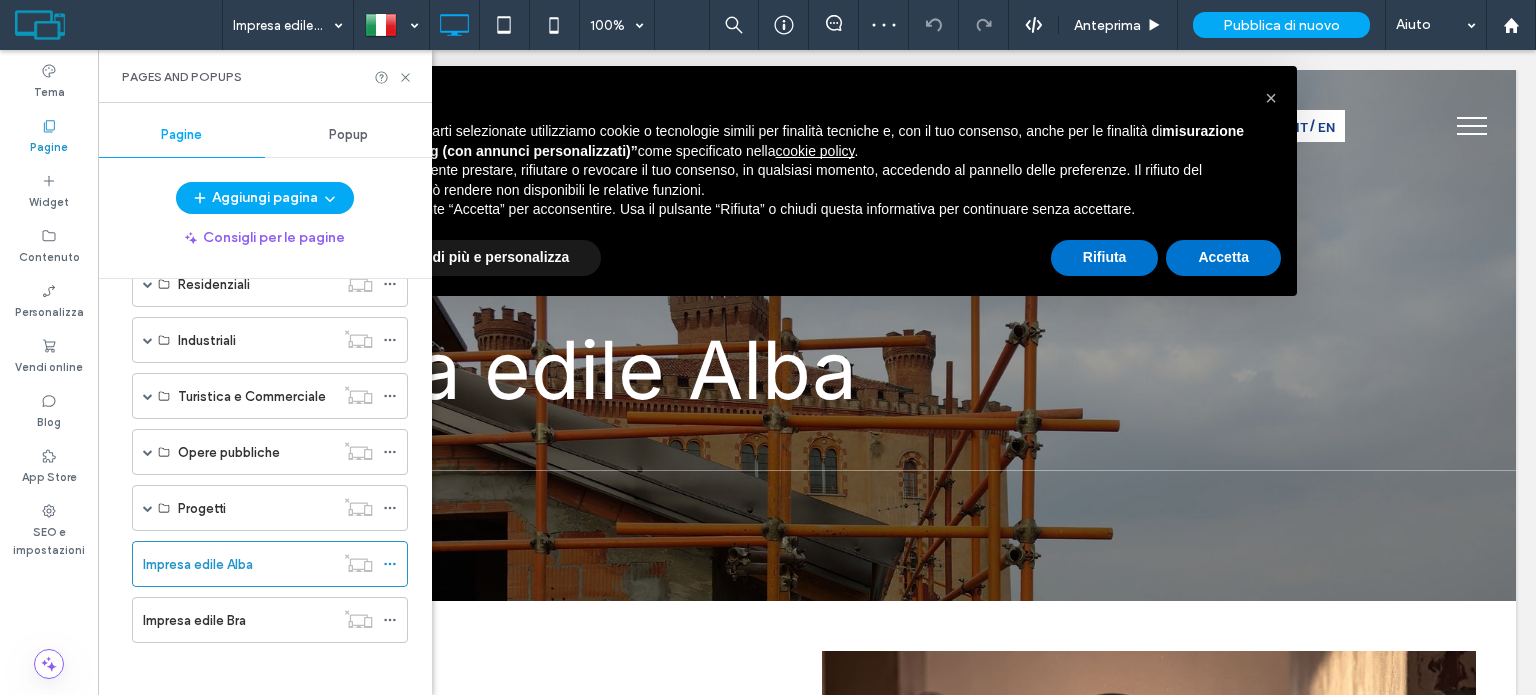 scroll, scrollTop: 0, scrollLeft: 0, axis: both 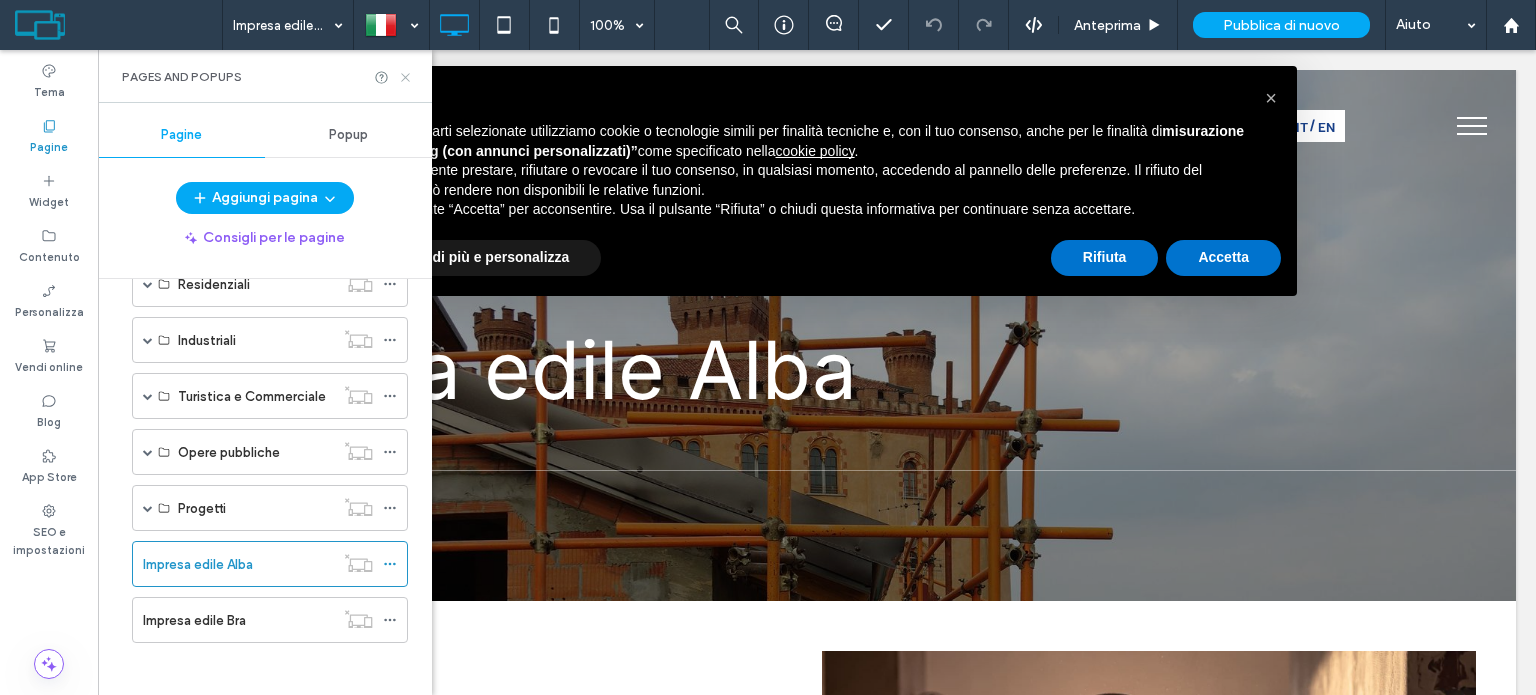 click 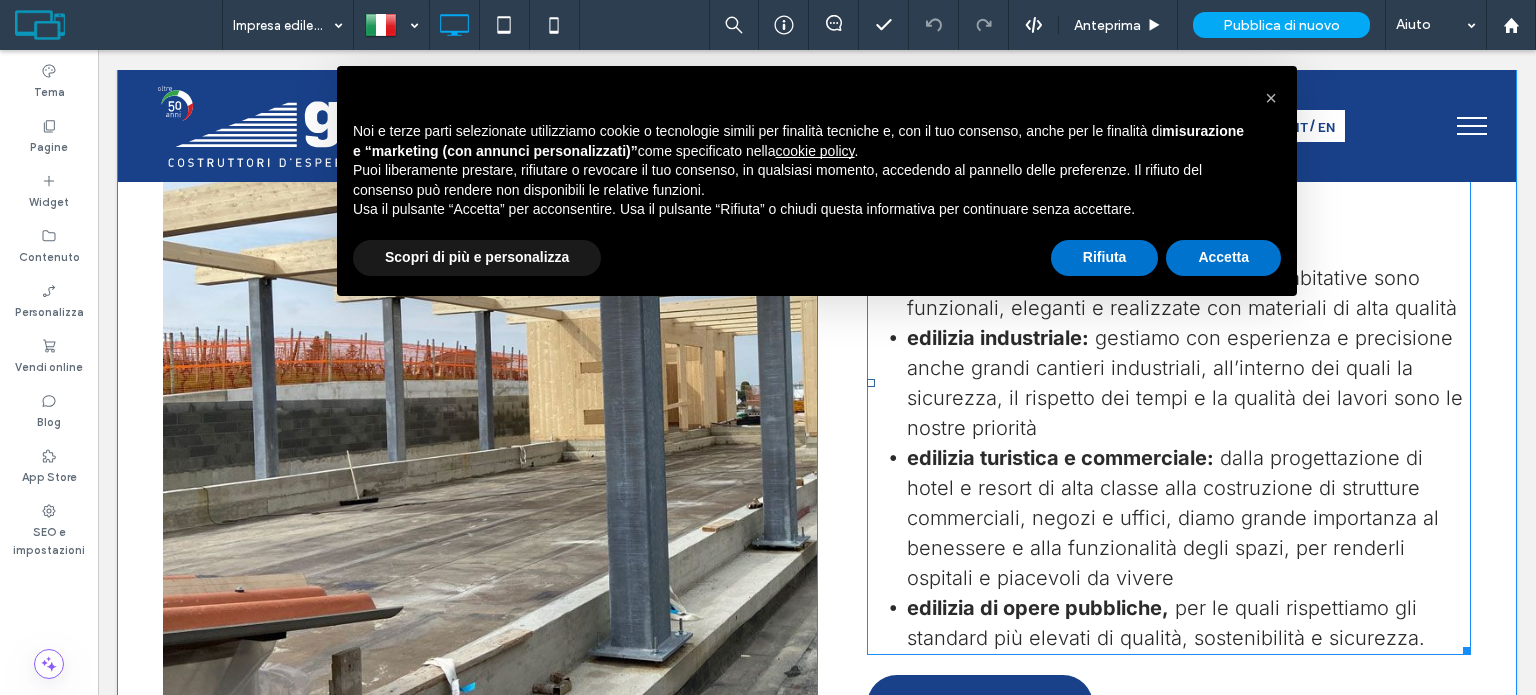 scroll, scrollTop: 1400, scrollLeft: 0, axis: vertical 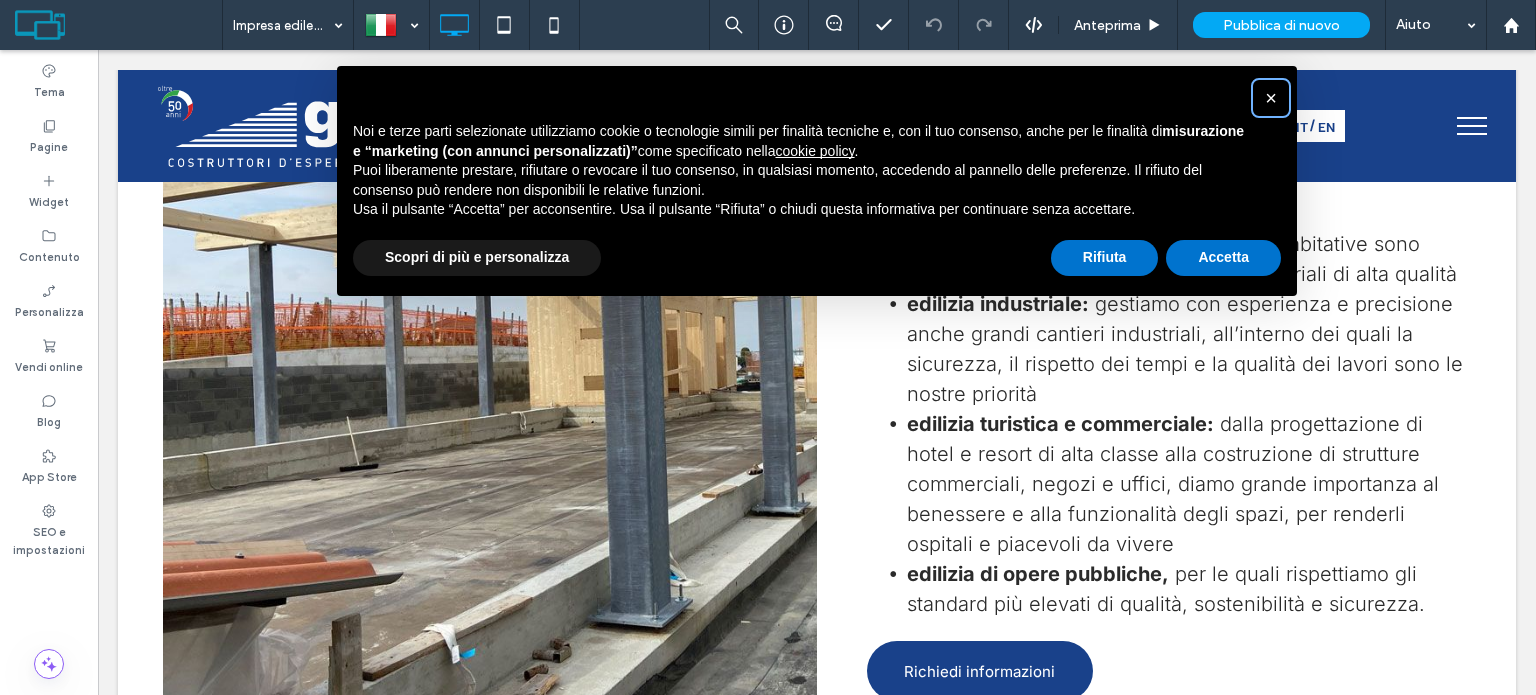 click on "×" at bounding box center [1271, 98] 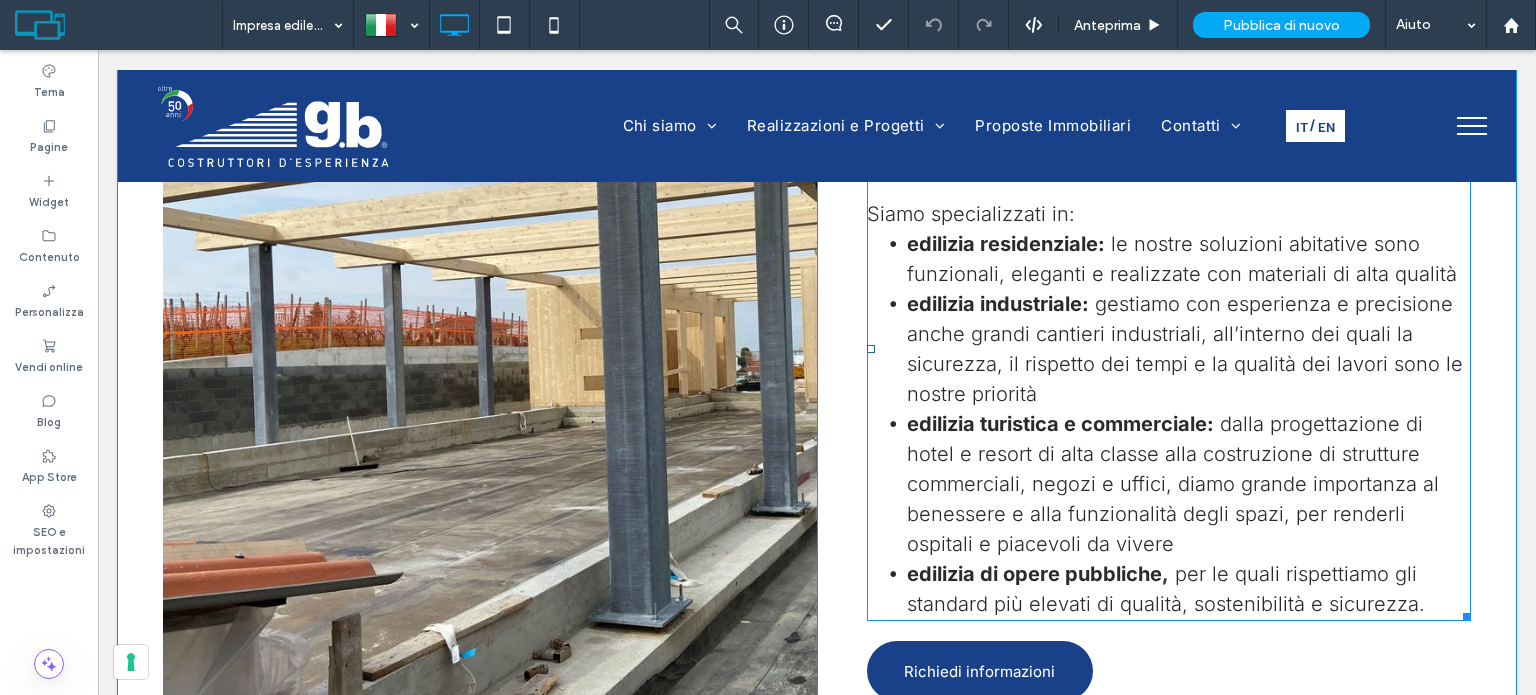 click on "dalla progettazione di hotel e resort di alta classe alla costruzione di strutture commerciali, negozi e uffici, diamo grande importanza al benessere e alla funzionalità degli spazi, per renderli ospitali e piacevoli da vivere" at bounding box center (1173, 484) 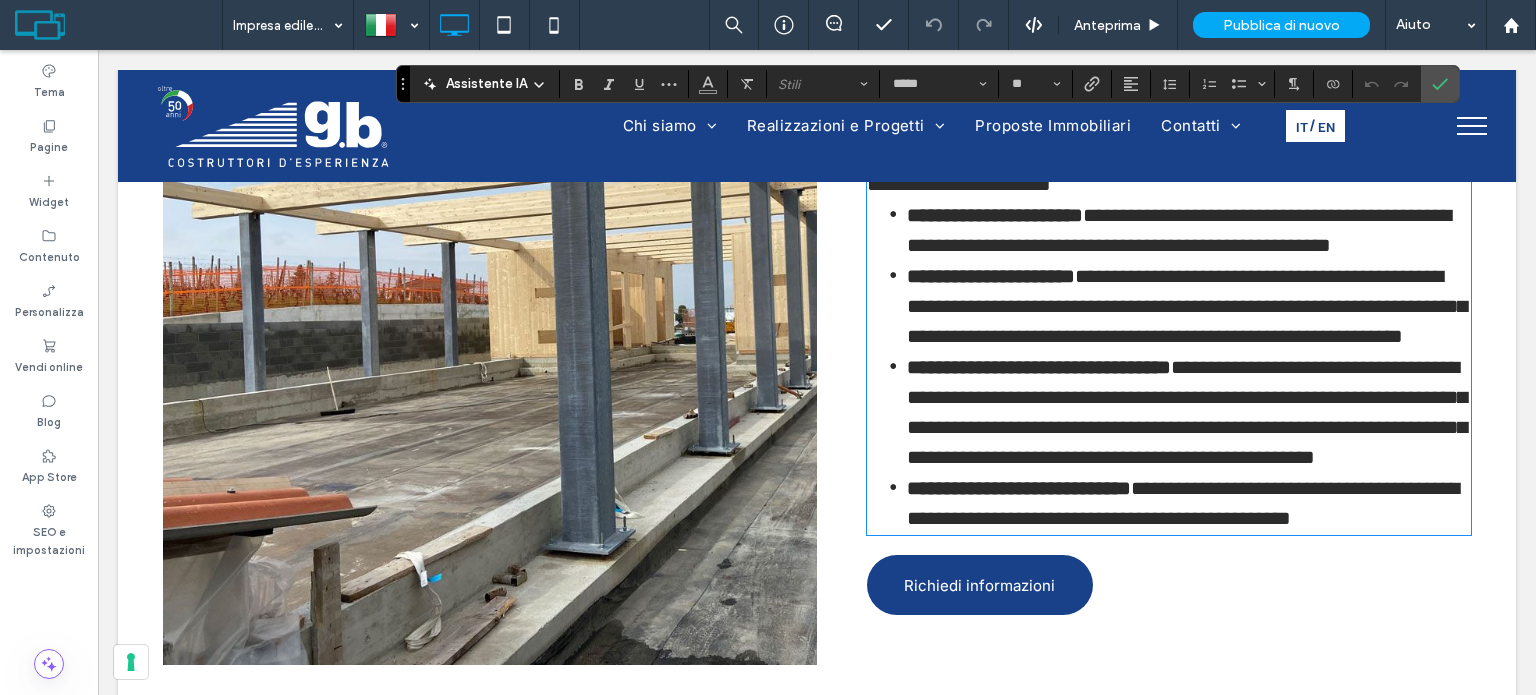 type on "*****" 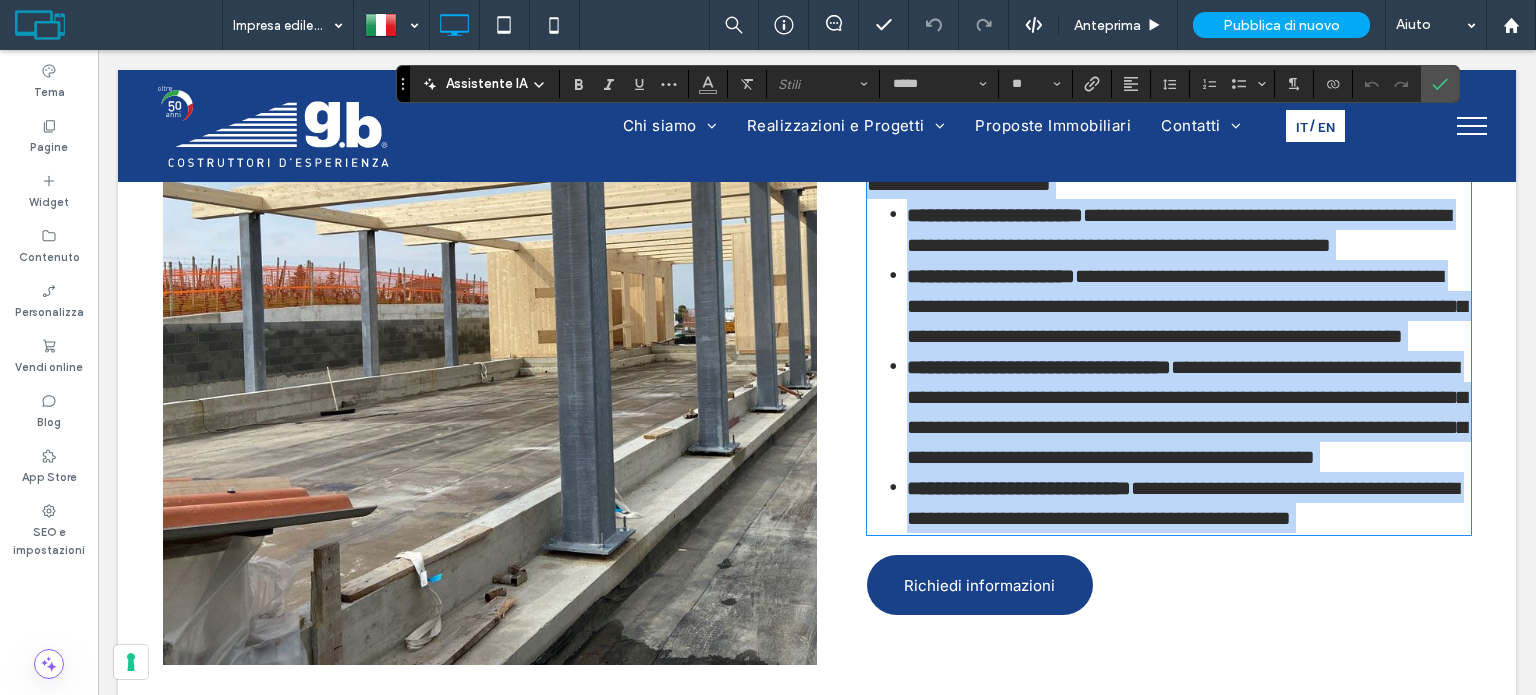 click on "**********" at bounding box center [1187, 412] 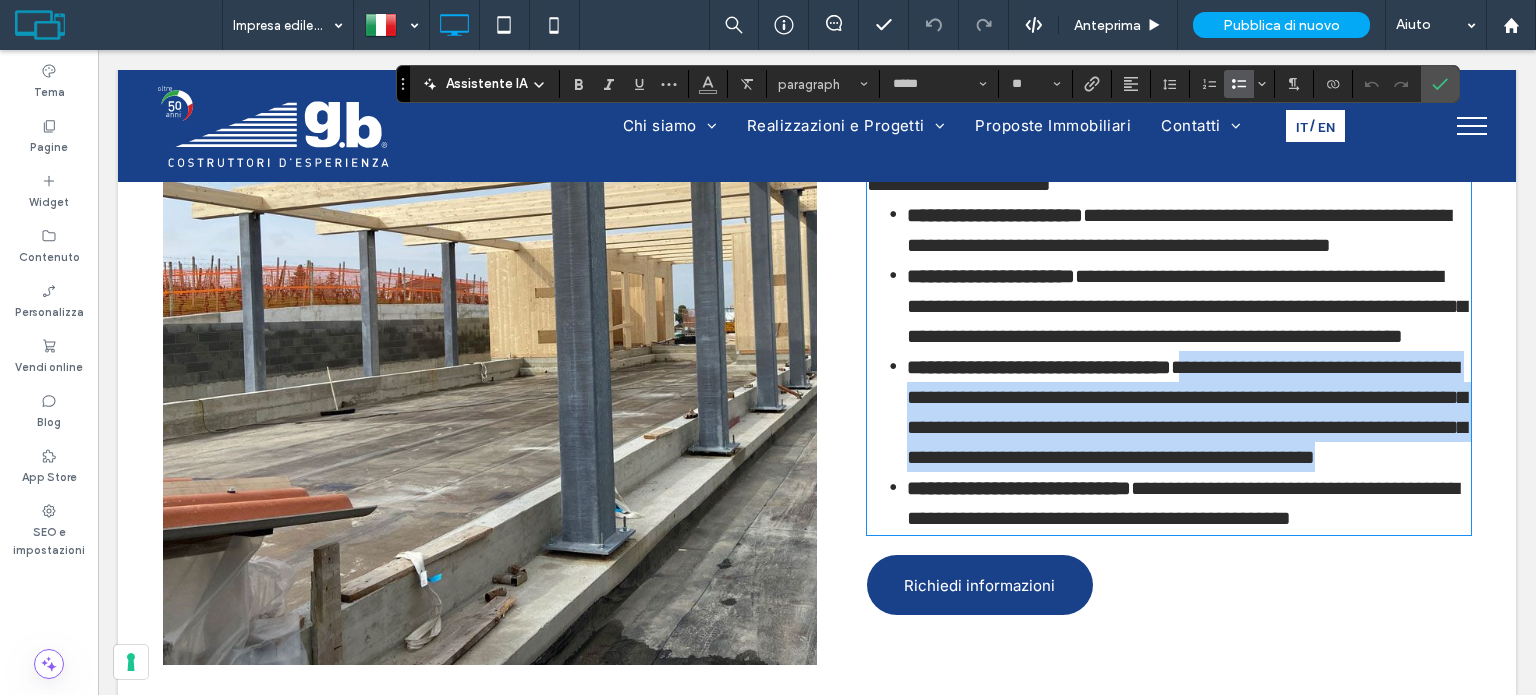 drag, startPoint x: 1217, startPoint y: 397, endPoint x: 1188, endPoint y: 501, distance: 107.96759 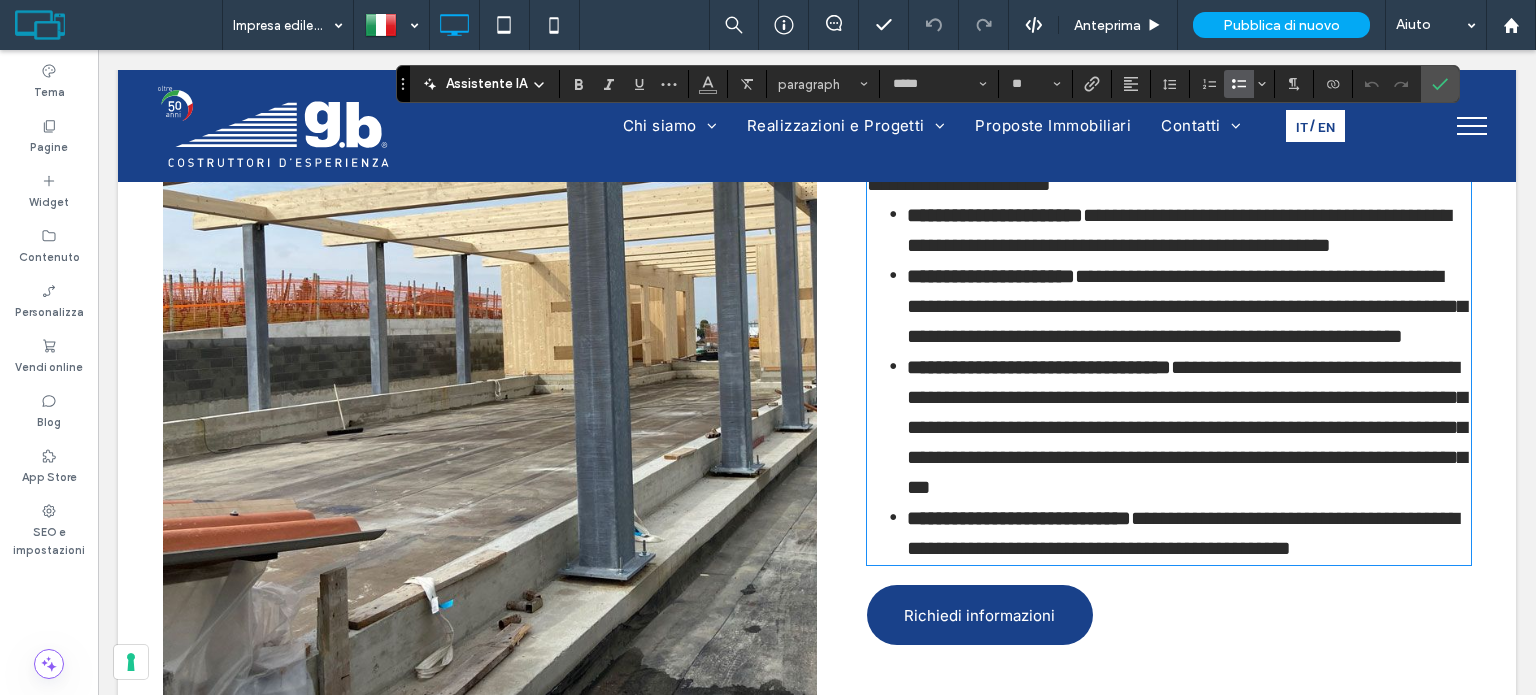 scroll, scrollTop: 0, scrollLeft: 0, axis: both 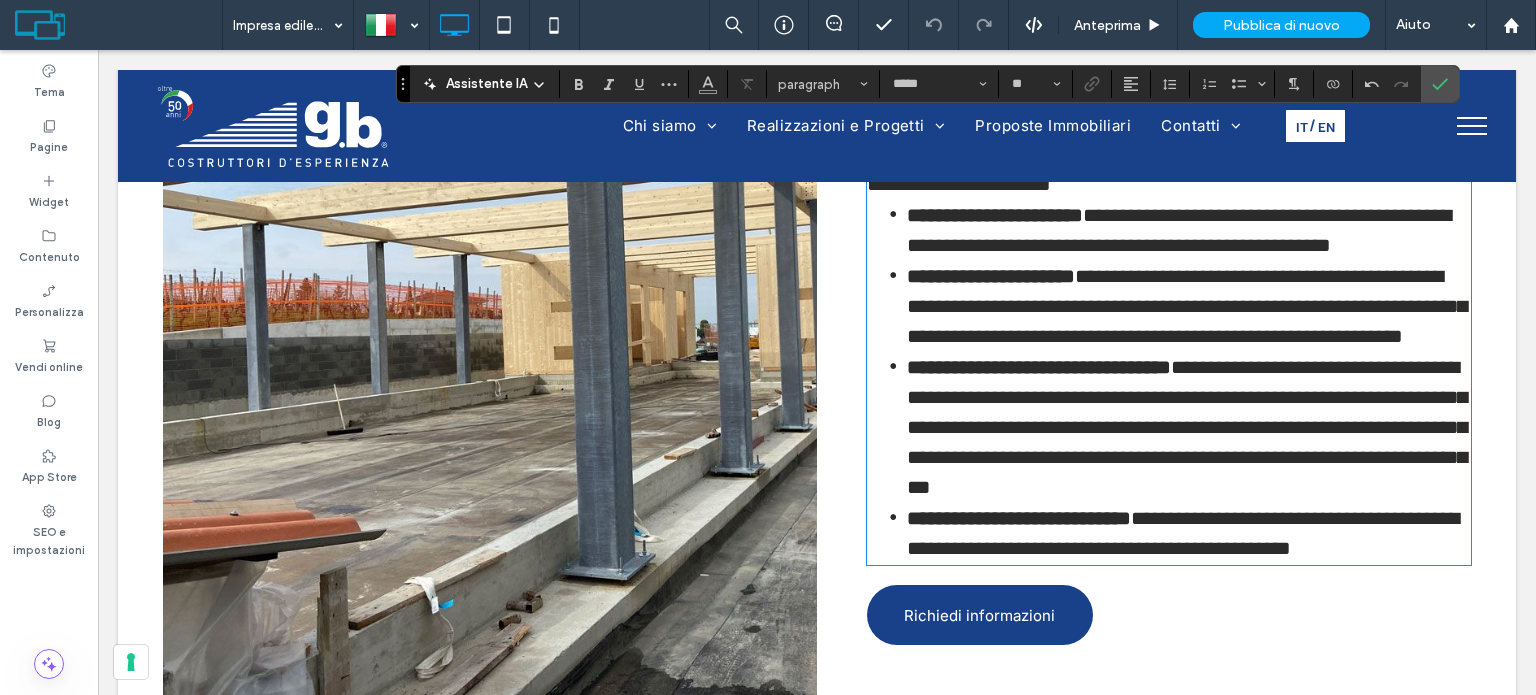 type on "**" 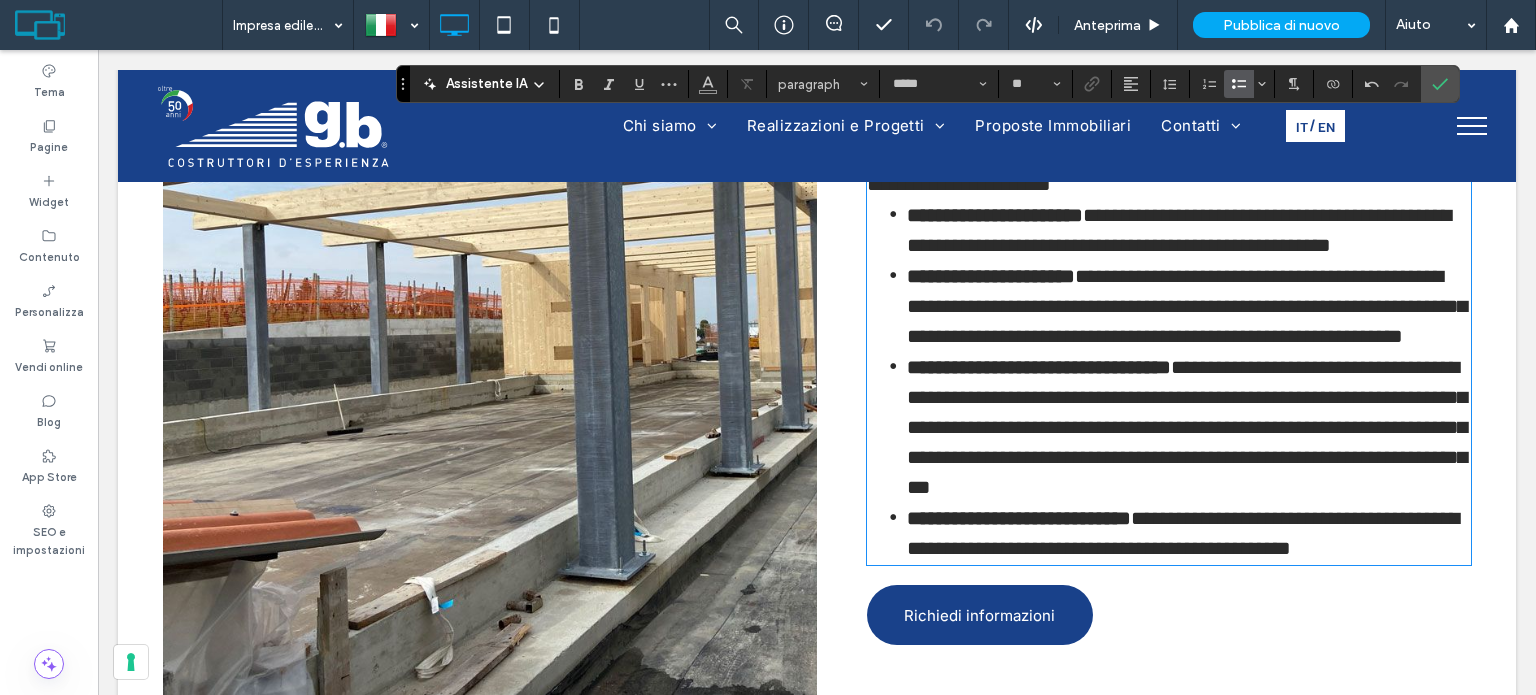 type 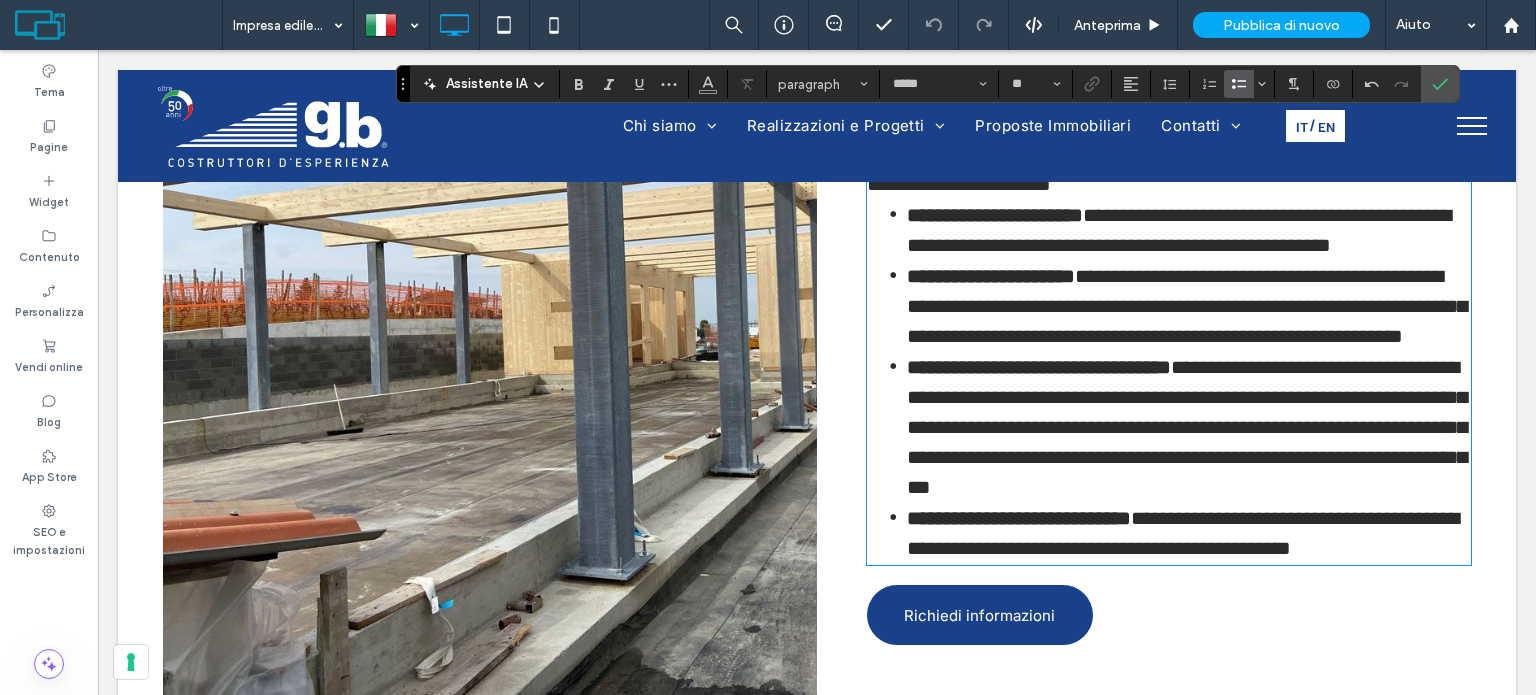 click on "**********" at bounding box center [1189, 426] 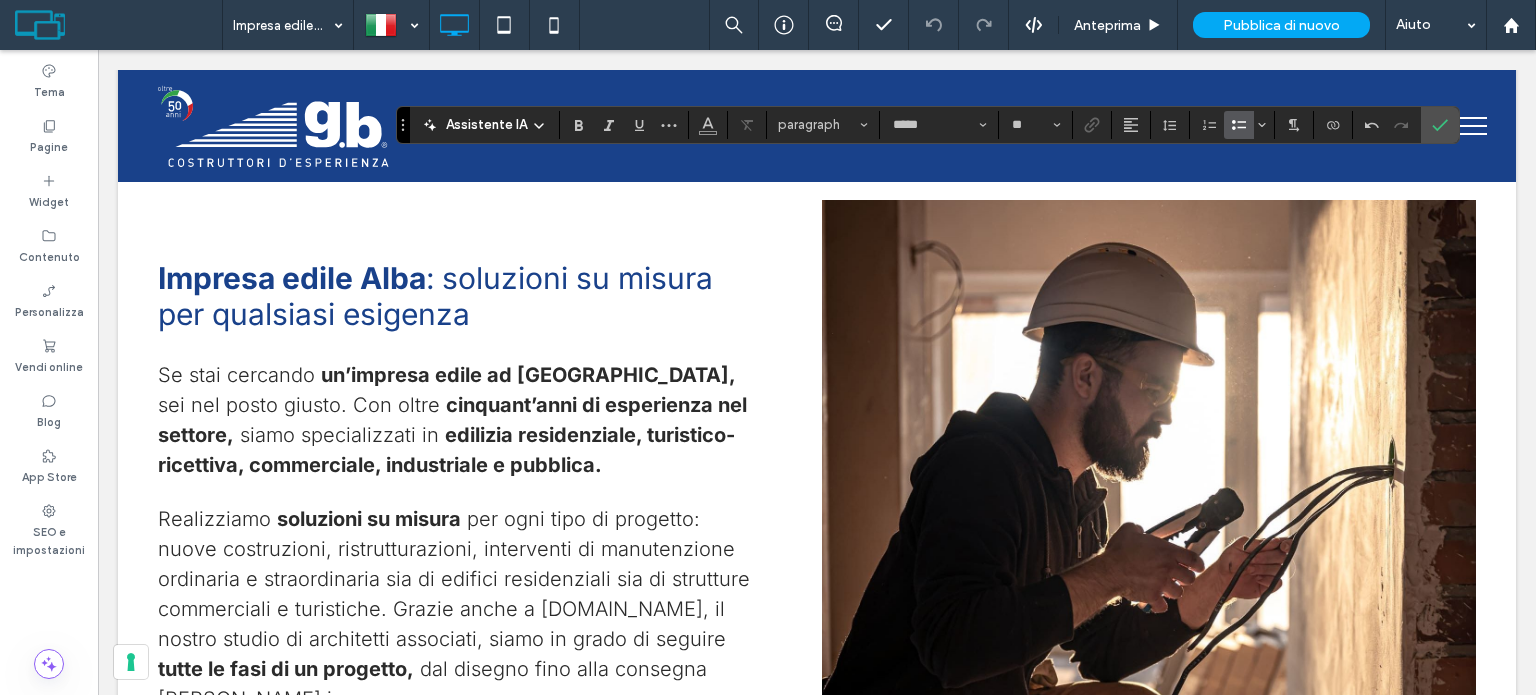 scroll, scrollTop: 500, scrollLeft: 0, axis: vertical 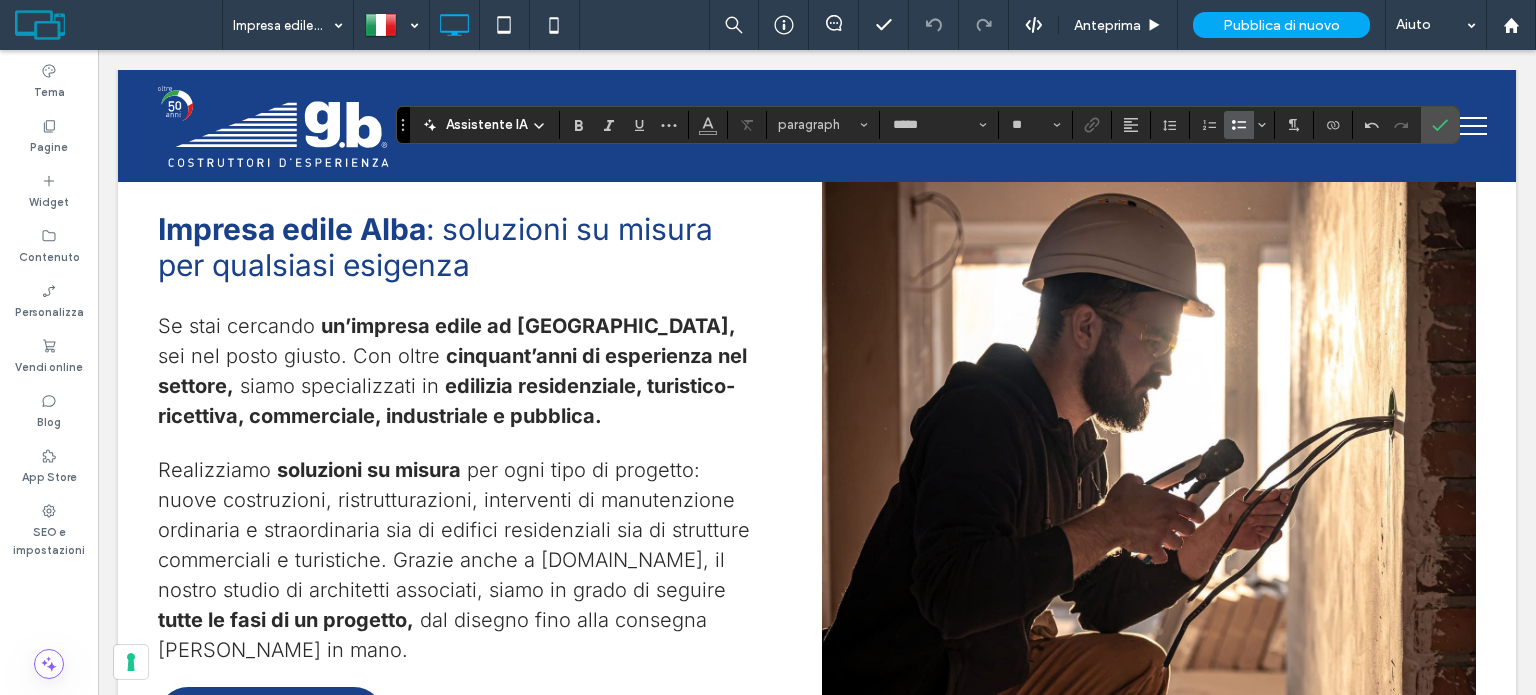 click on "Click To Paste" at bounding box center (1149, 479) 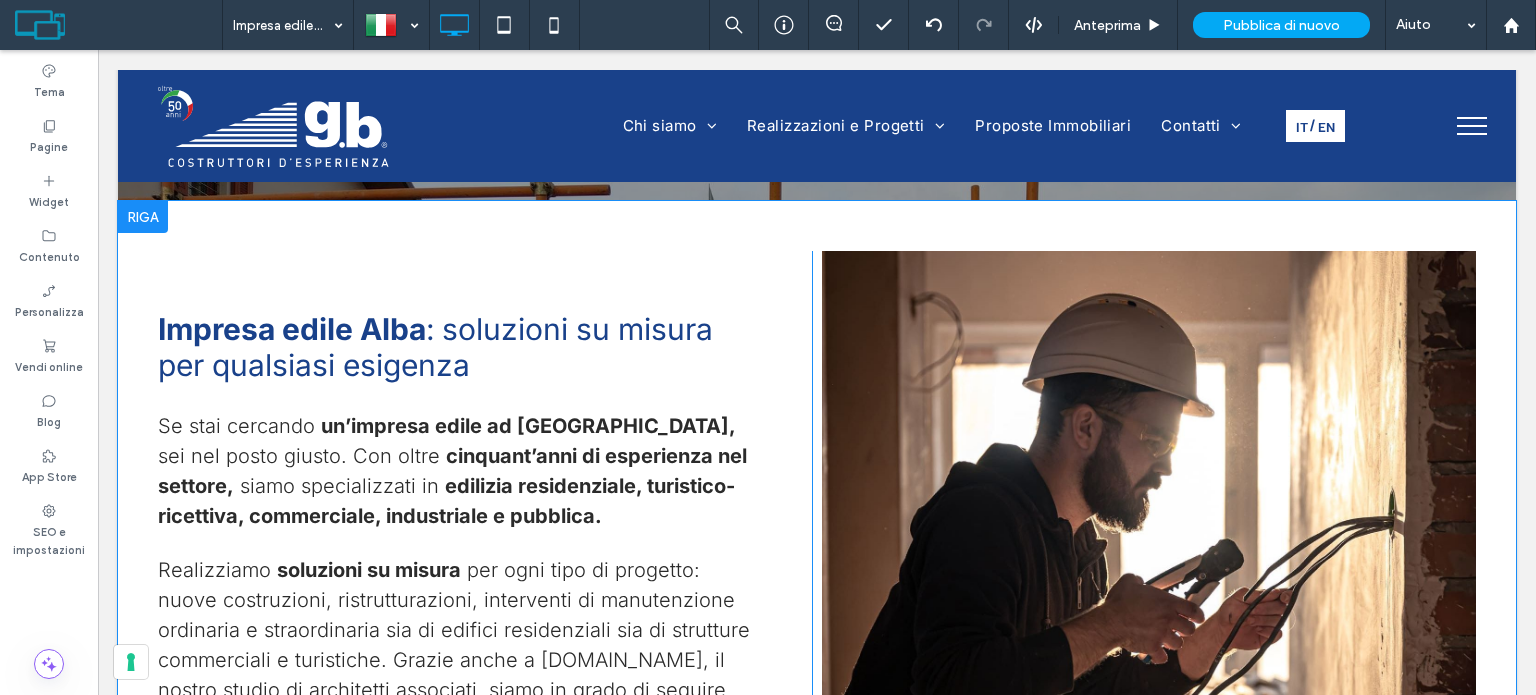 scroll, scrollTop: 500, scrollLeft: 0, axis: vertical 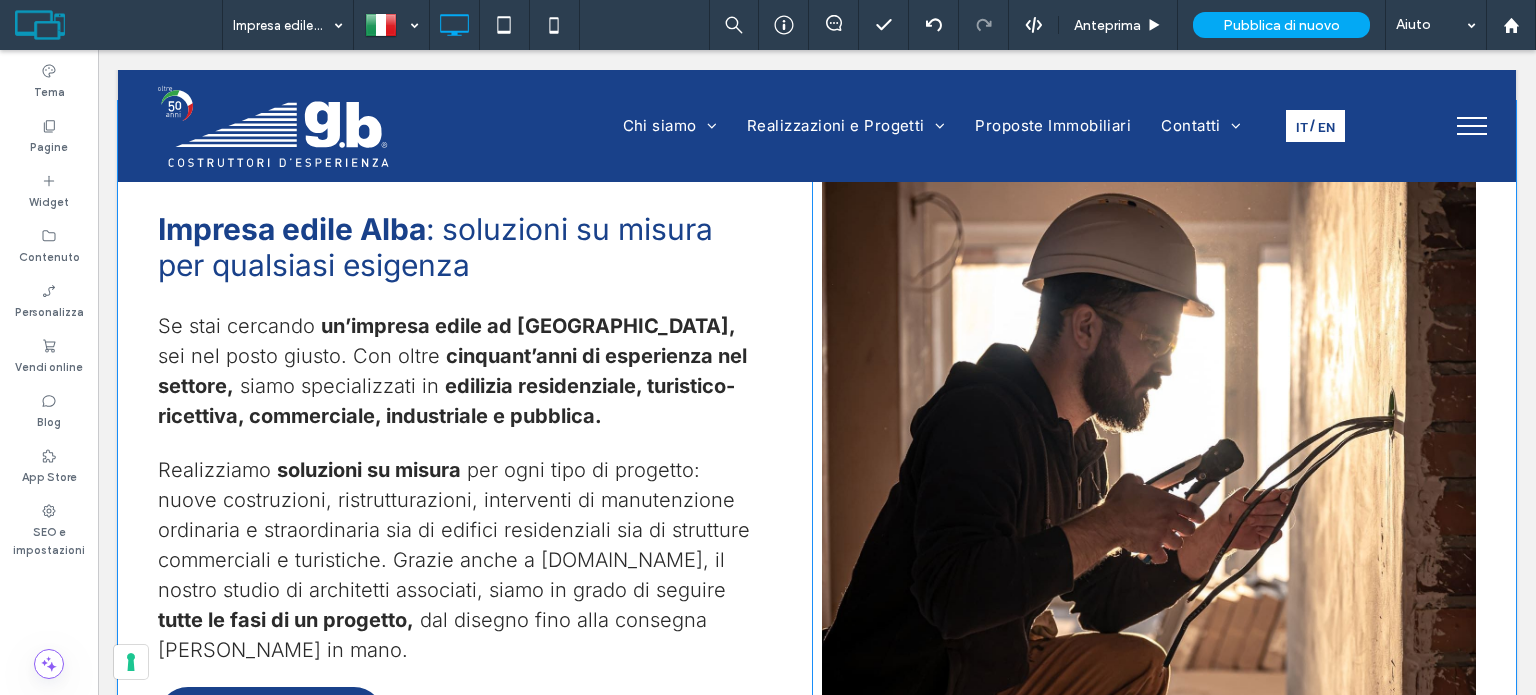 click on "Click To Paste" at bounding box center (1149, 479) 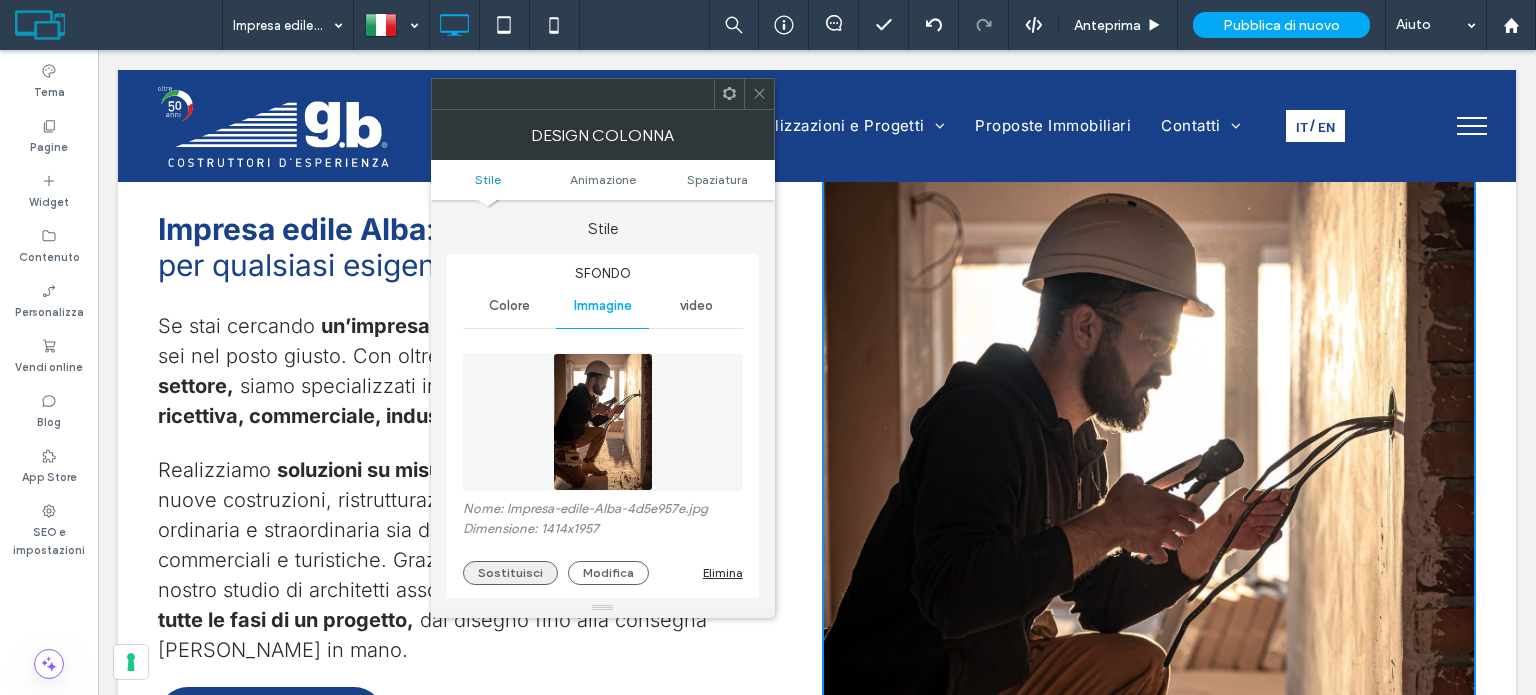 click on "Sostituisci" at bounding box center (510, 573) 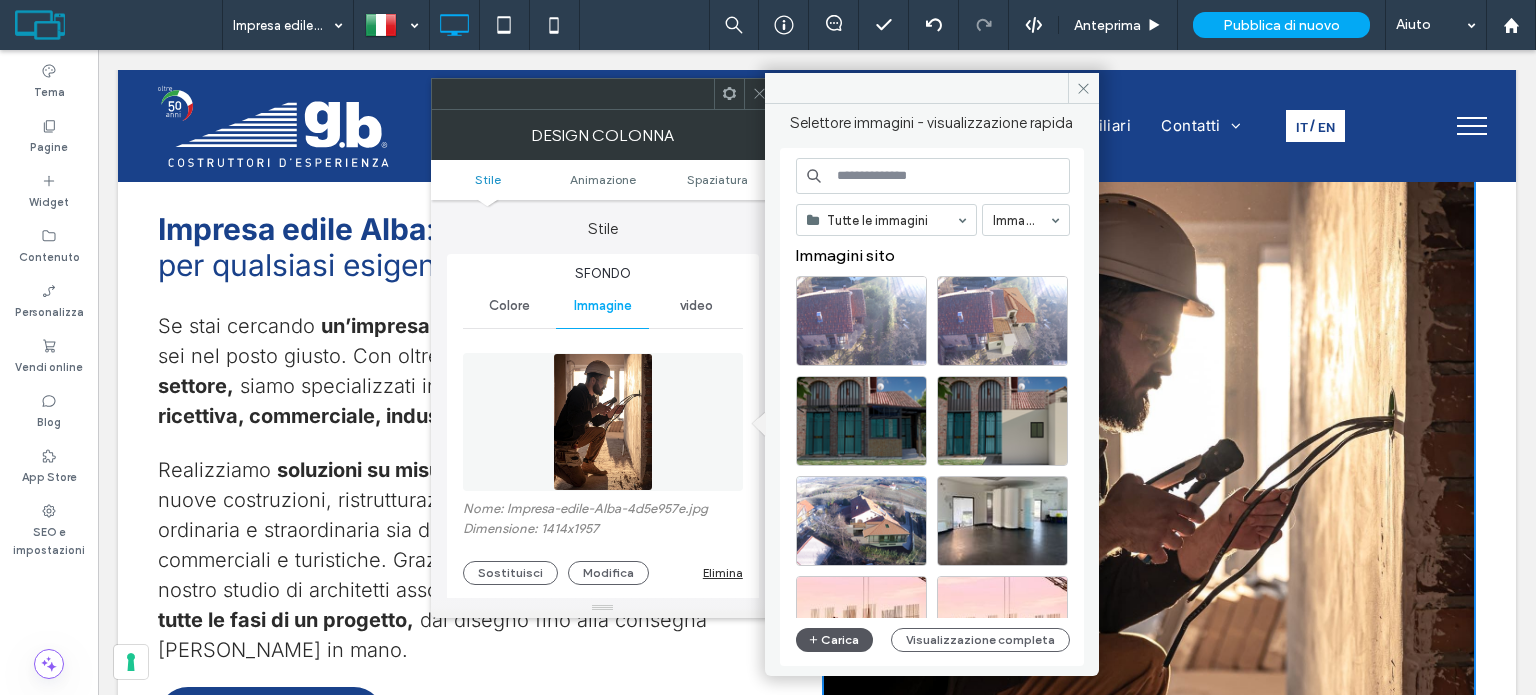 click 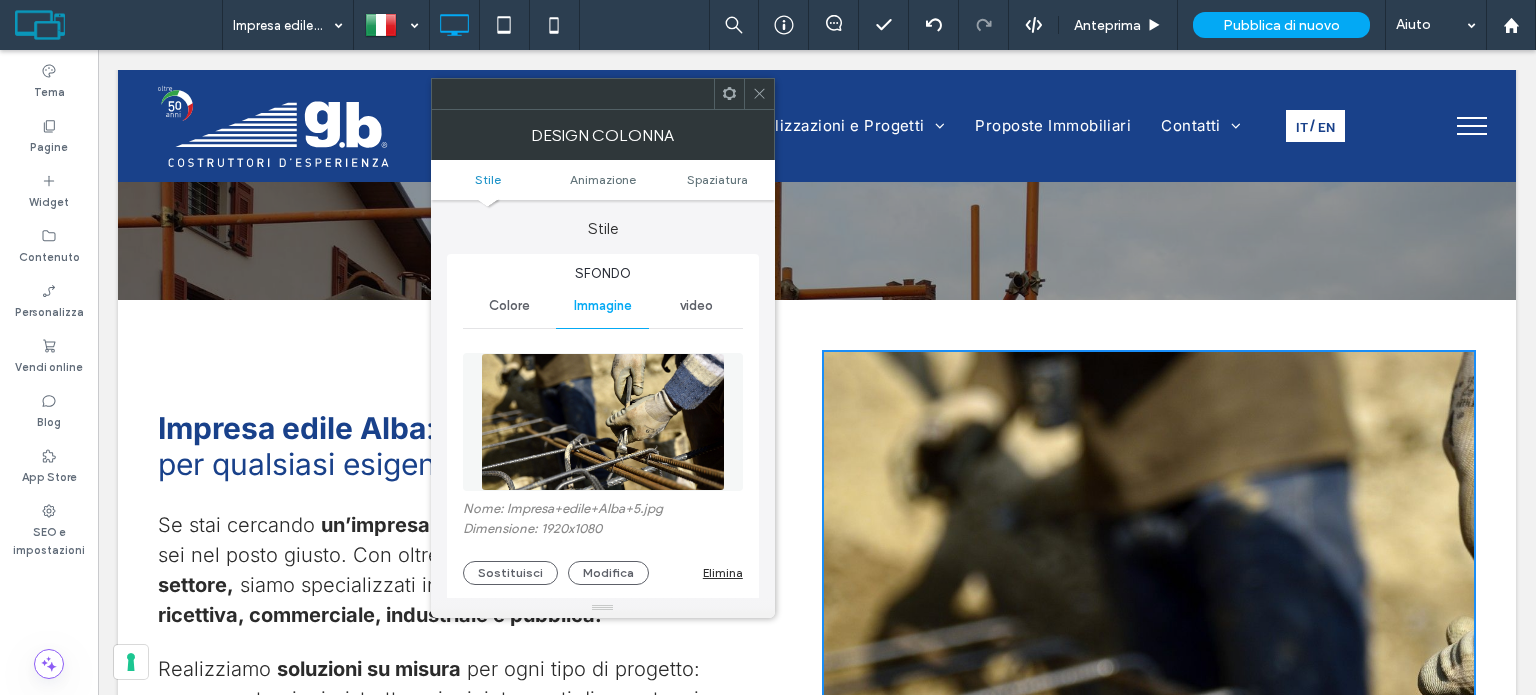 scroll, scrollTop: 400, scrollLeft: 0, axis: vertical 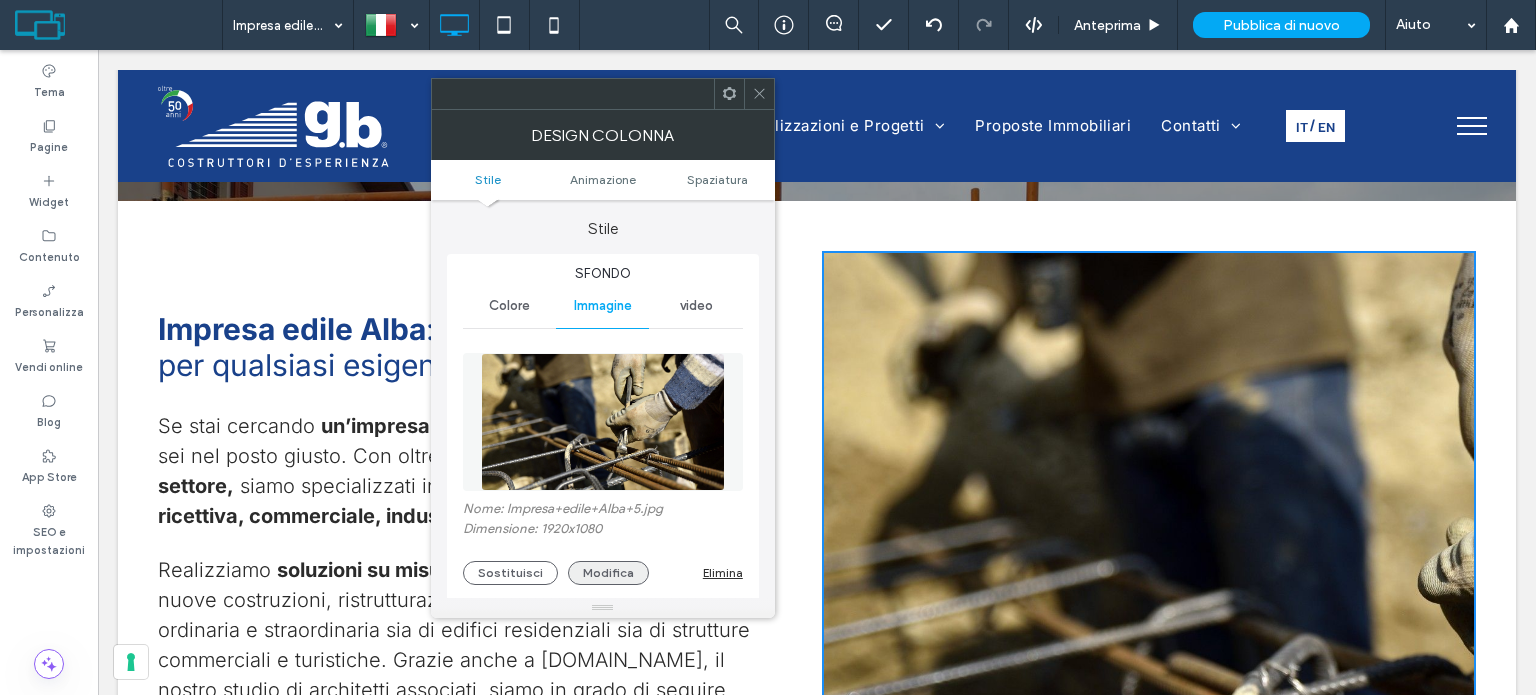 click on "Modifica" at bounding box center [608, 573] 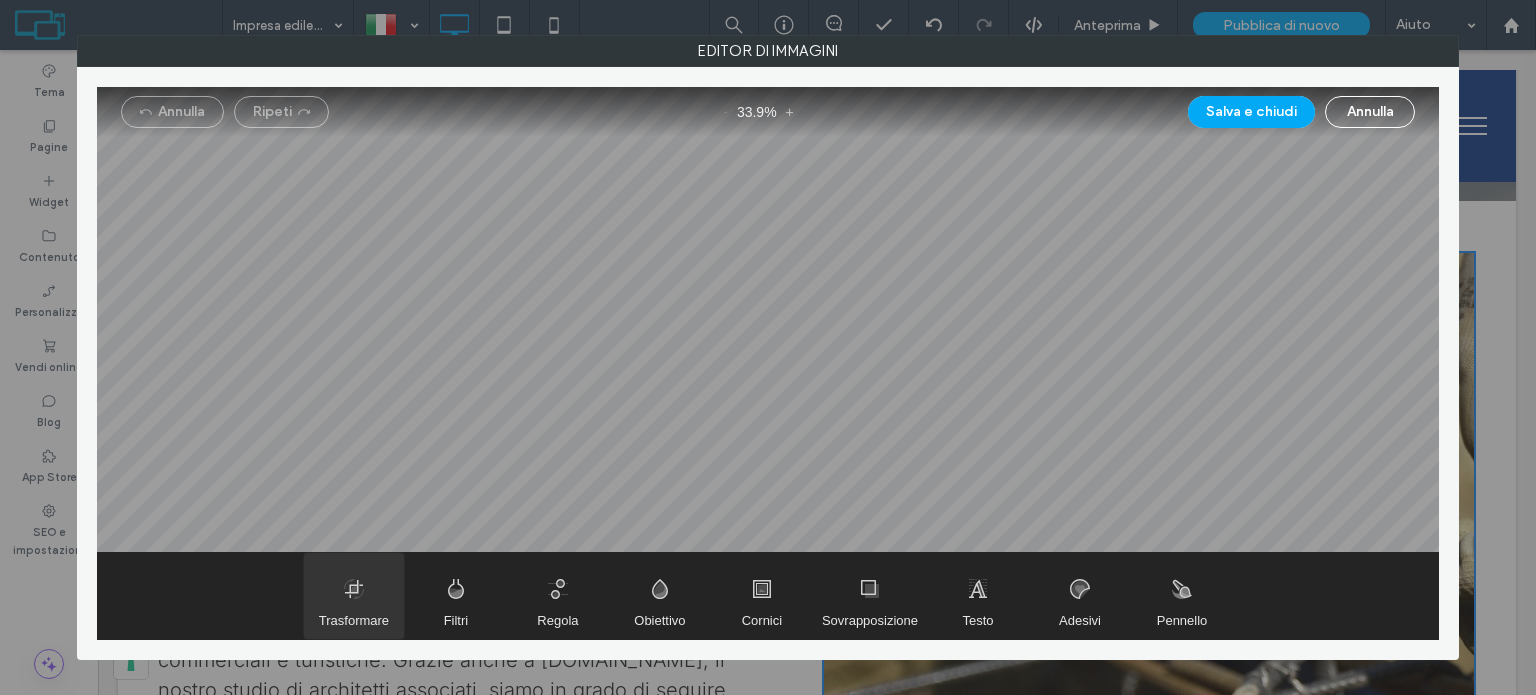 click at bounding box center [354, 596] 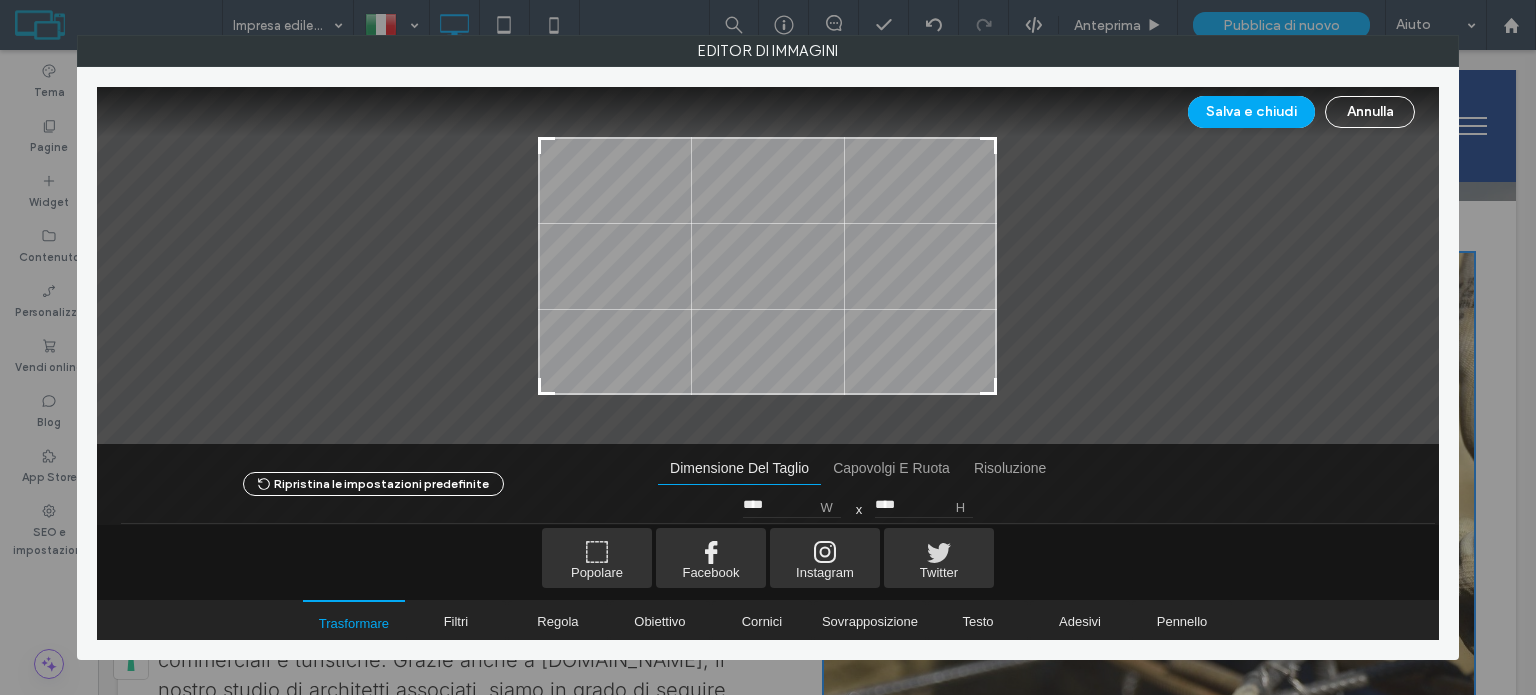 type on "****" 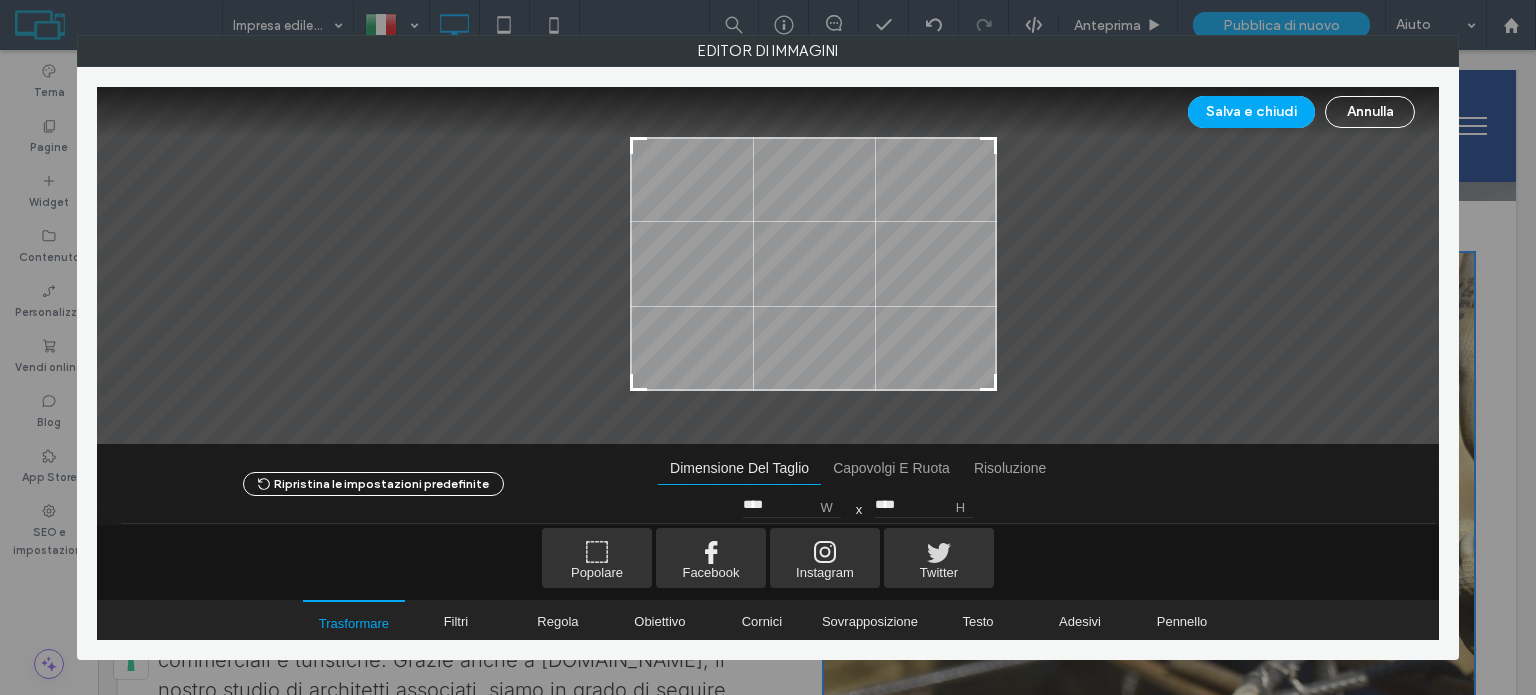 type on "****" 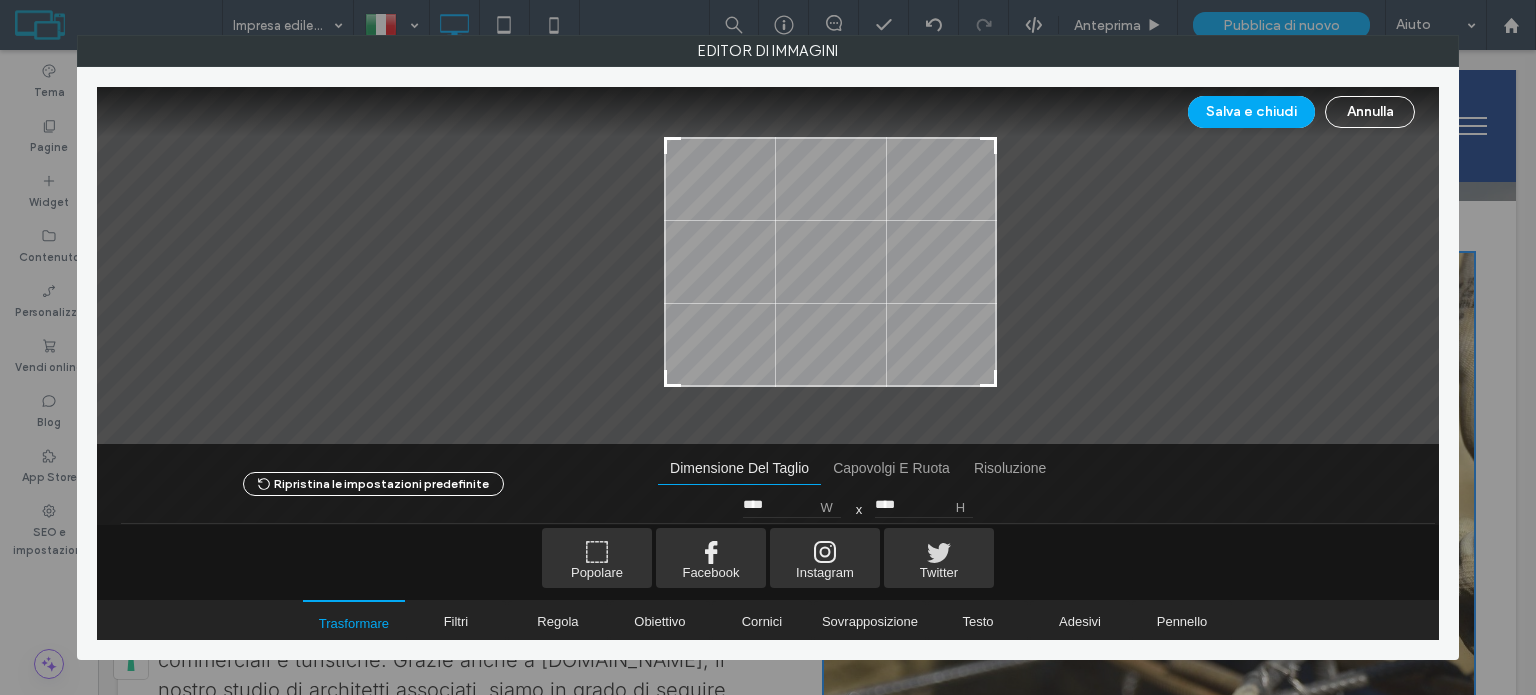 type on "****" 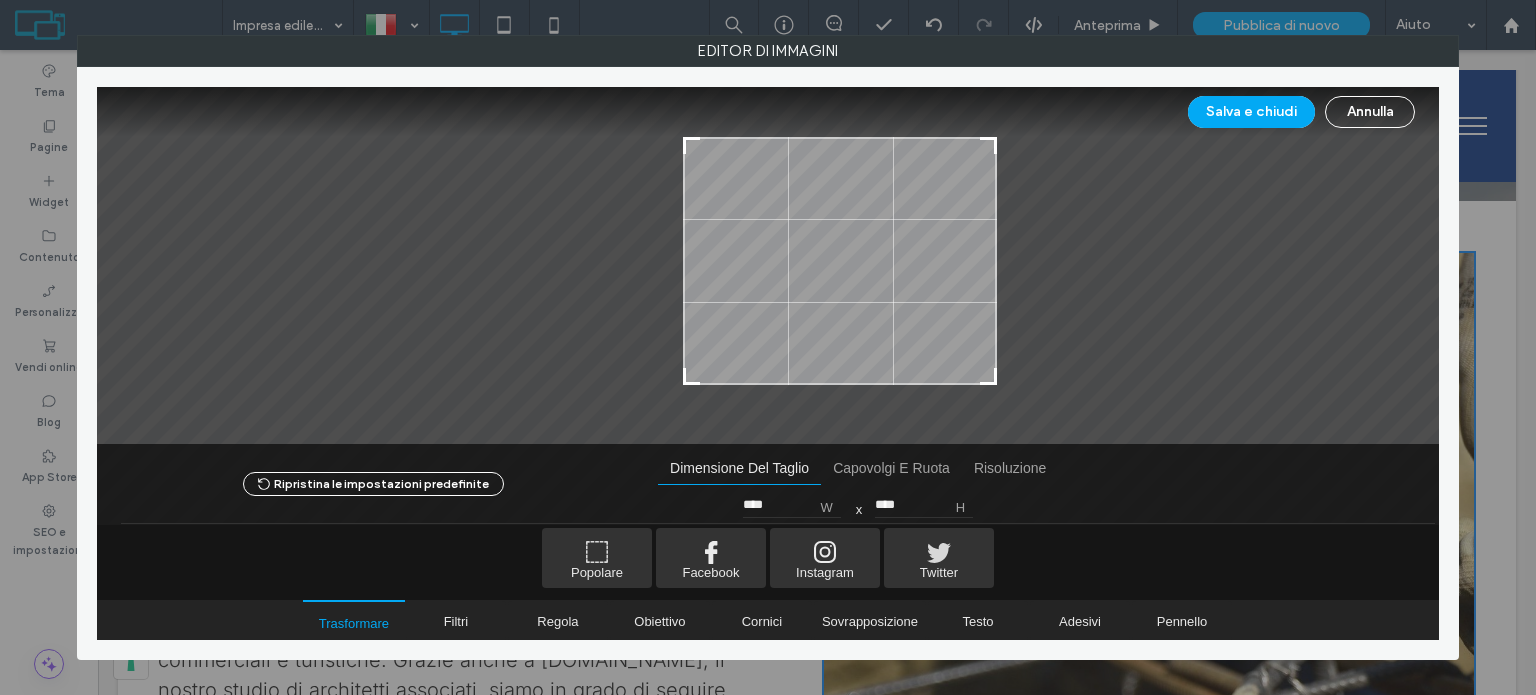 type on "****" 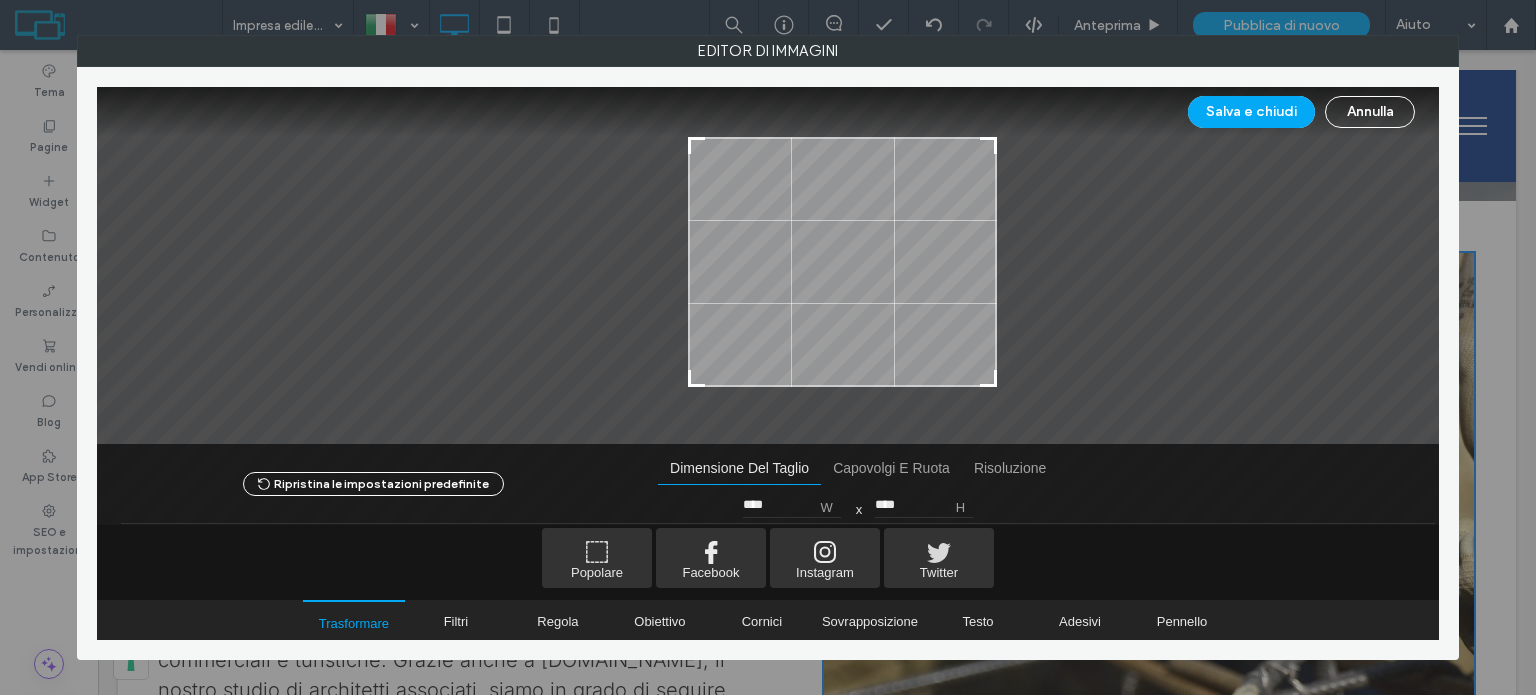type on "****" 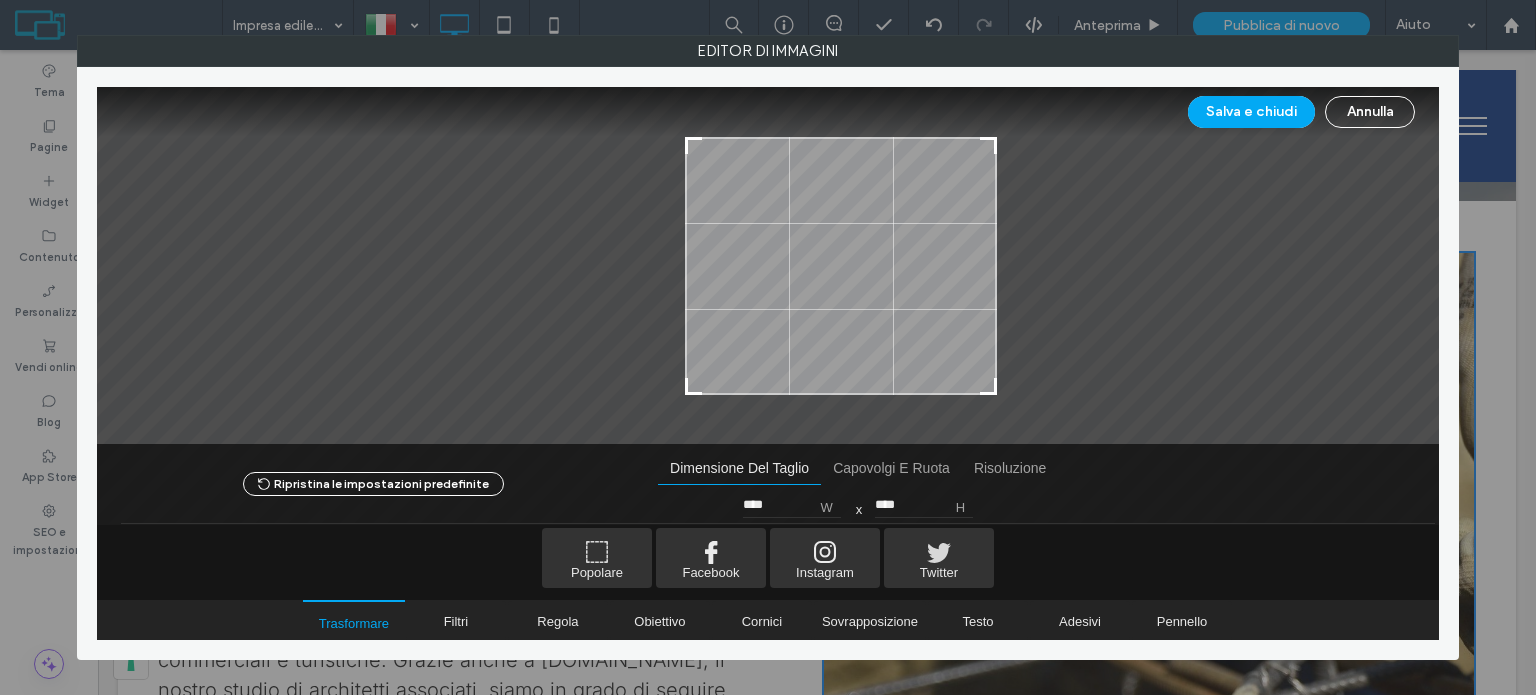type on "****" 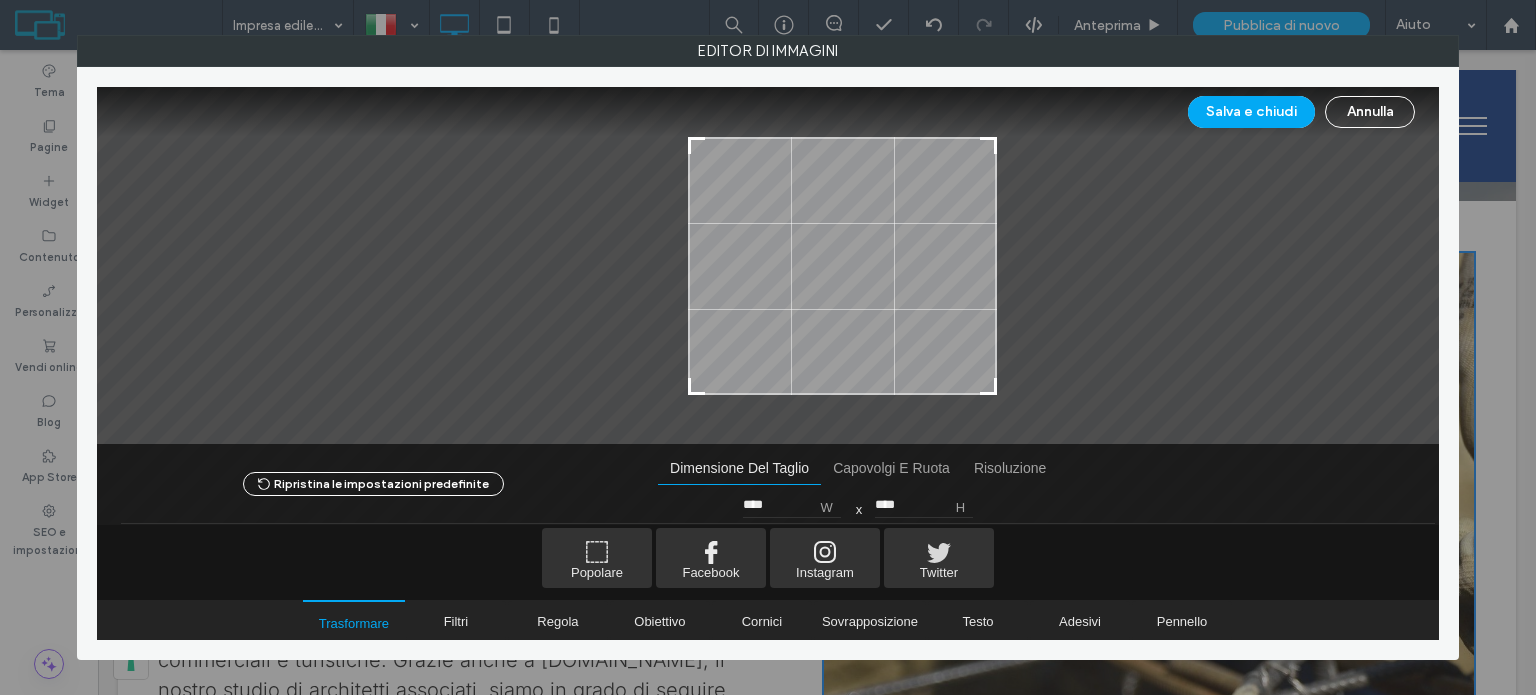 drag, startPoint x: 542, startPoint y: 387, endPoint x: 691, endPoint y: 392, distance: 149.08386 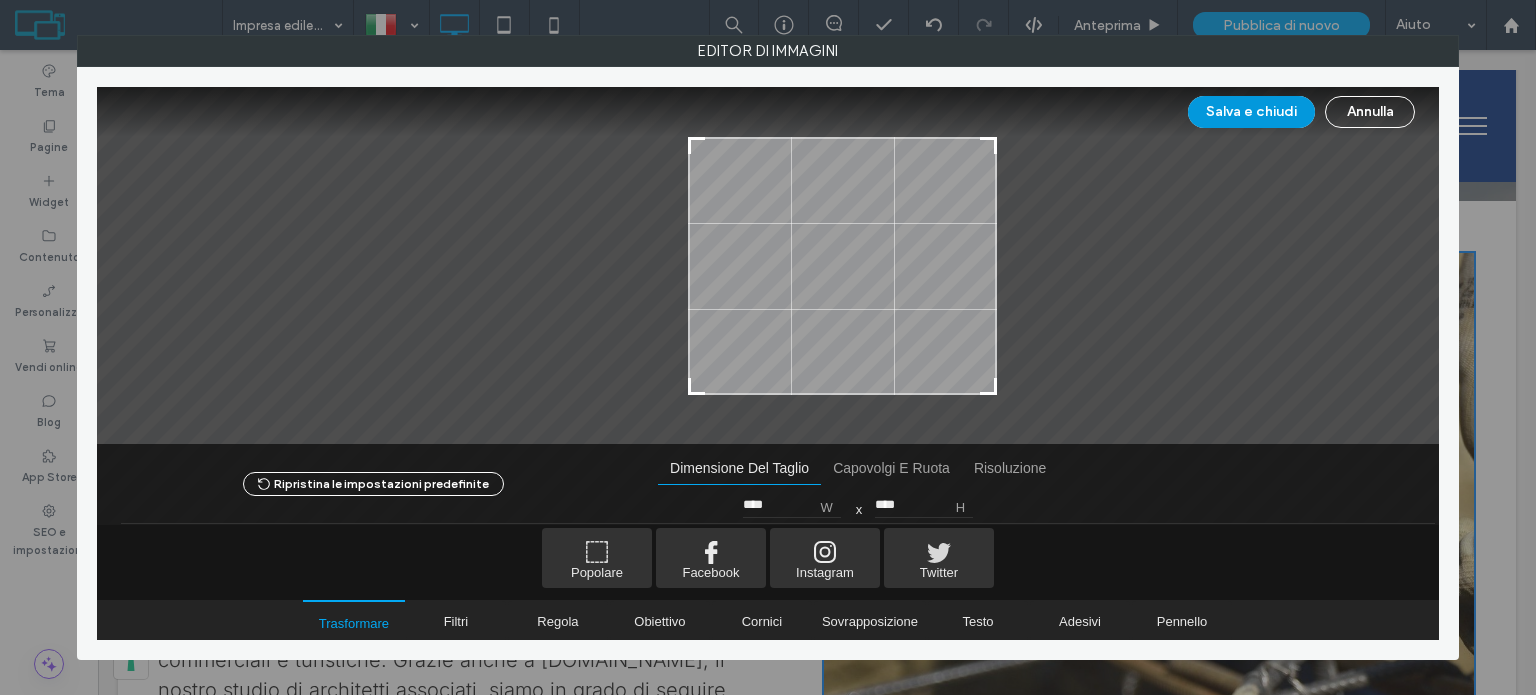 click on "Salva e chiudi" at bounding box center [1251, 112] 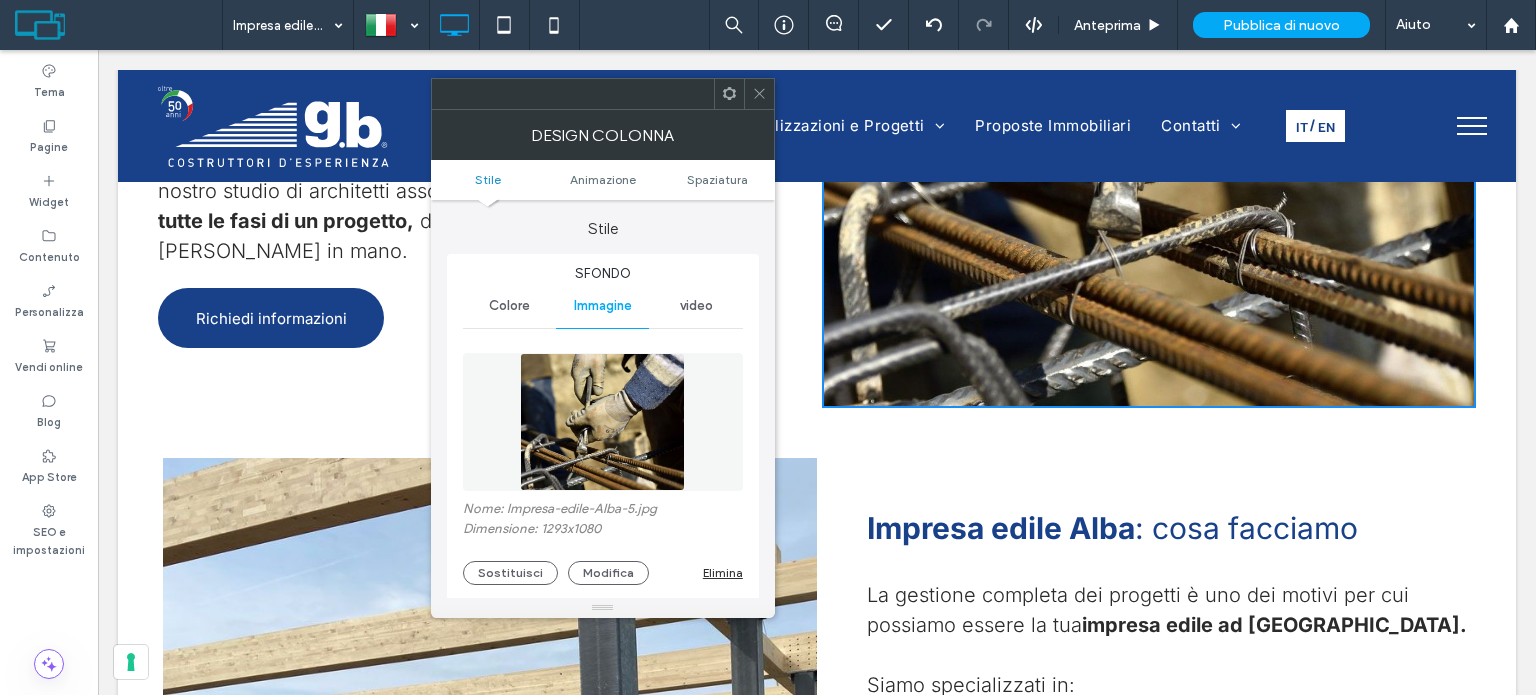 scroll, scrollTop: 900, scrollLeft: 0, axis: vertical 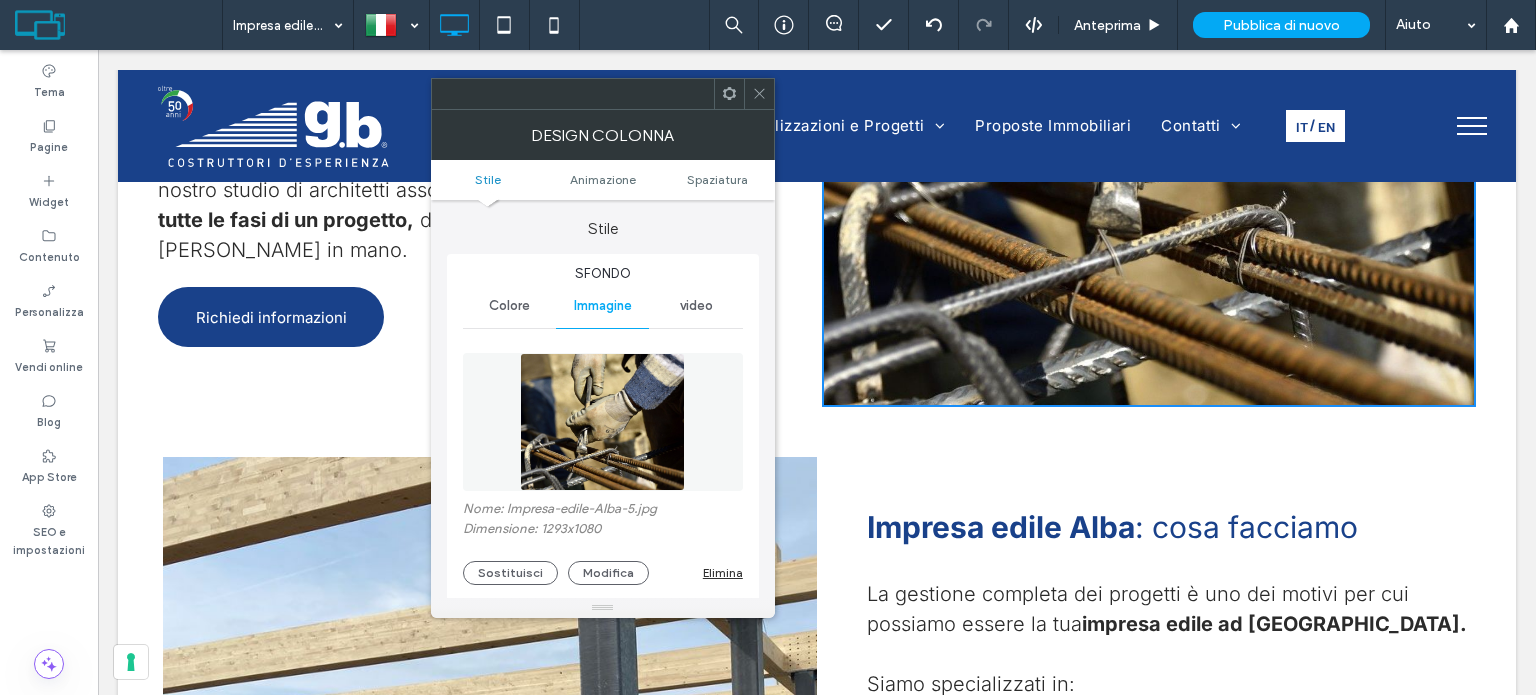 click 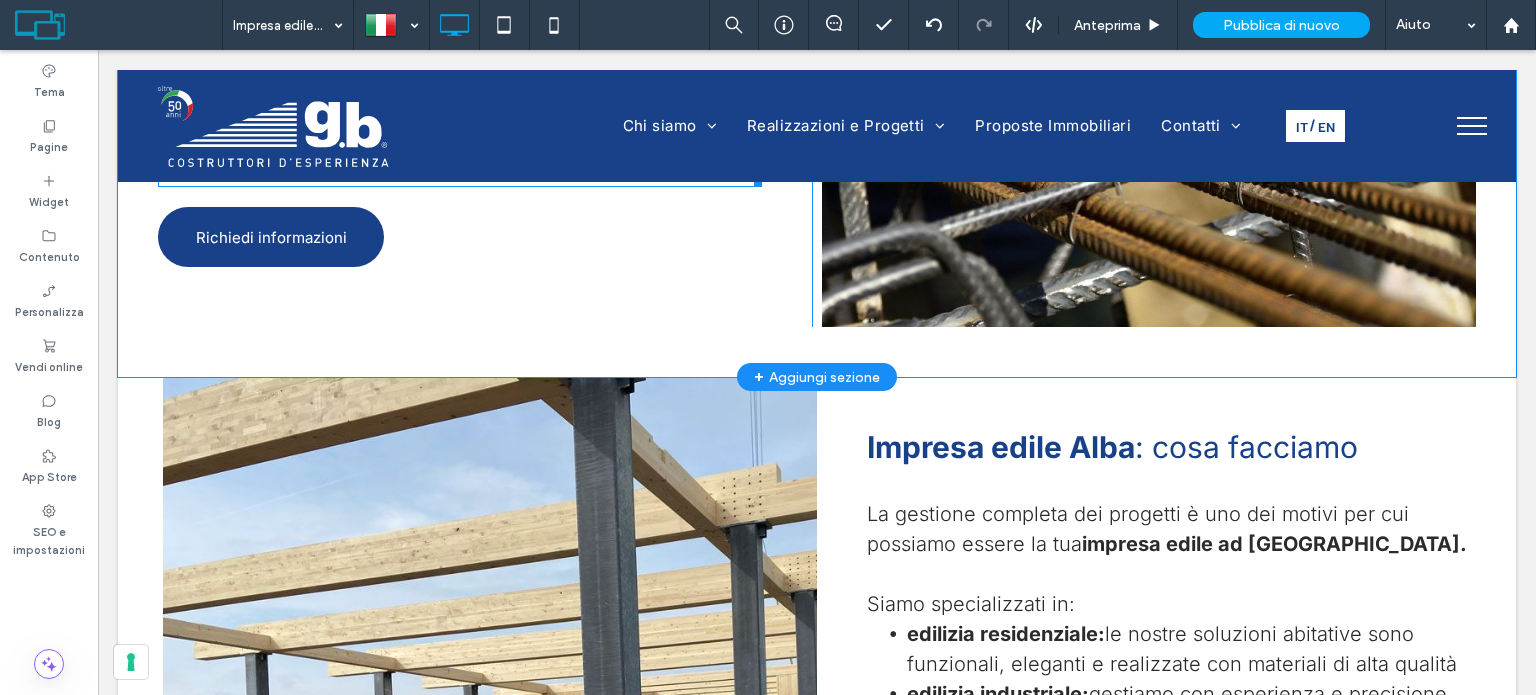 scroll, scrollTop: 1100, scrollLeft: 0, axis: vertical 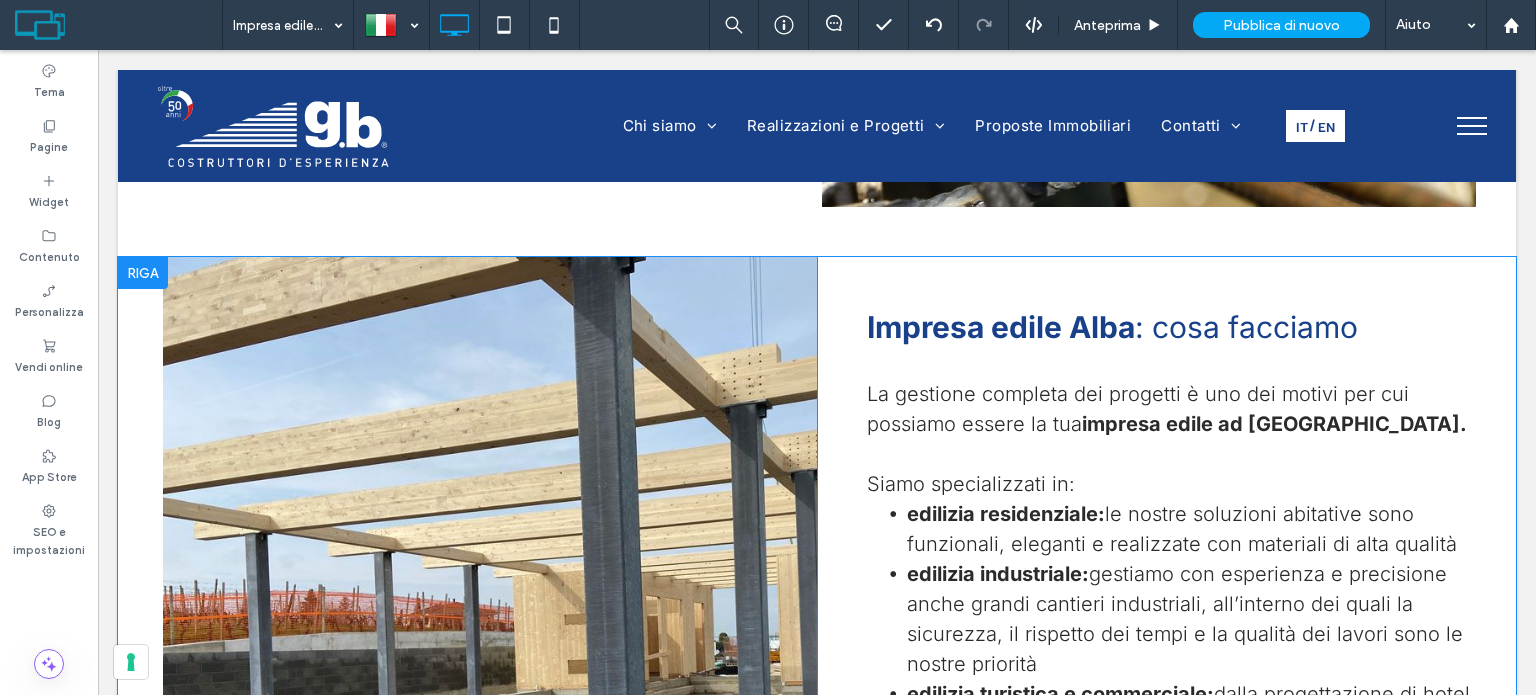 click on "Click To Paste" at bounding box center (490, 639) 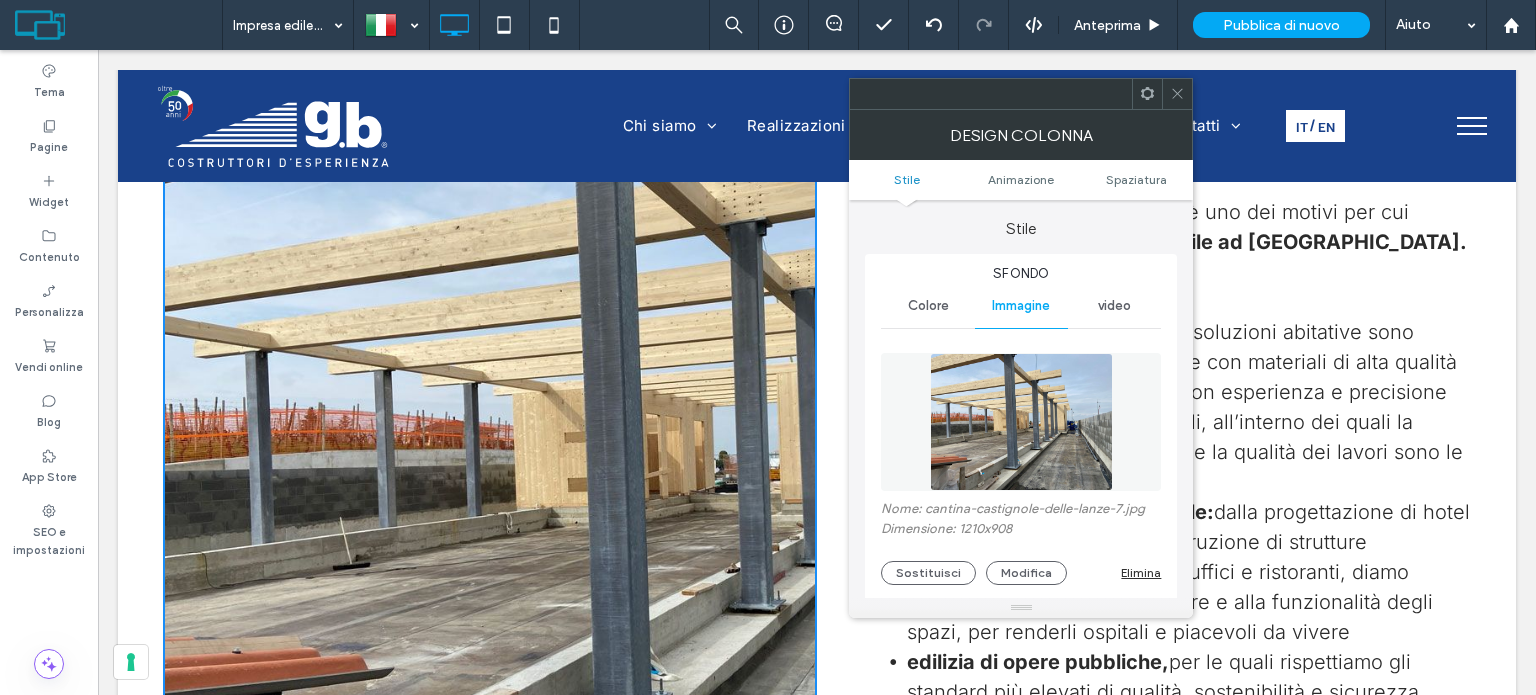 scroll, scrollTop: 1300, scrollLeft: 0, axis: vertical 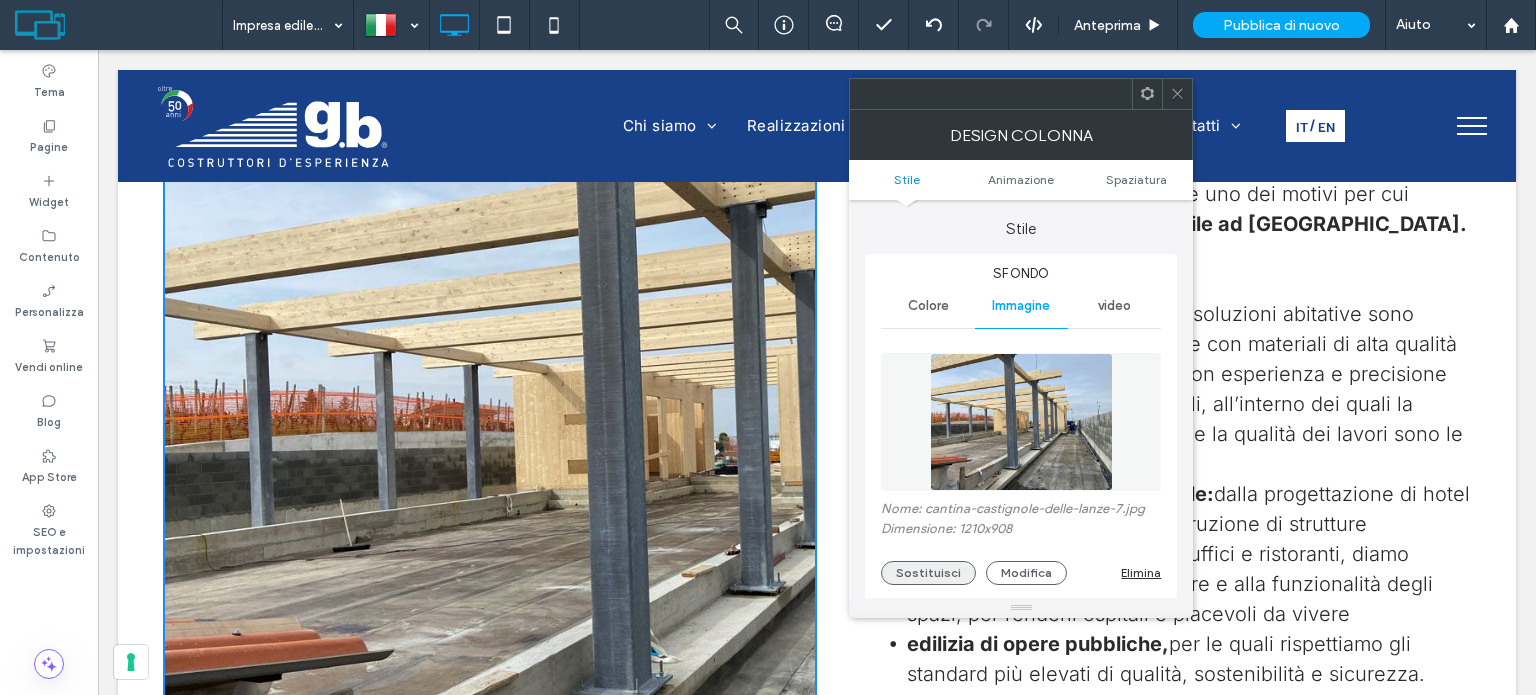 click on "Sostituisci" at bounding box center (928, 573) 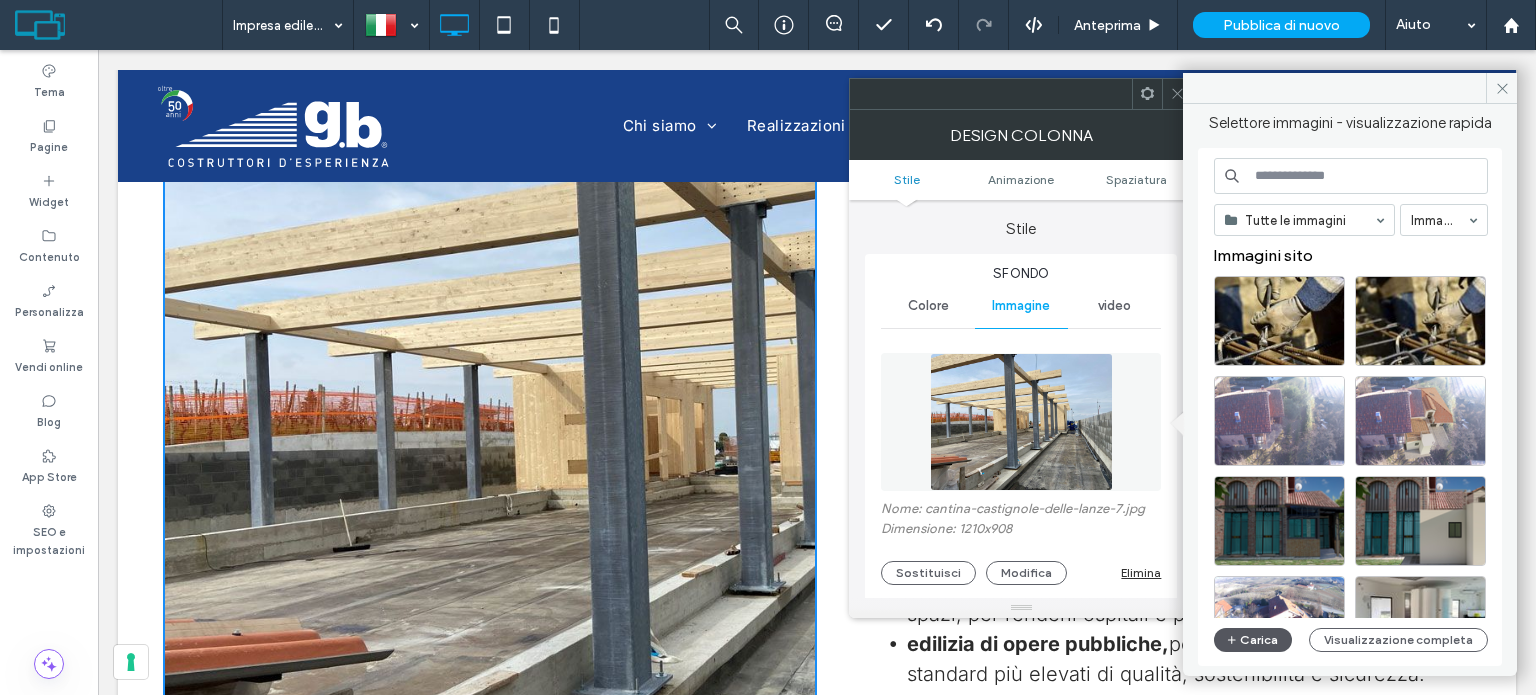 click on "Carica" at bounding box center (1253, 640) 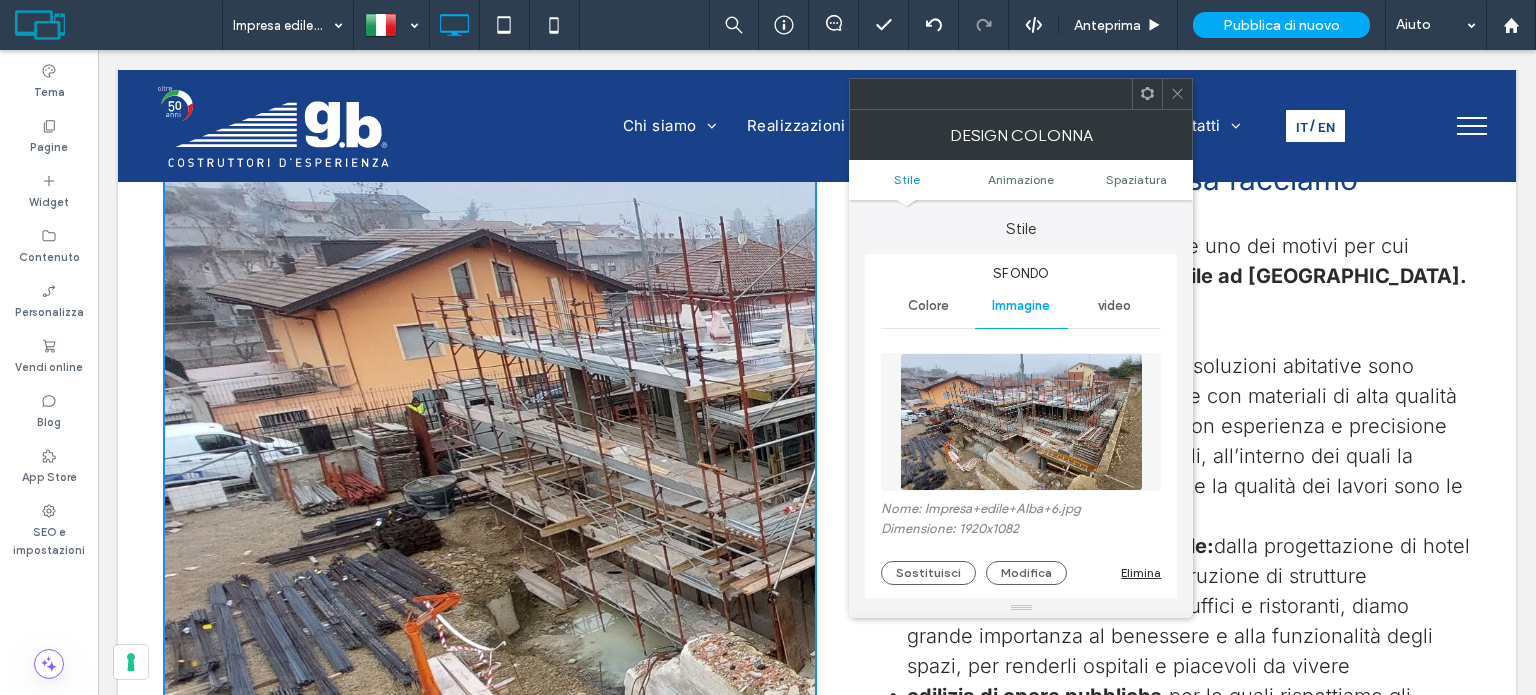 scroll, scrollTop: 1200, scrollLeft: 0, axis: vertical 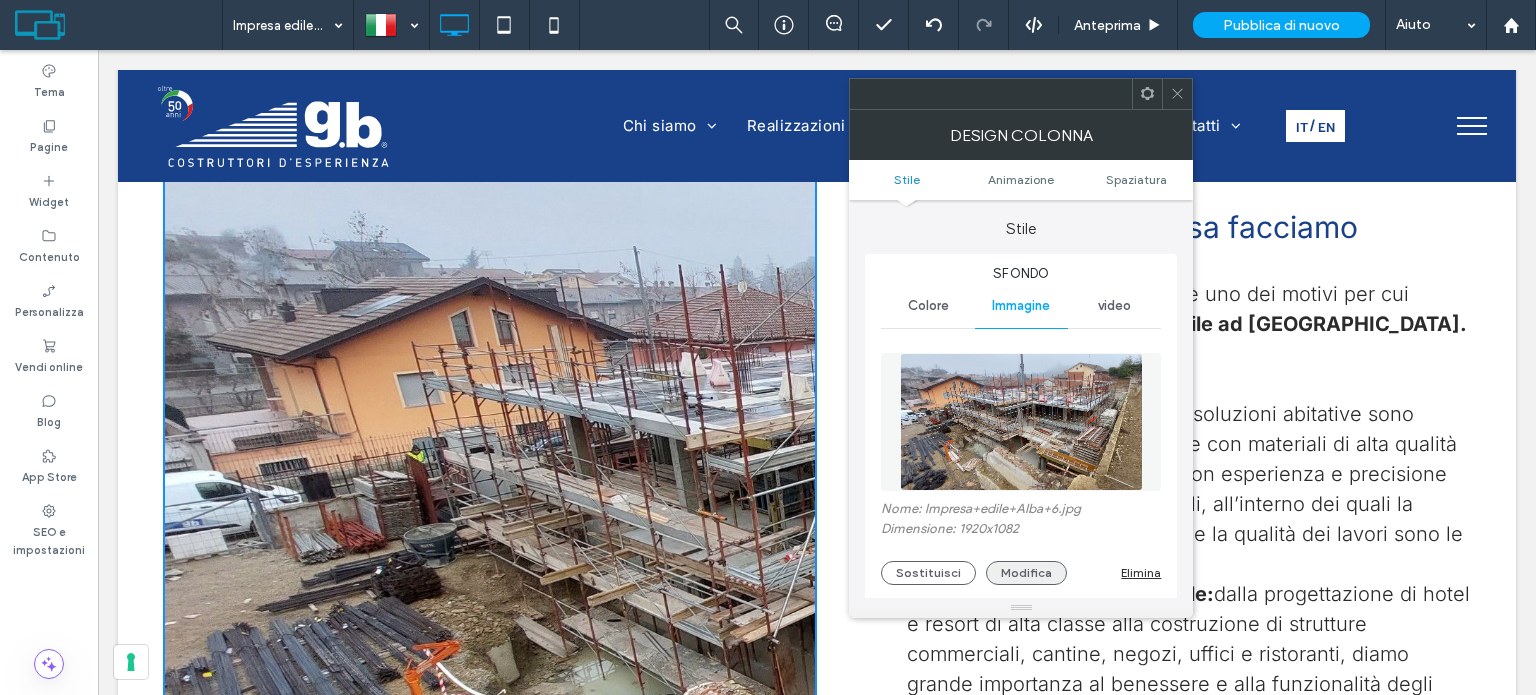 click on "Modifica" at bounding box center (1026, 573) 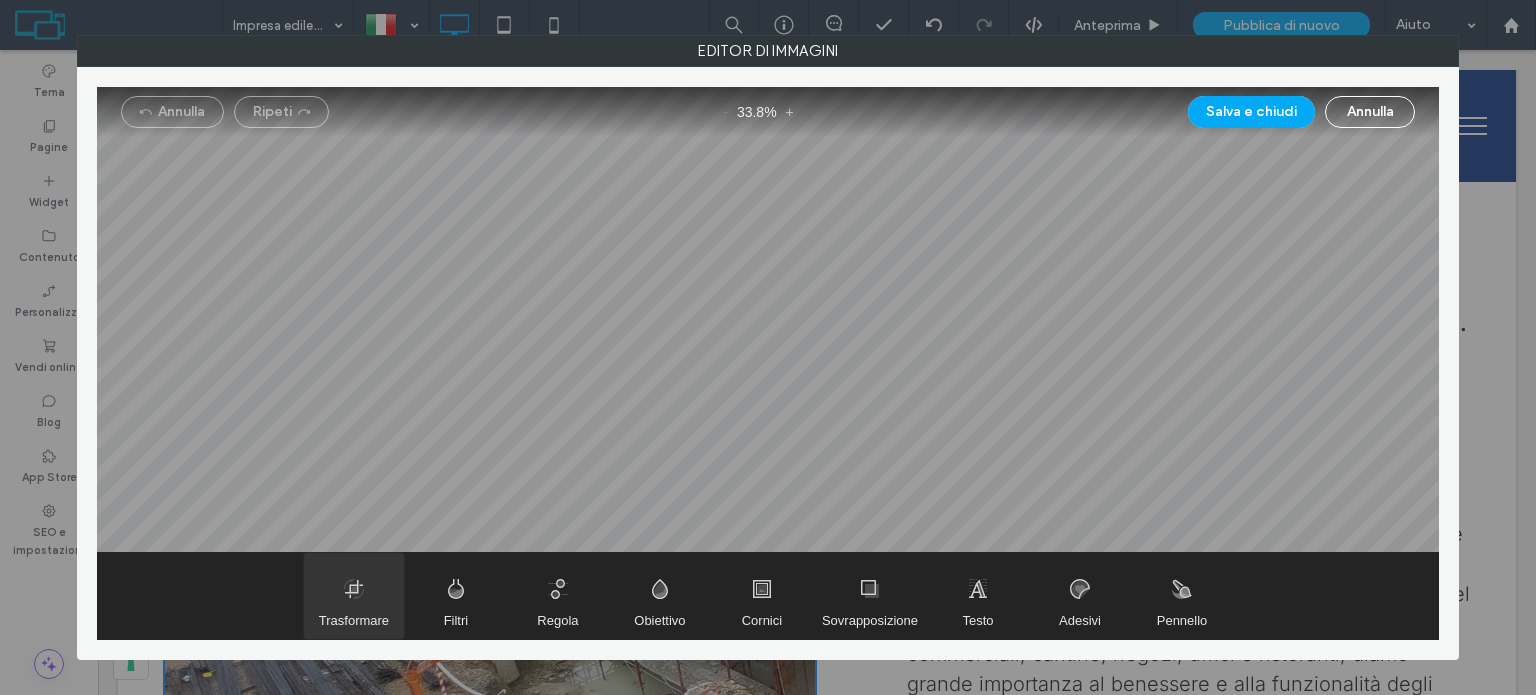 click at bounding box center (354, 596) 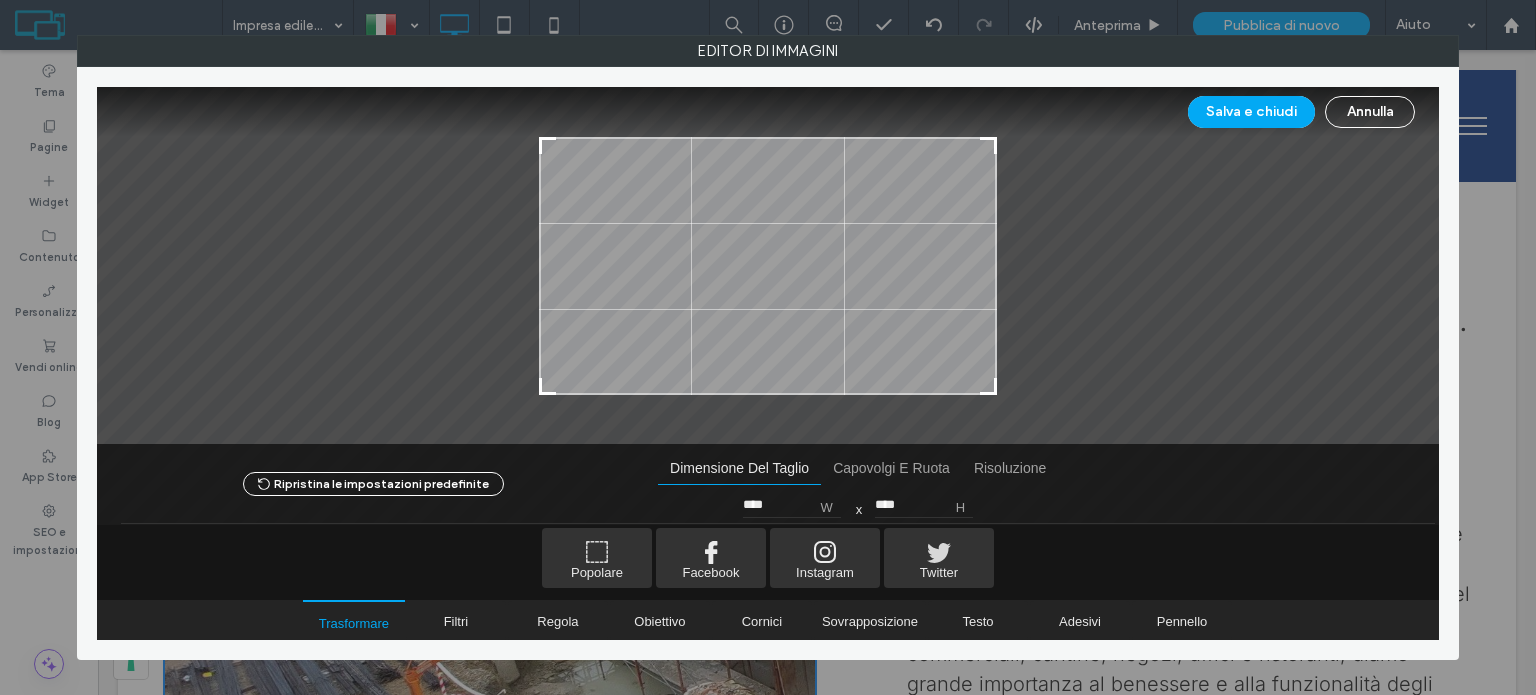 type on "****" 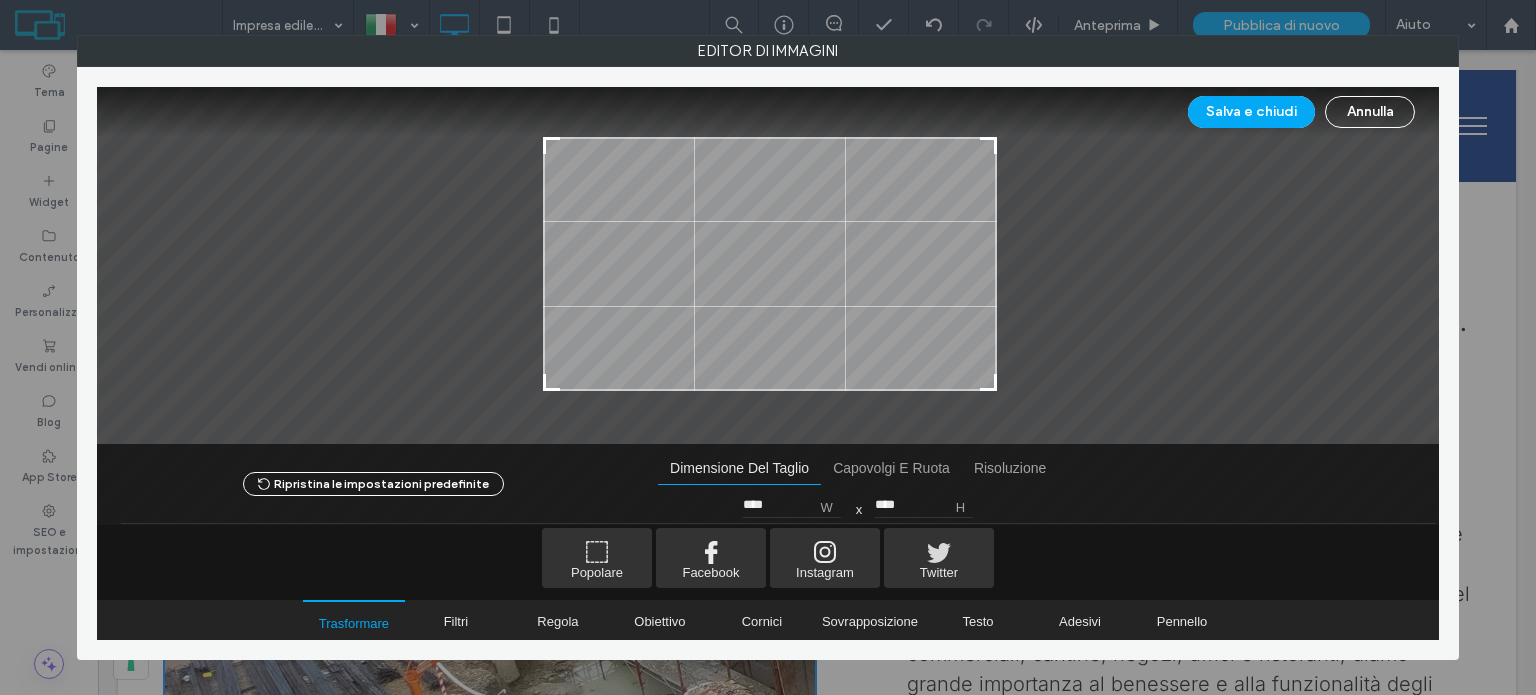 type on "****" 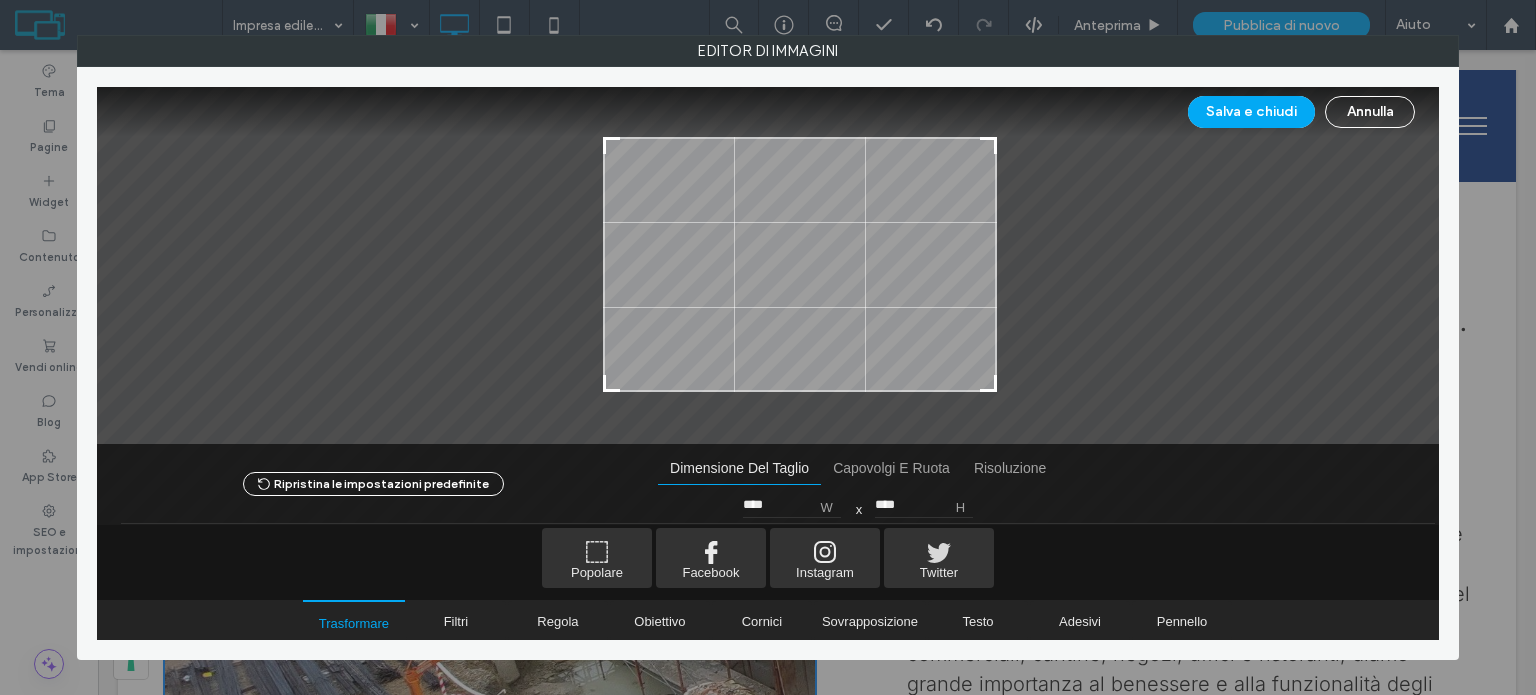 type on "****" 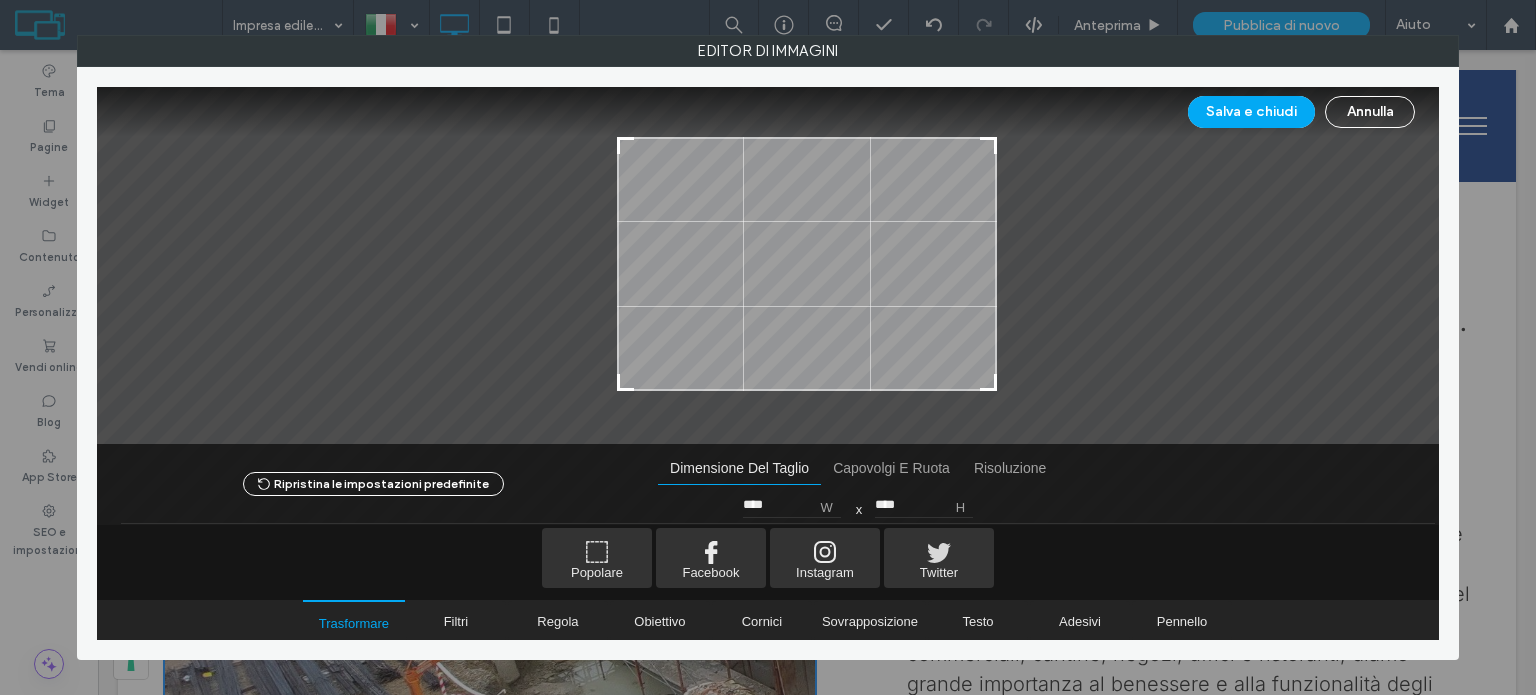 type on "****" 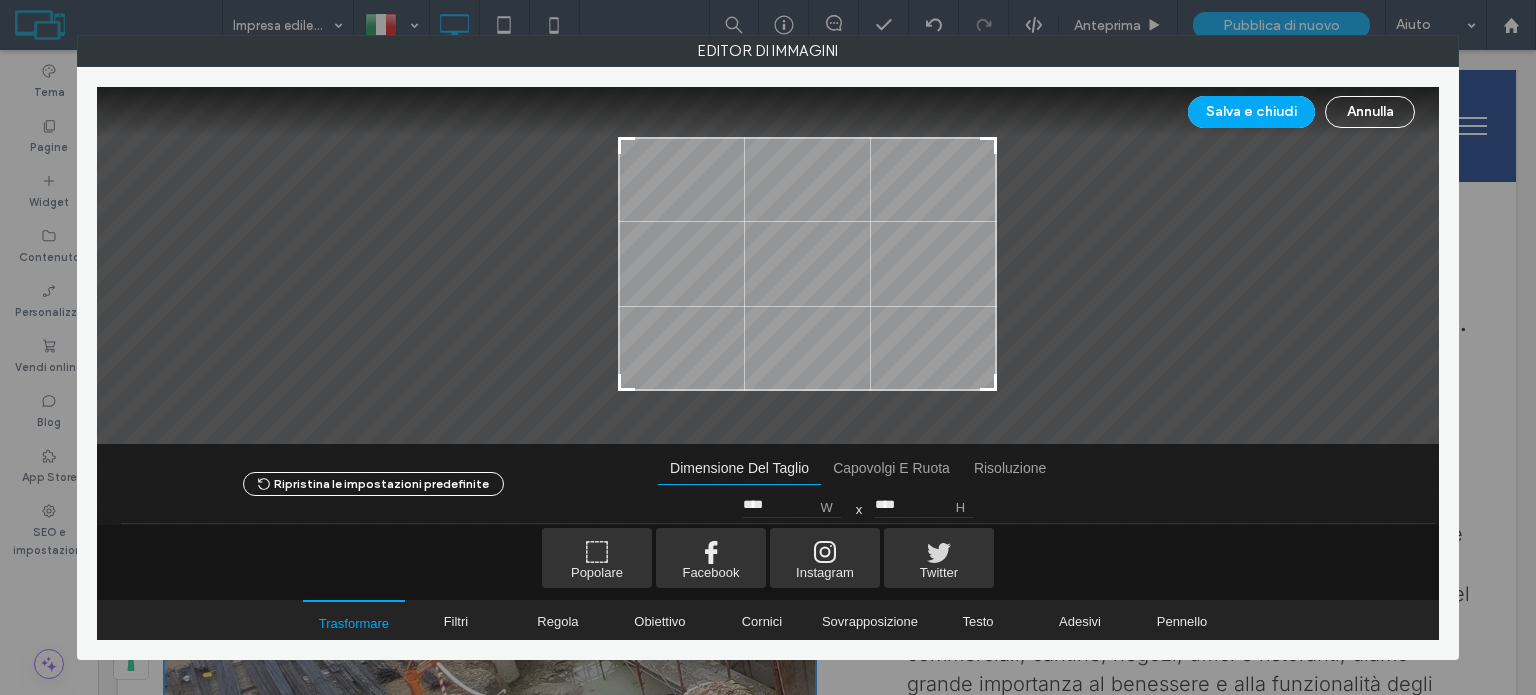 type on "****" 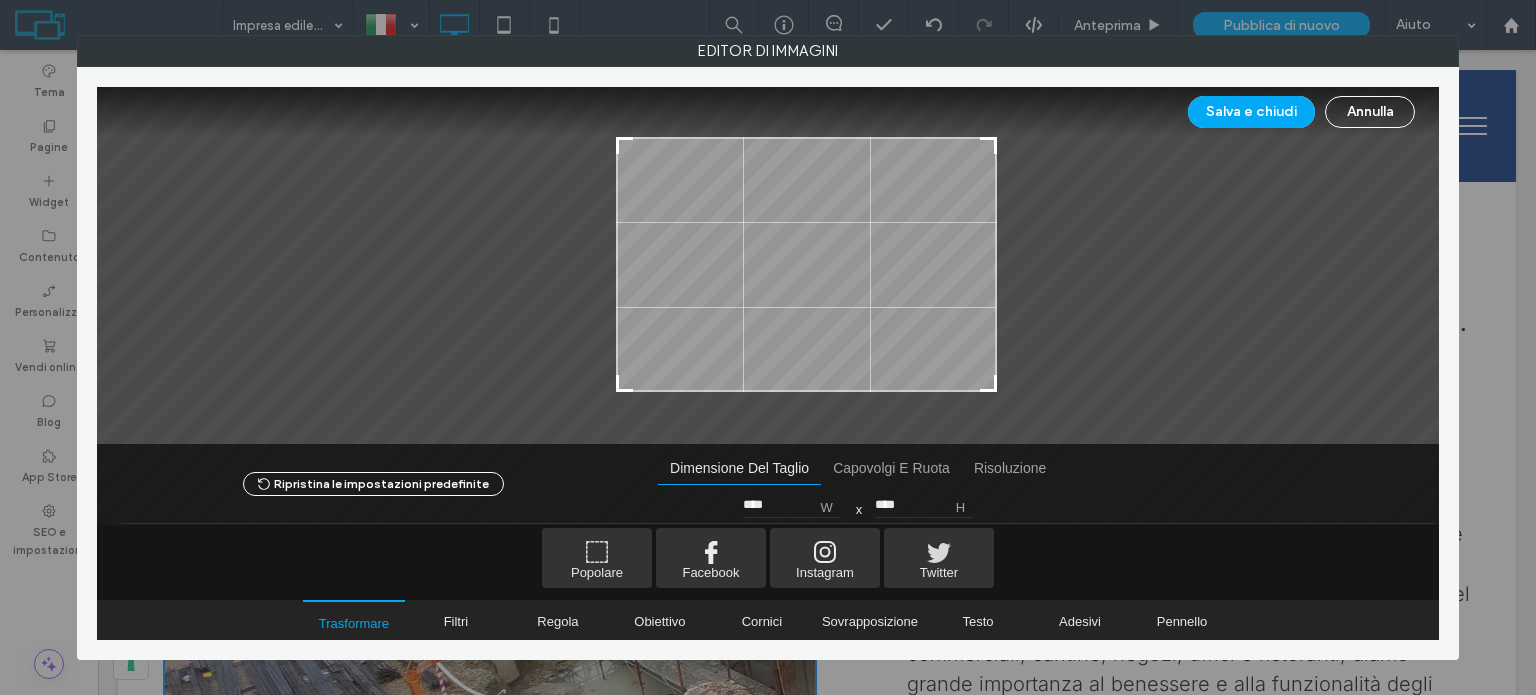 type on "****" 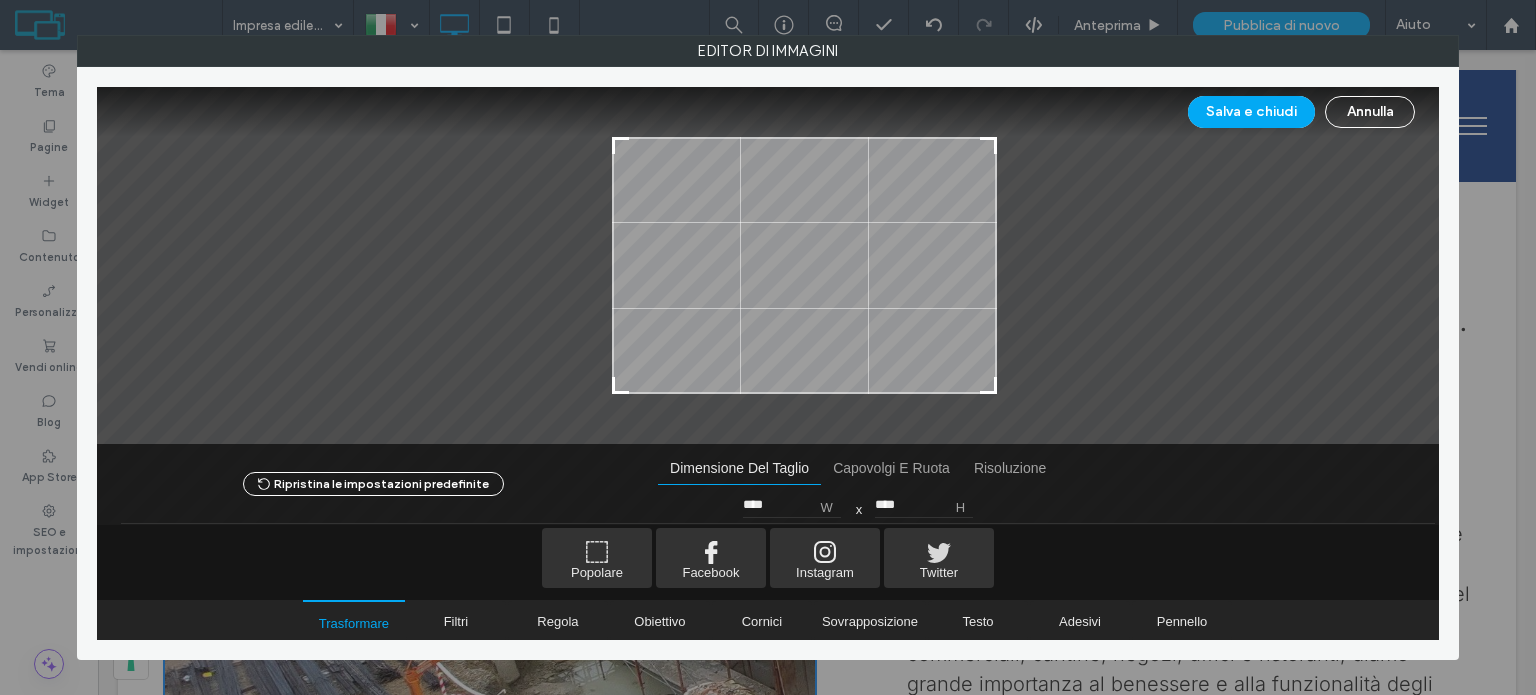 type on "****" 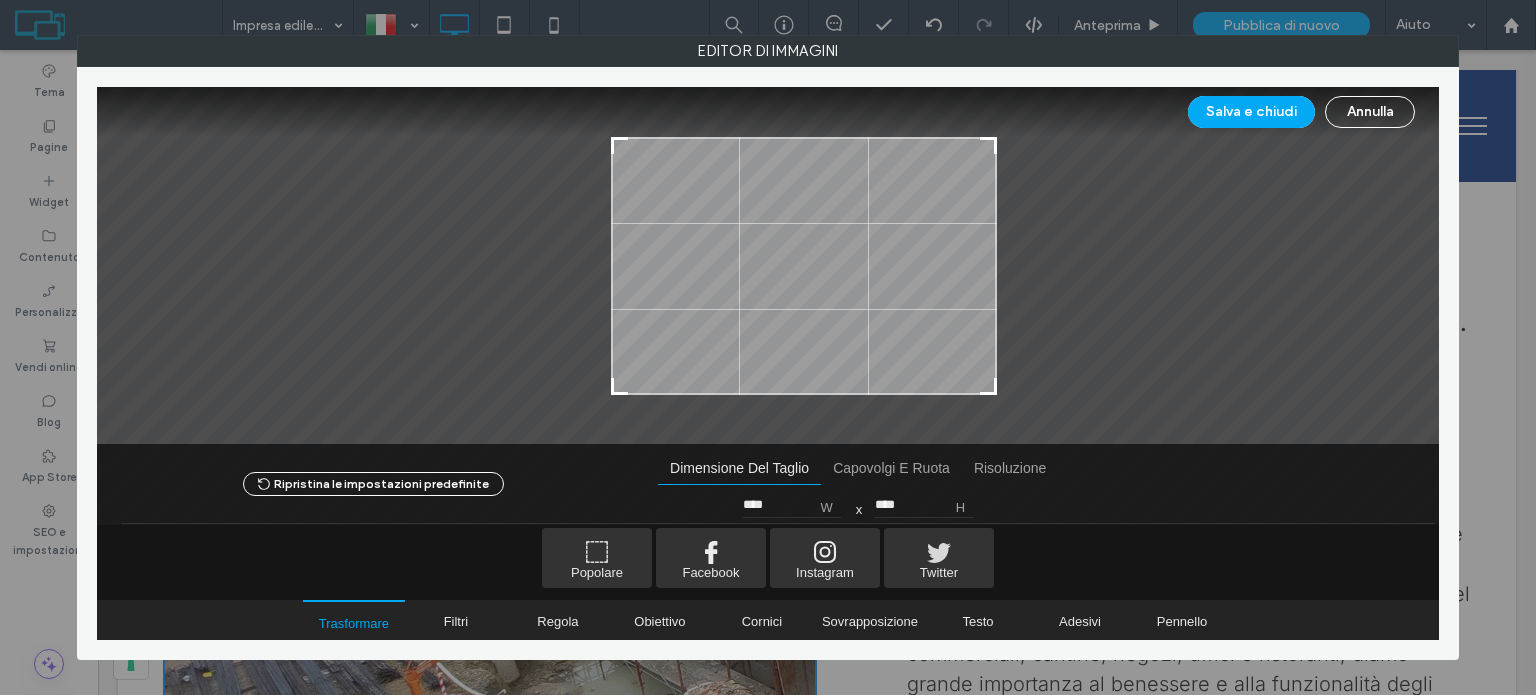 drag, startPoint x: 543, startPoint y: 390, endPoint x: 613, endPoint y: 400, distance: 70.71068 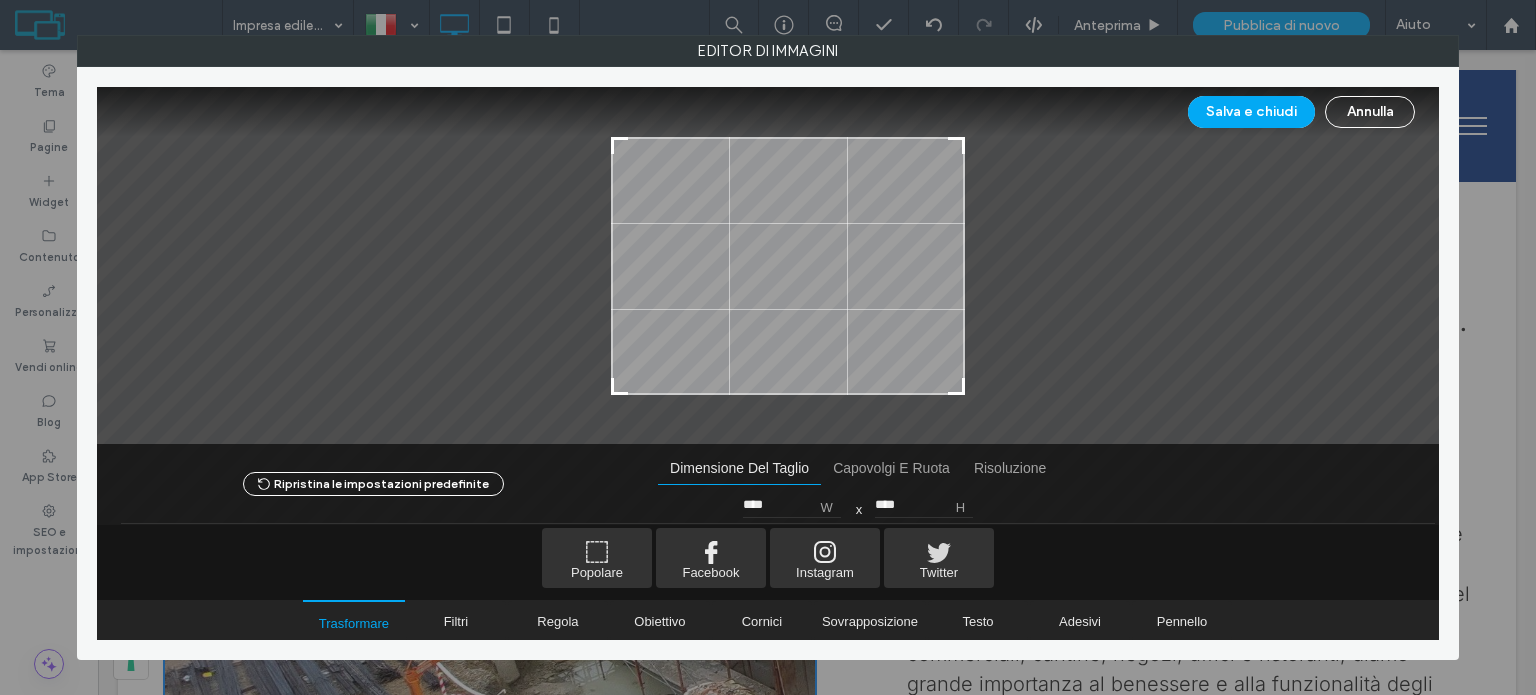 type on "****" 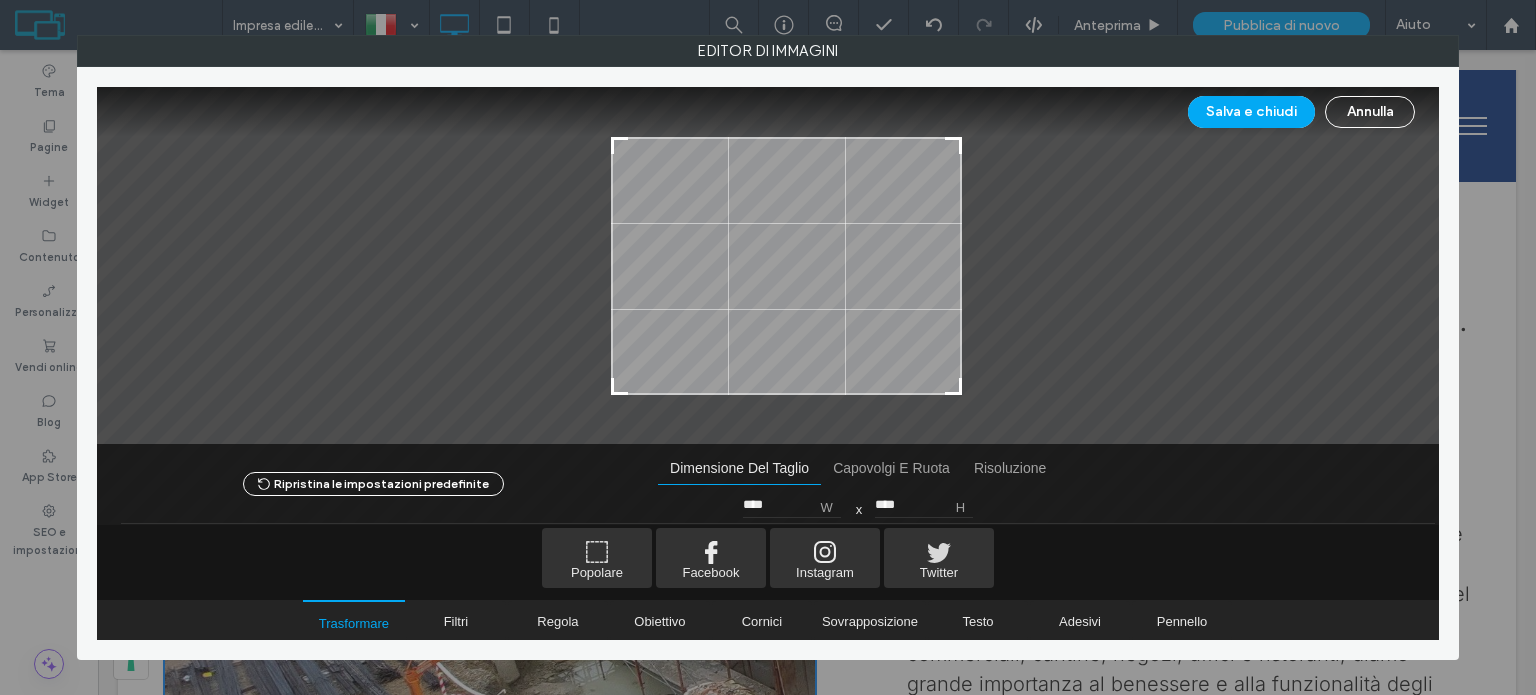 drag, startPoint x: 995, startPoint y: 387, endPoint x: 960, endPoint y: 395, distance: 35.902645 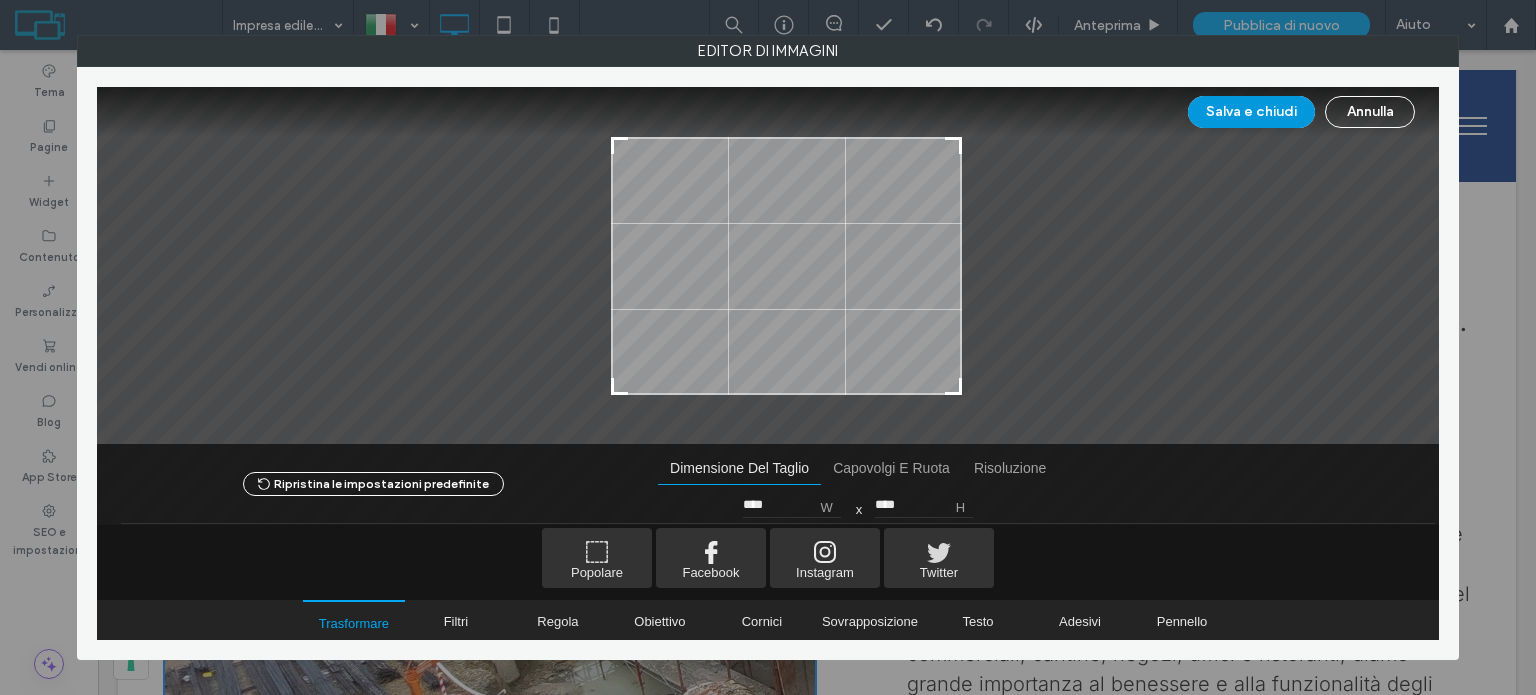 click on "Salva e chiudi" at bounding box center (1251, 112) 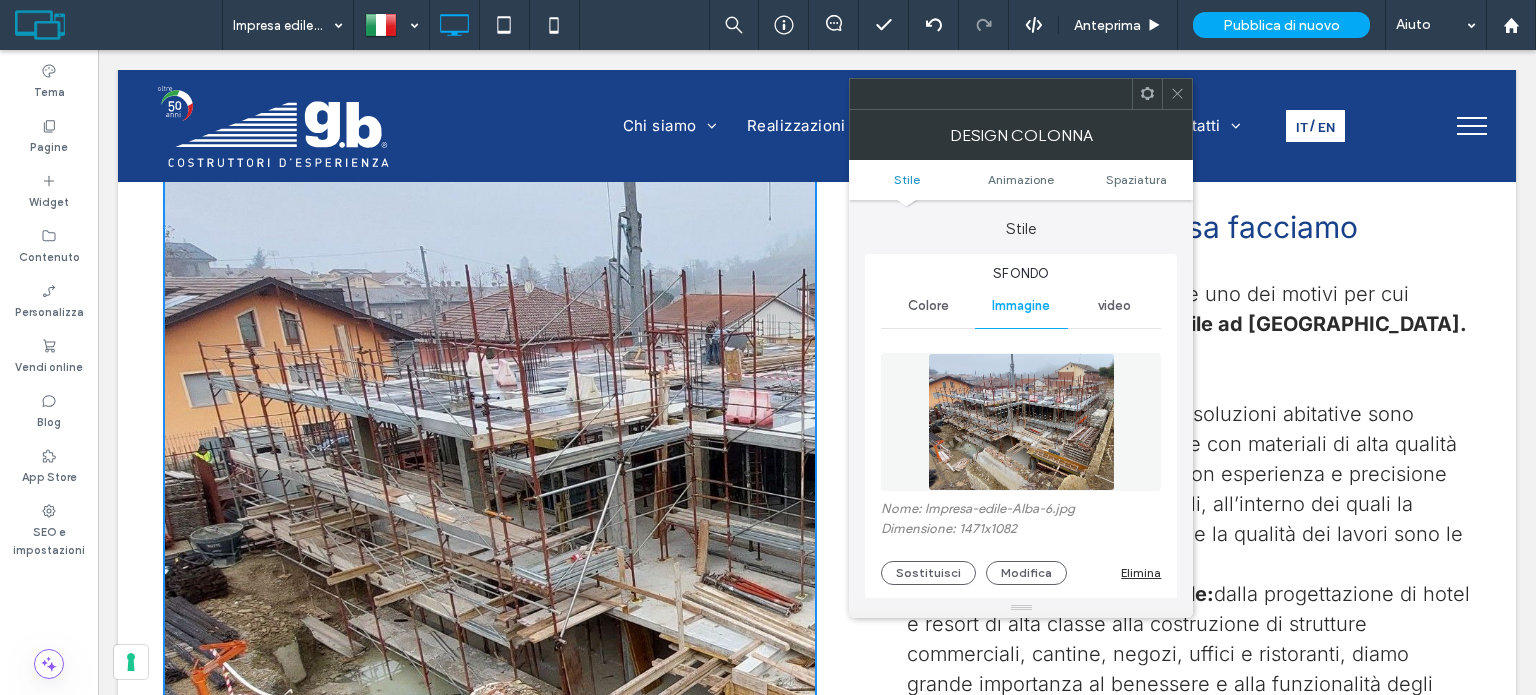 click 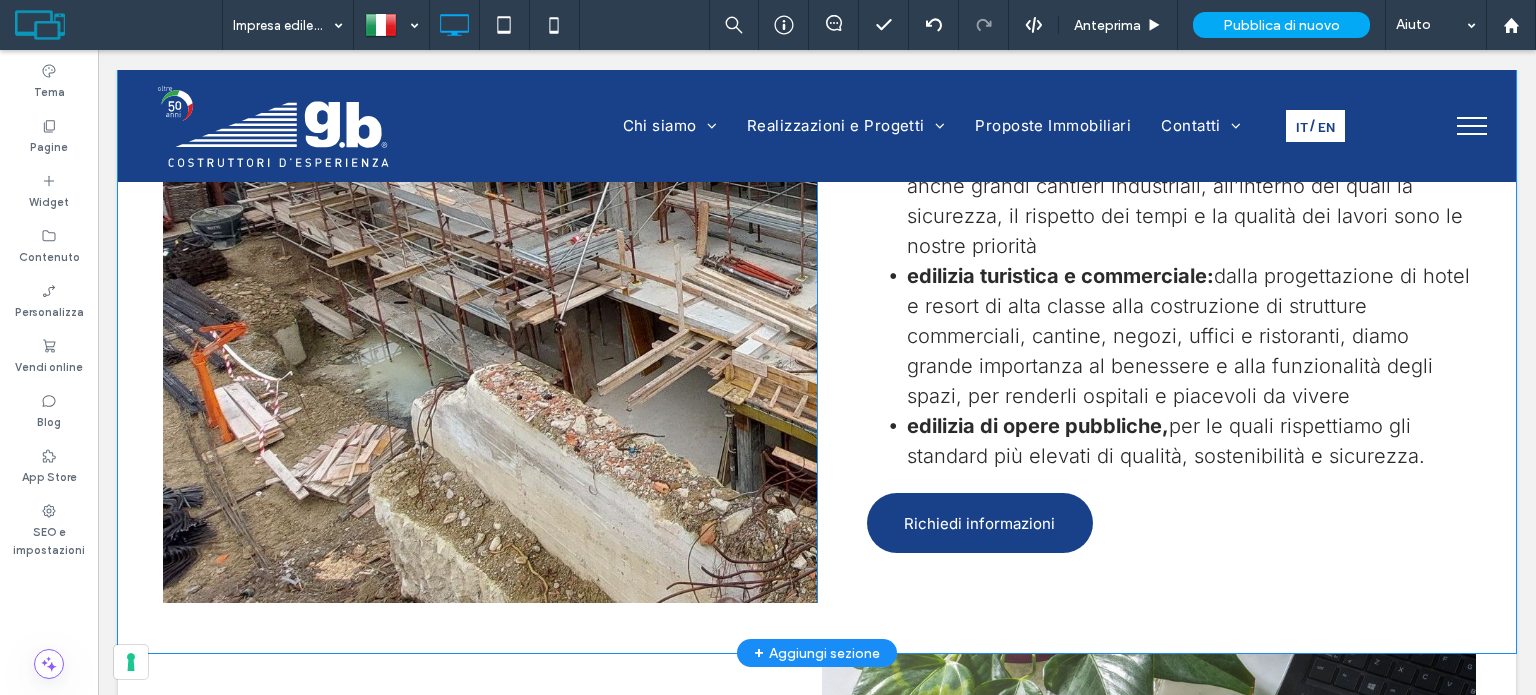 scroll, scrollTop: 1400, scrollLeft: 0, axis: vertical 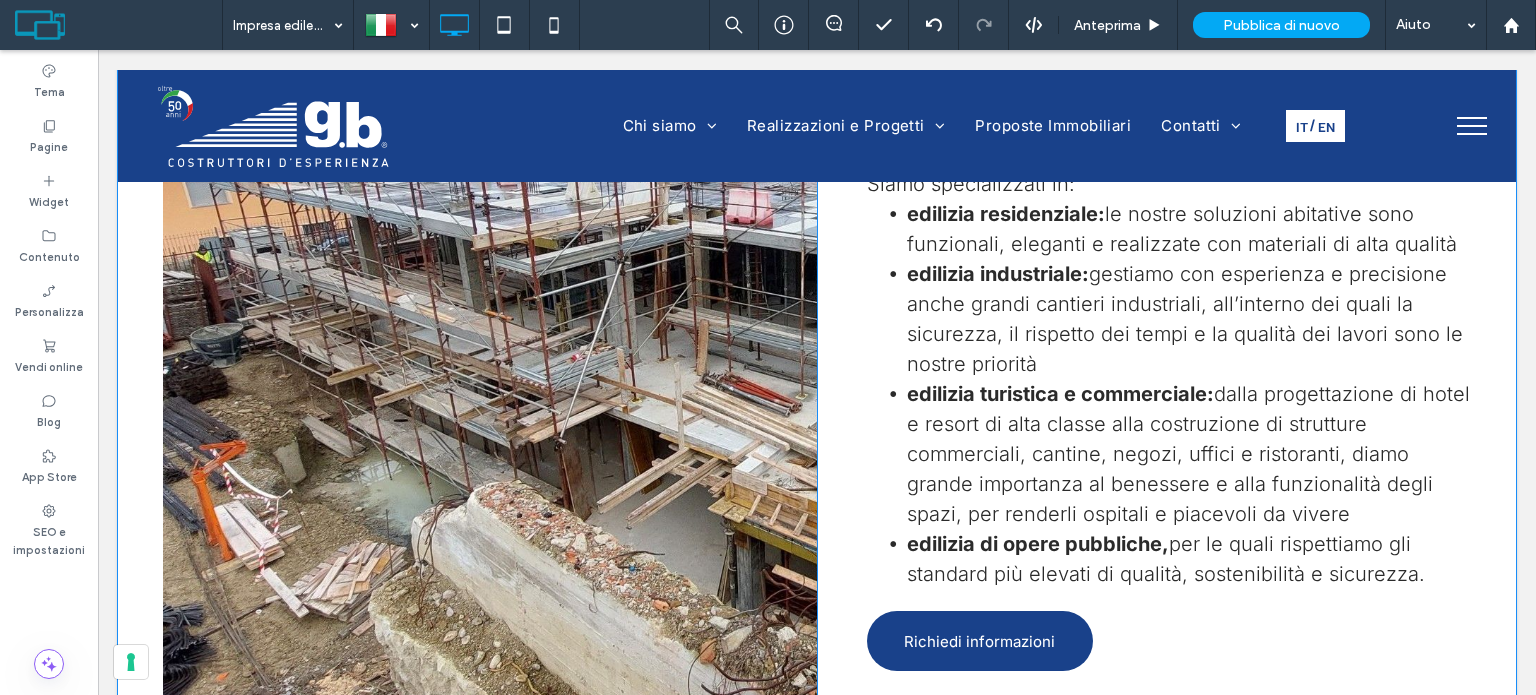click on "Click To Paste" at bounding box center (490, 339) 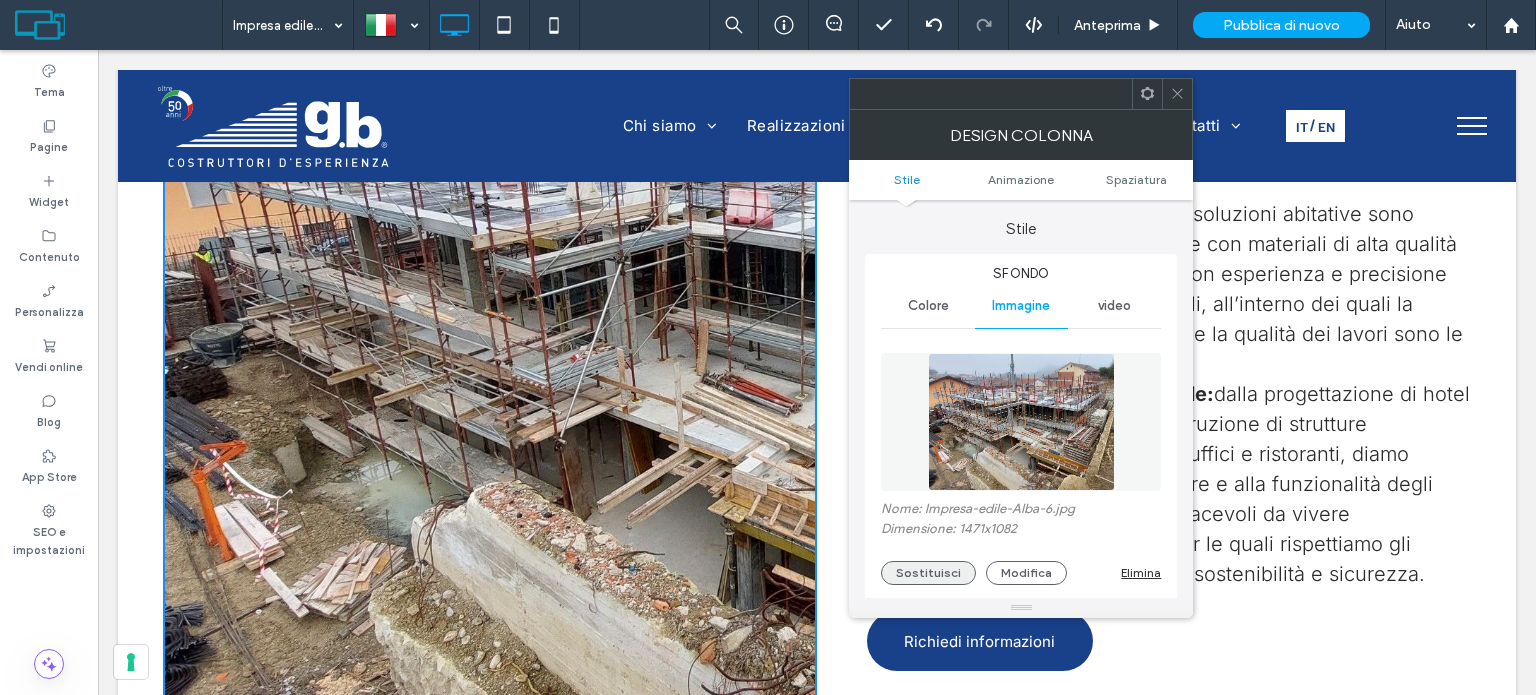 click on "Sostituisci" at bounding box center [928, 573] 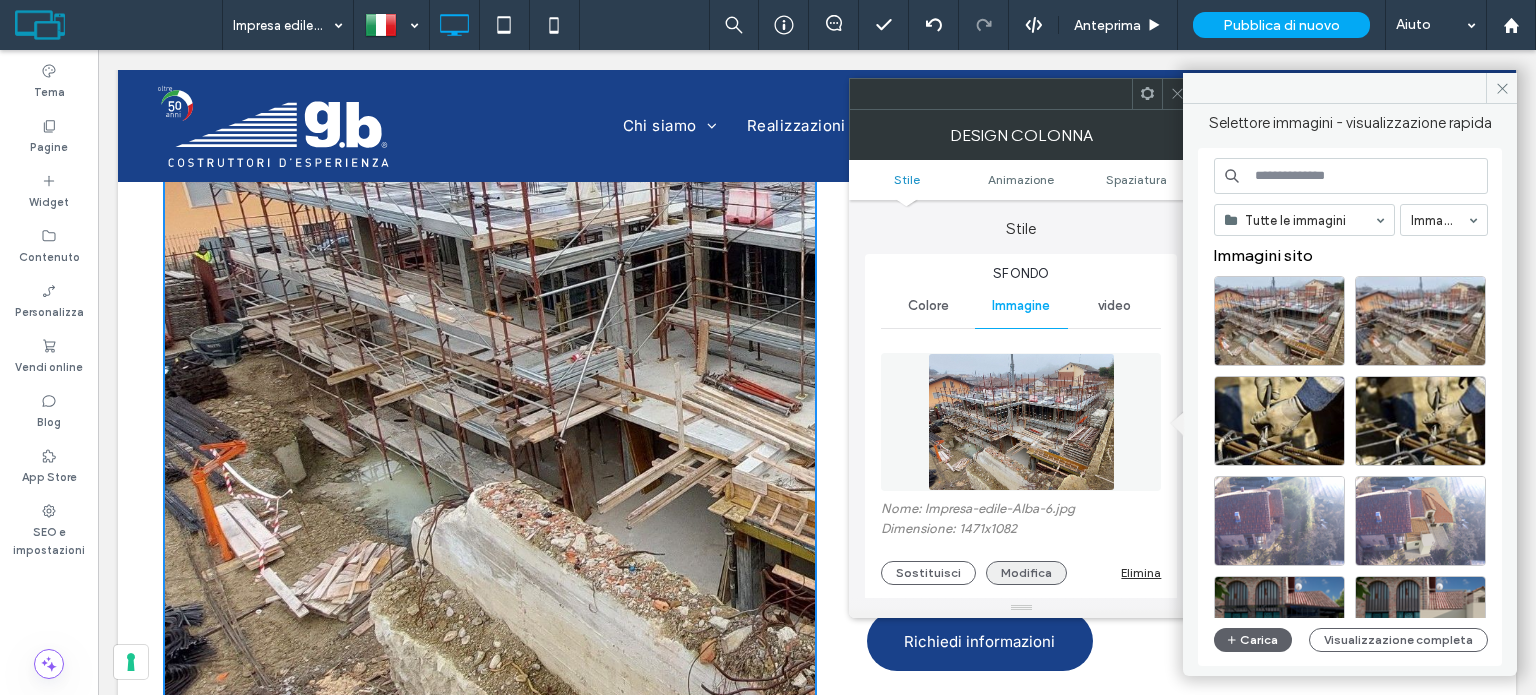 click on "Modifica" at bounding box center (1026, 573) 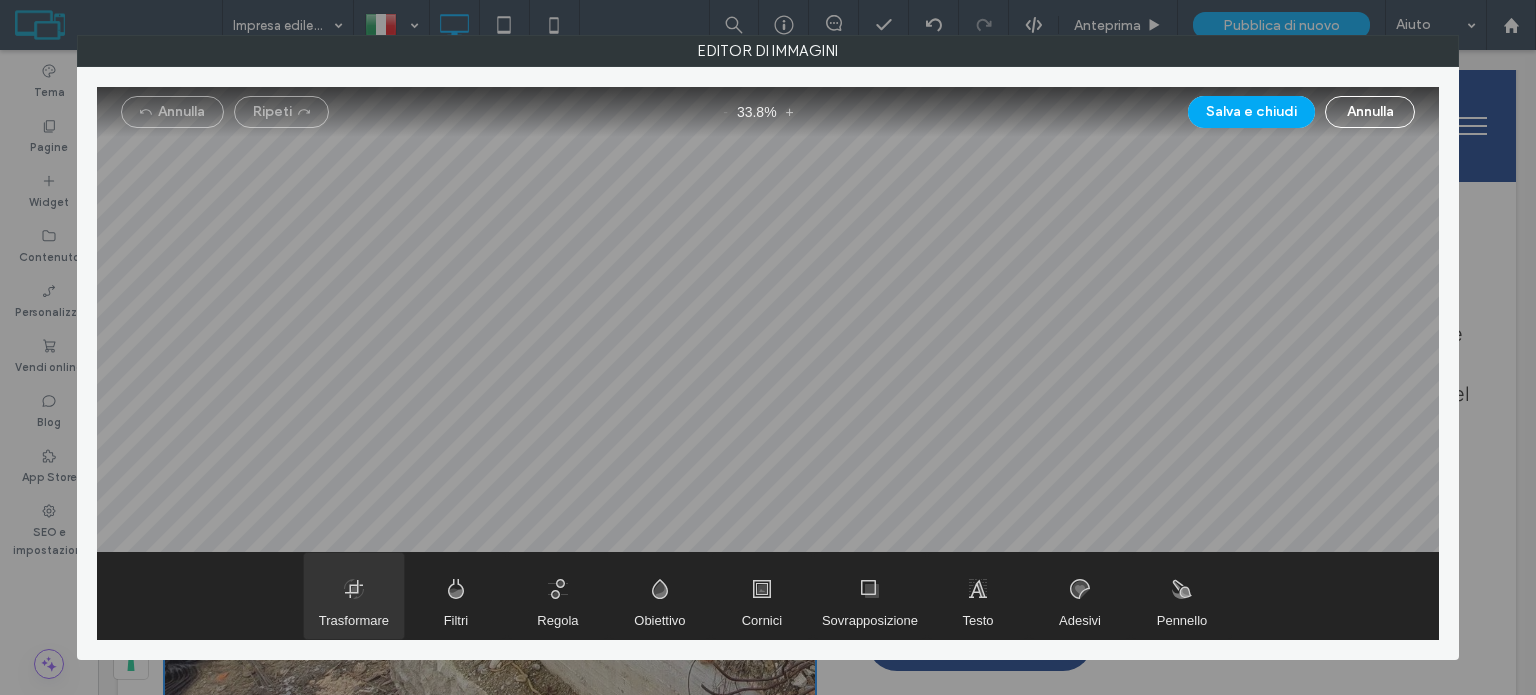 click at bounding box center (354, 596) 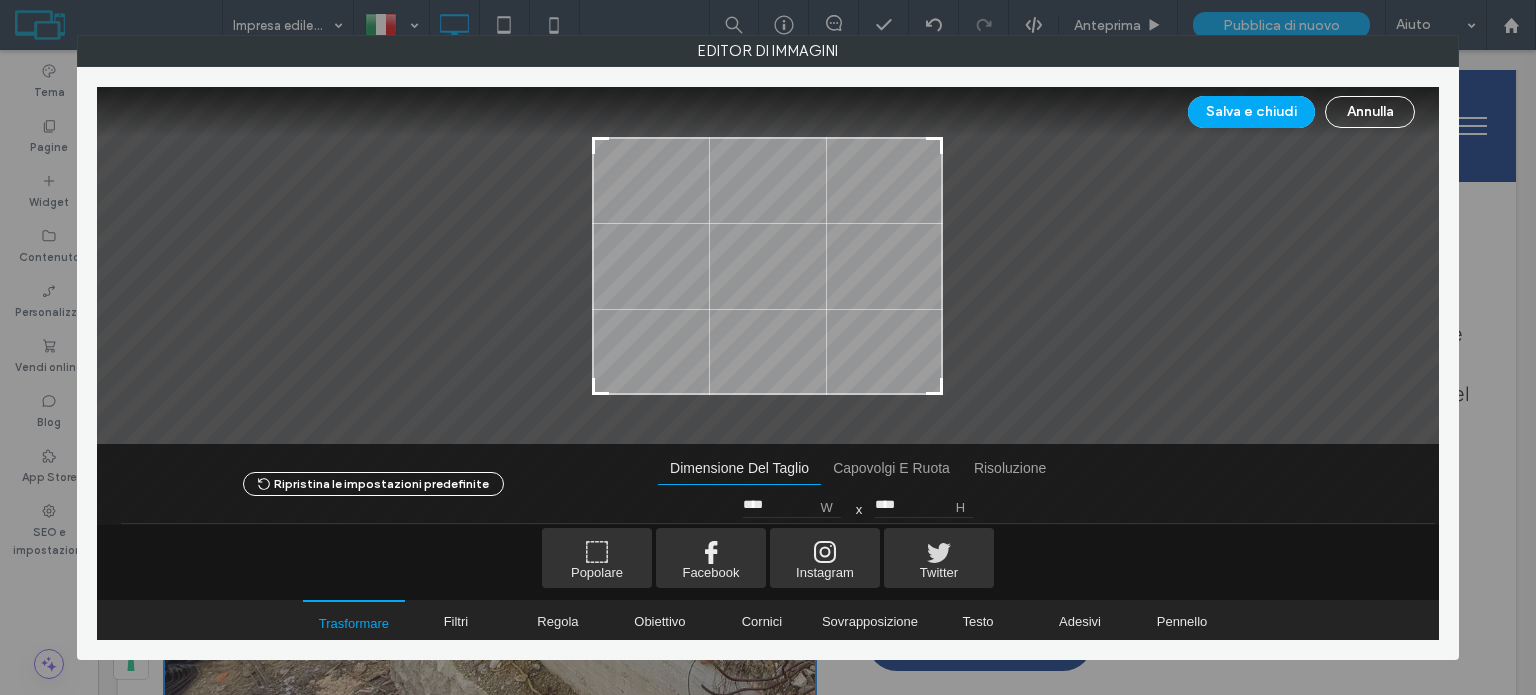 type on "****" 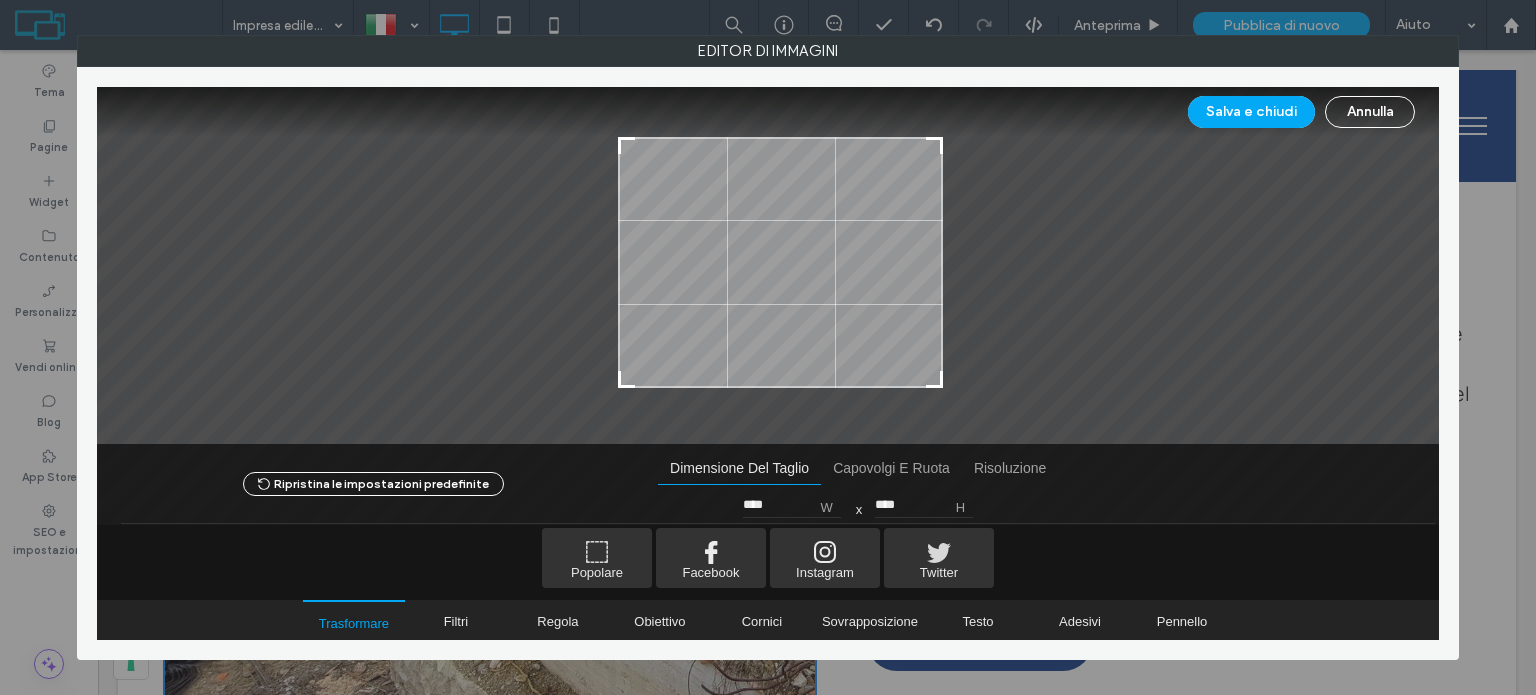 type on "****" 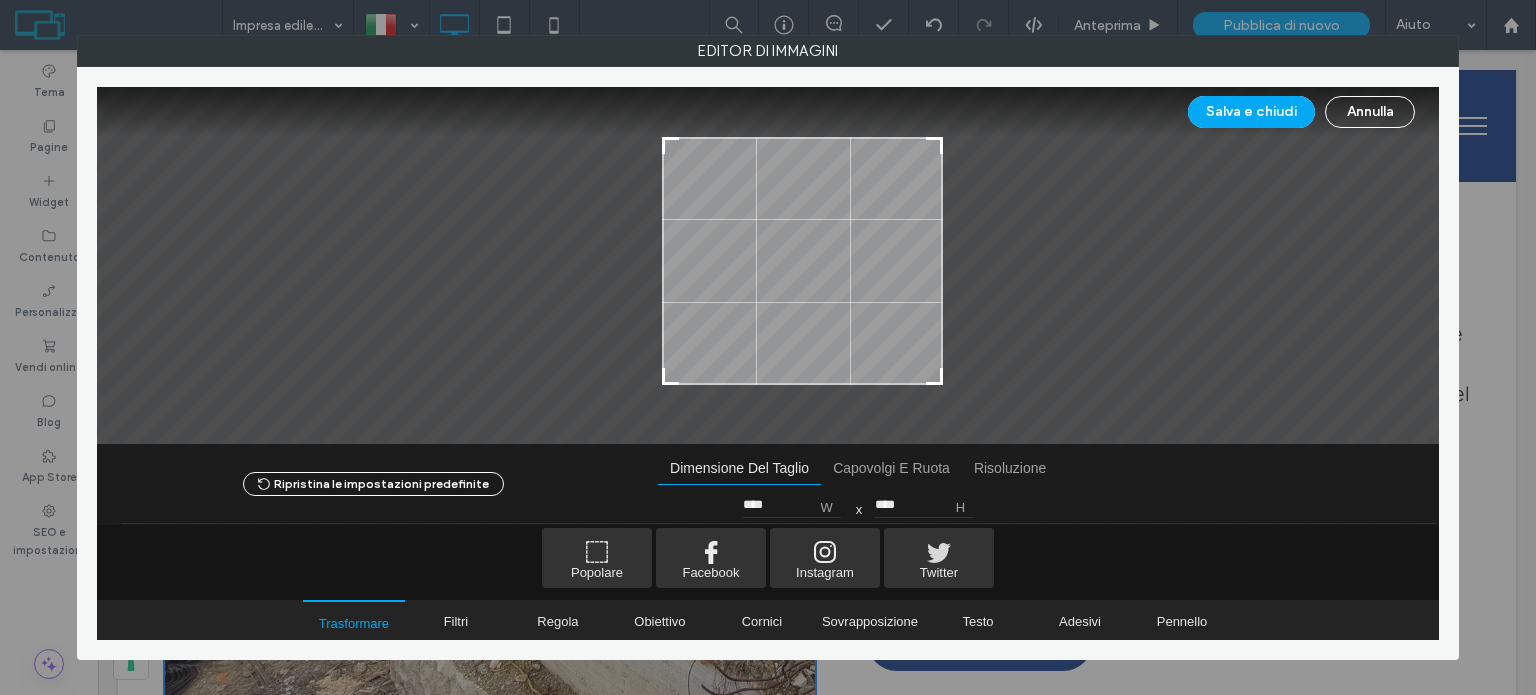 type on "****" 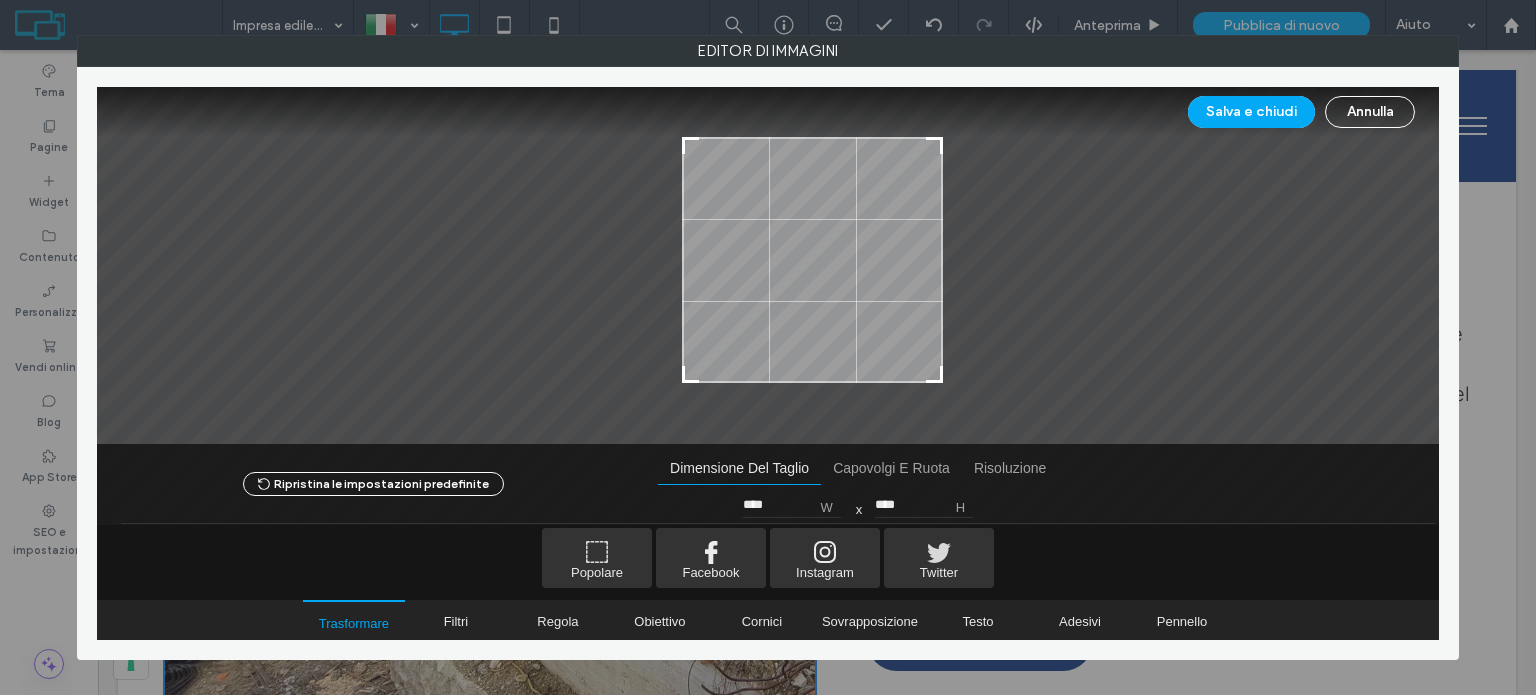 type on "****" 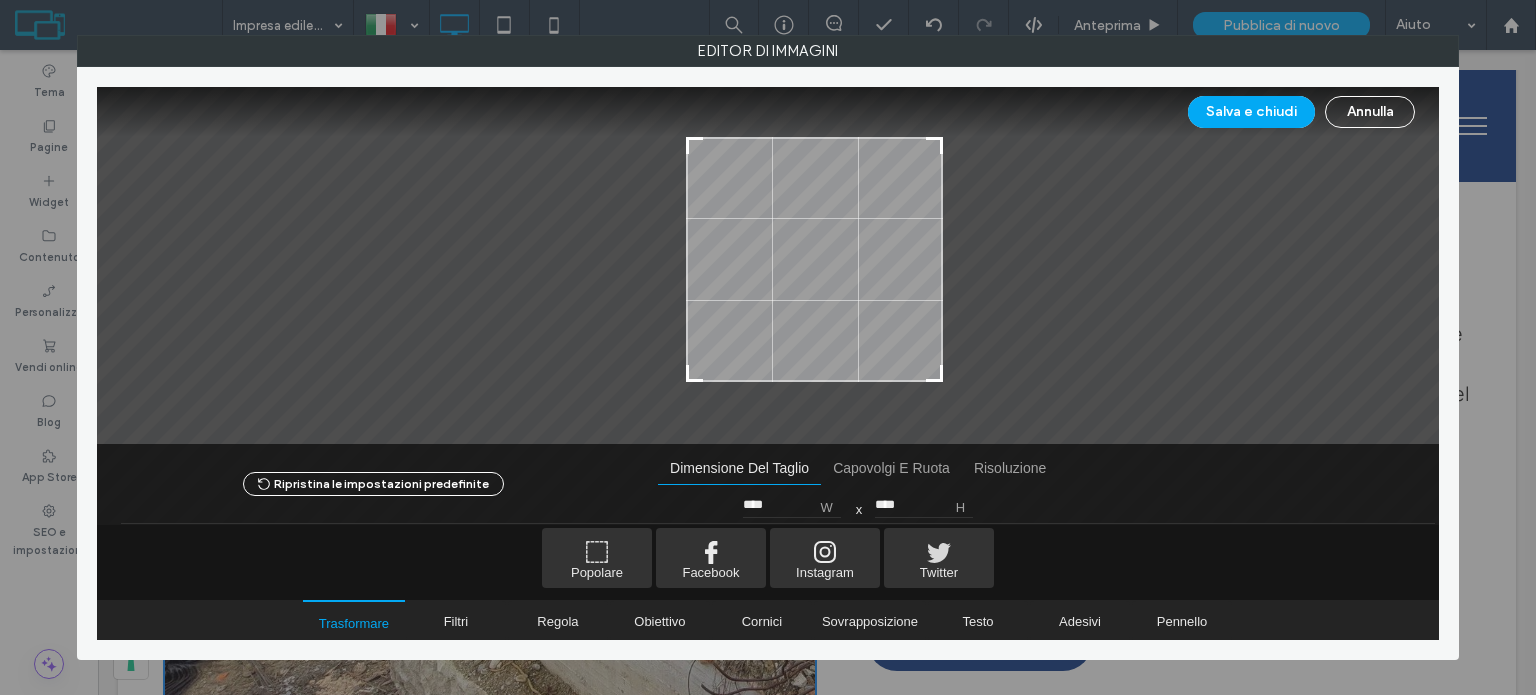 type on "****" 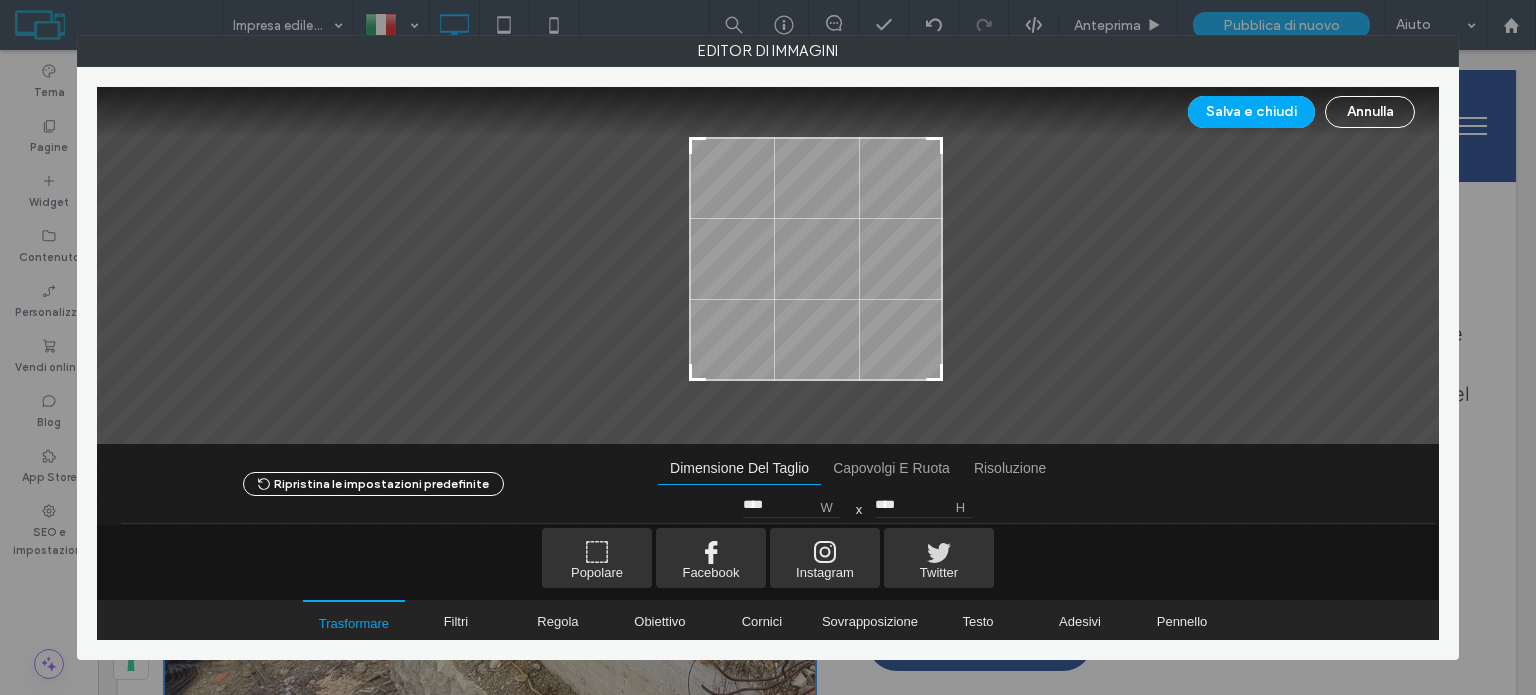 type on "****" 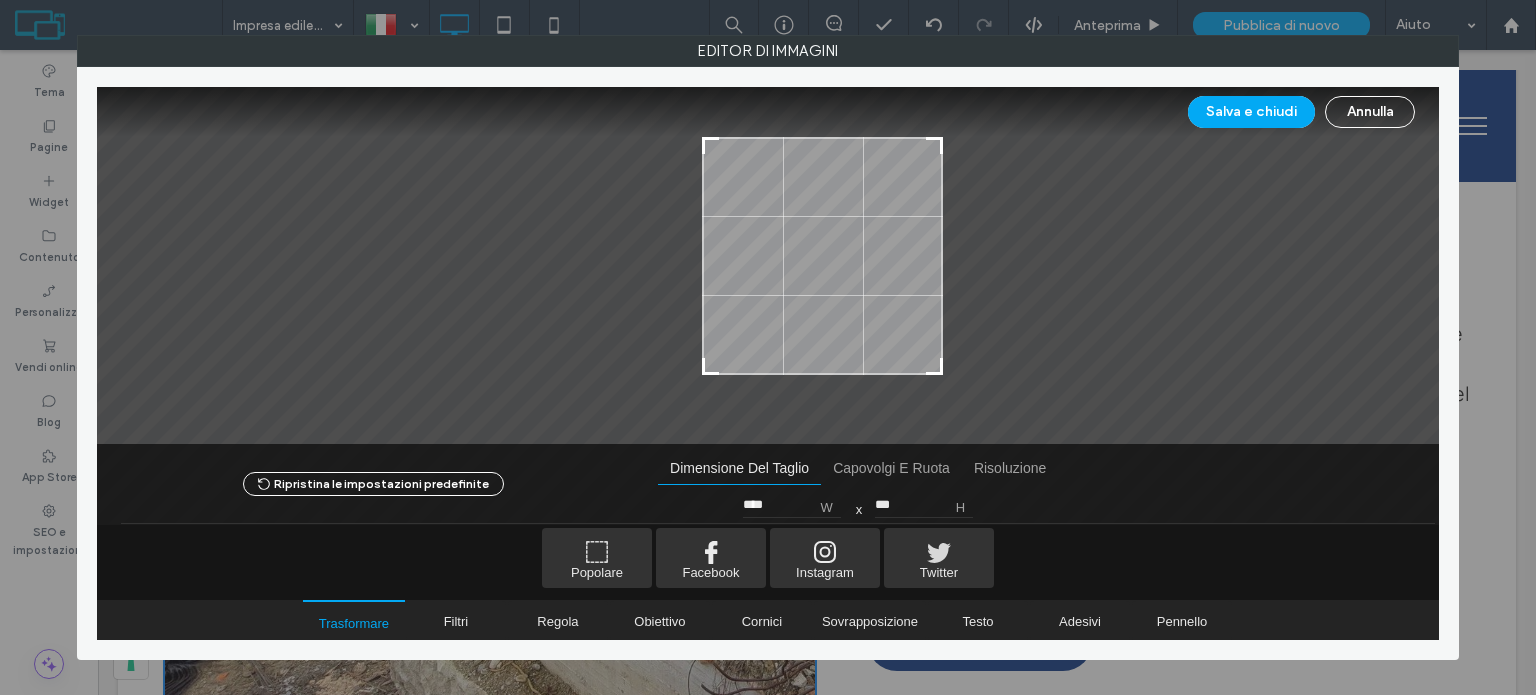 type on "****" 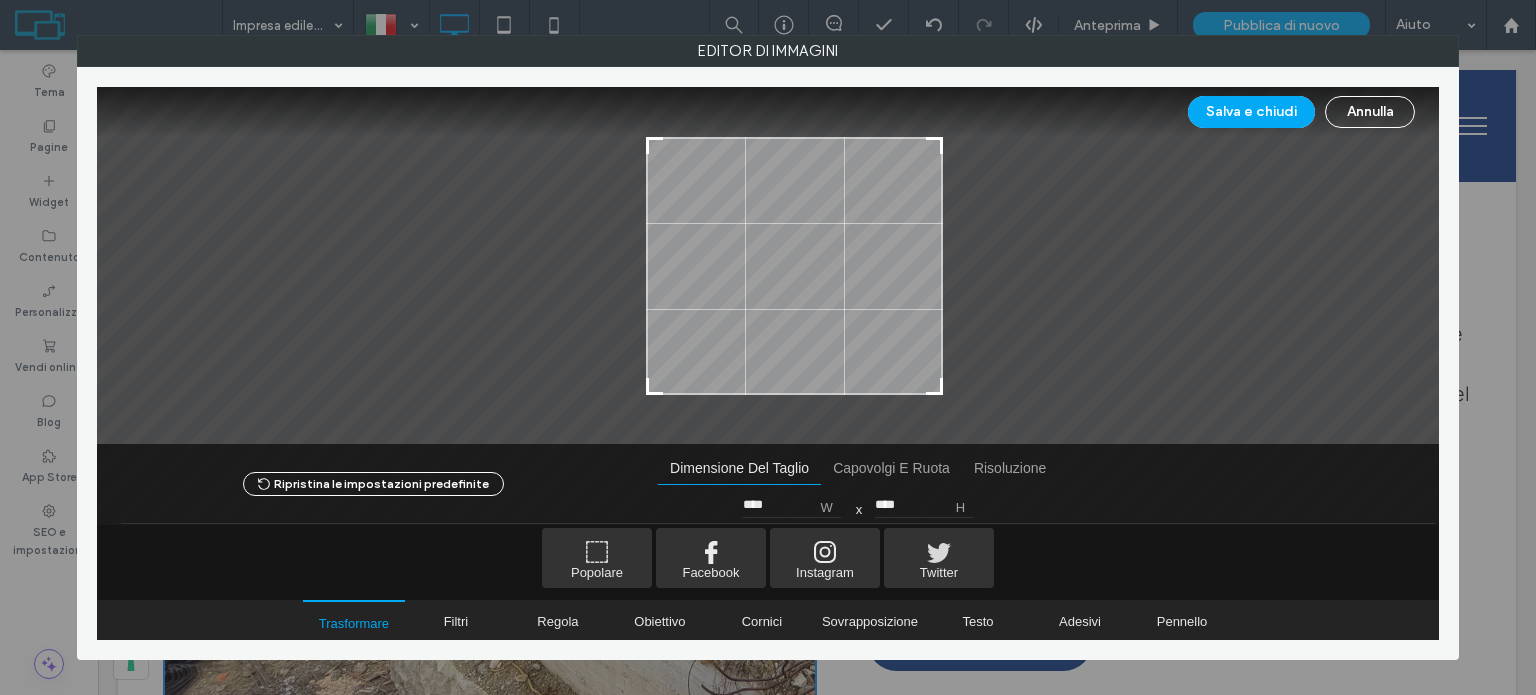 type on "****" 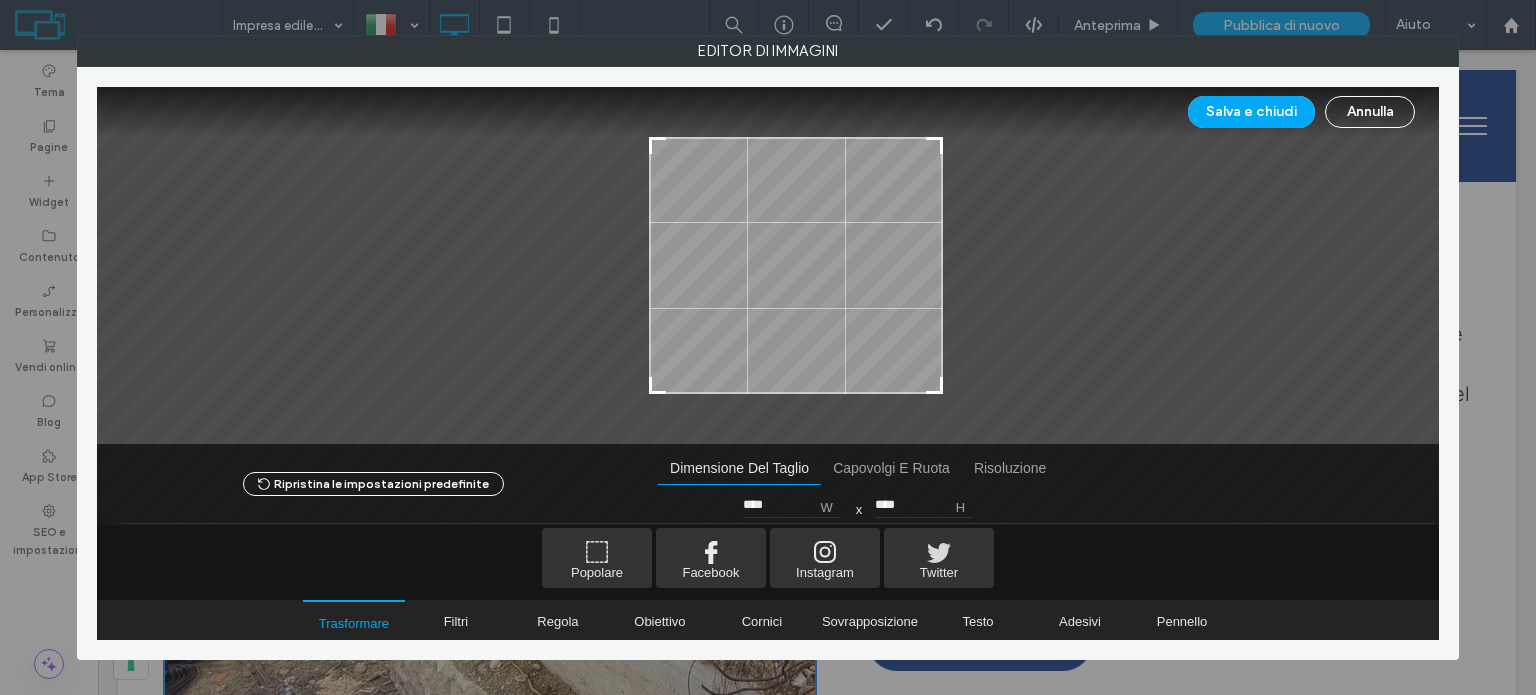 drag, startPoint x: 598, startPoint y: 391, endPoint x: 655, endPoint y: 422, distance: 64.884514 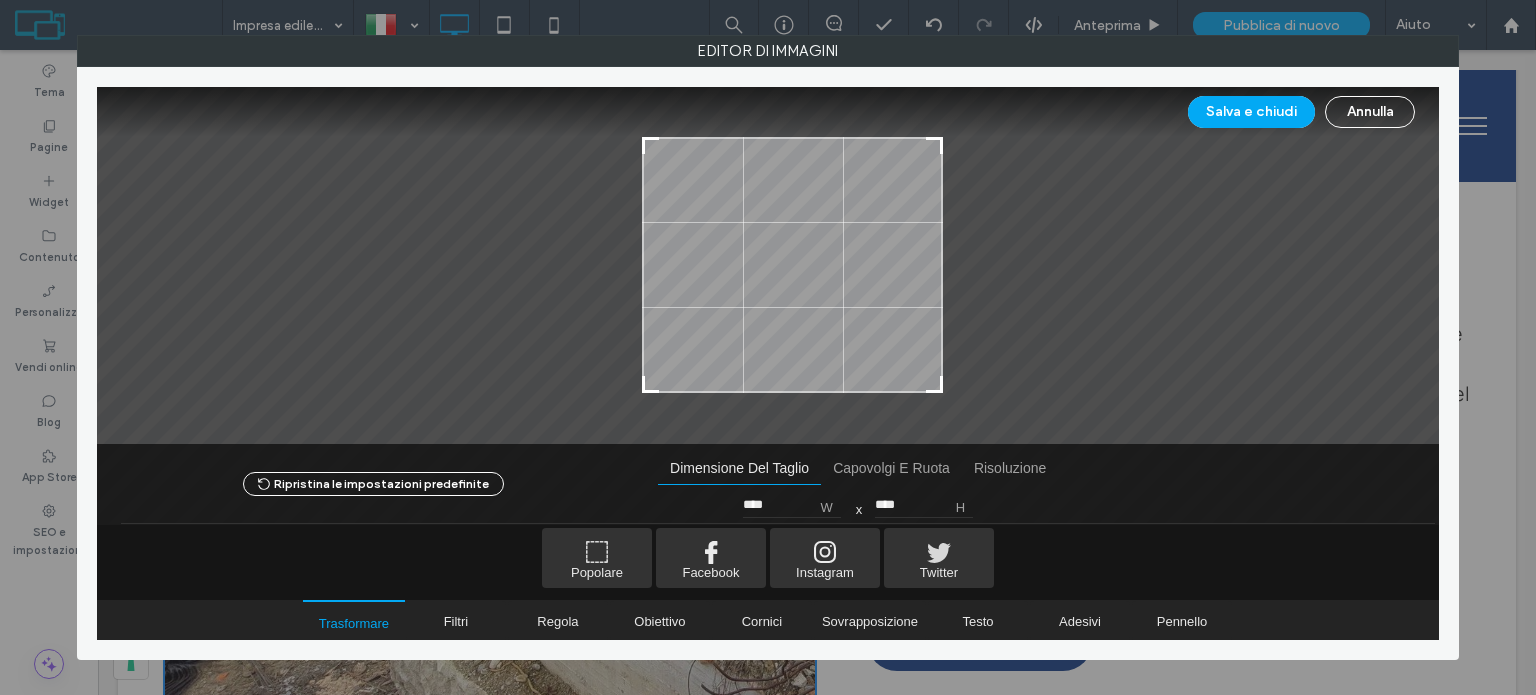 type on "****" 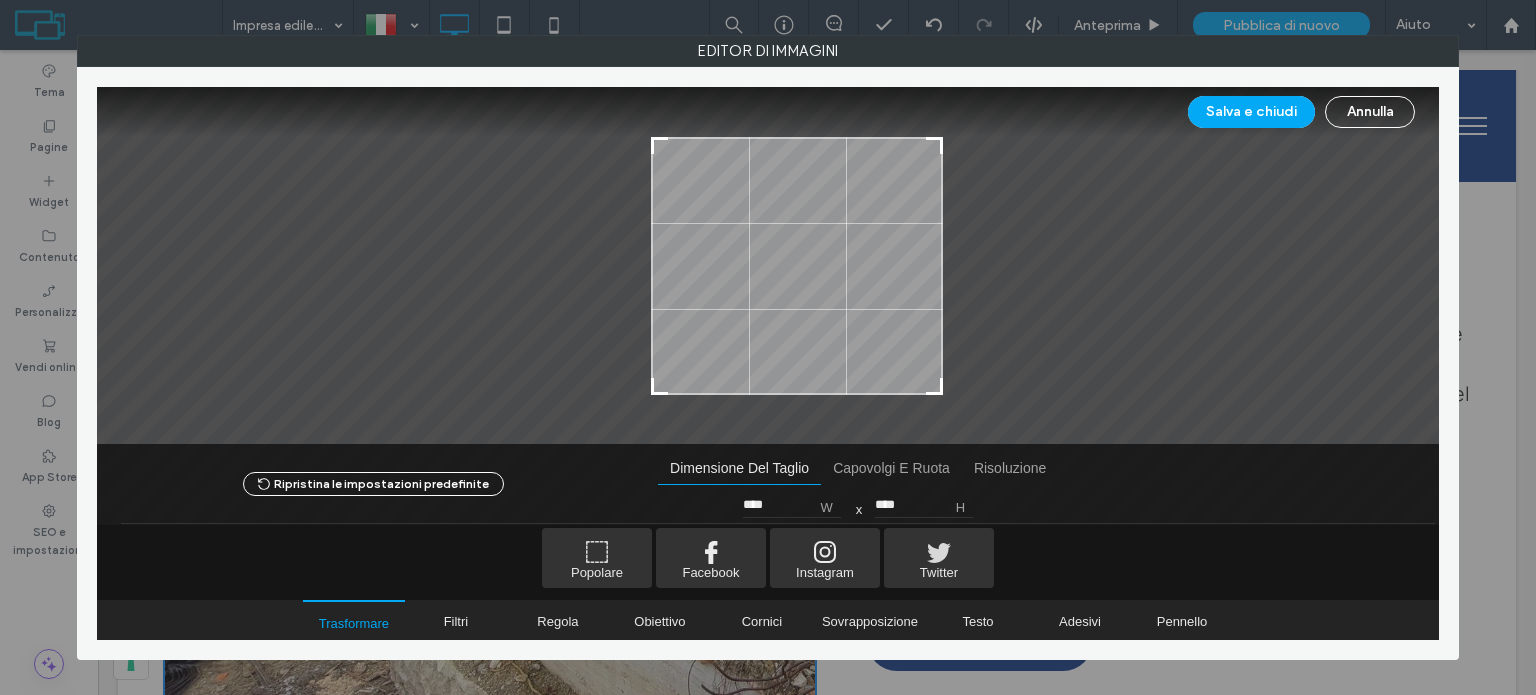type on "****" 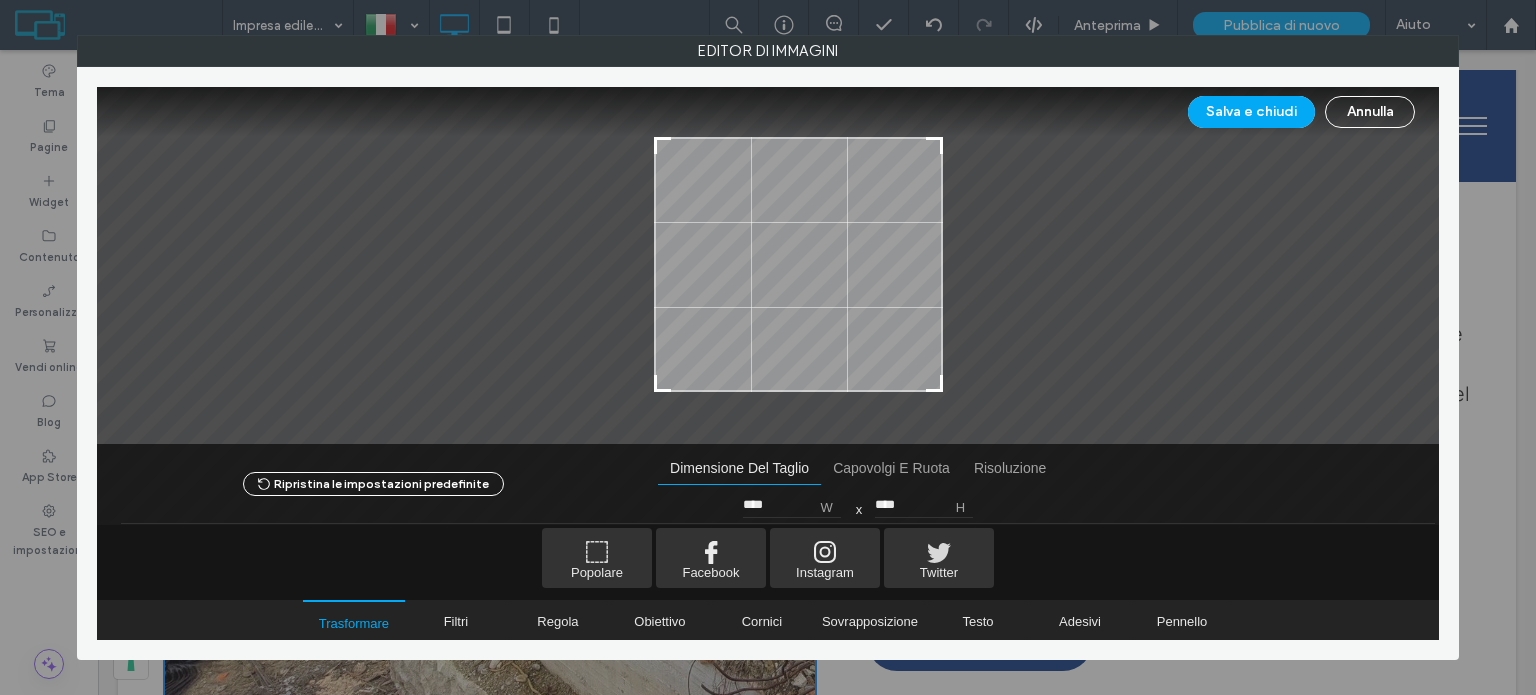 type on "****" 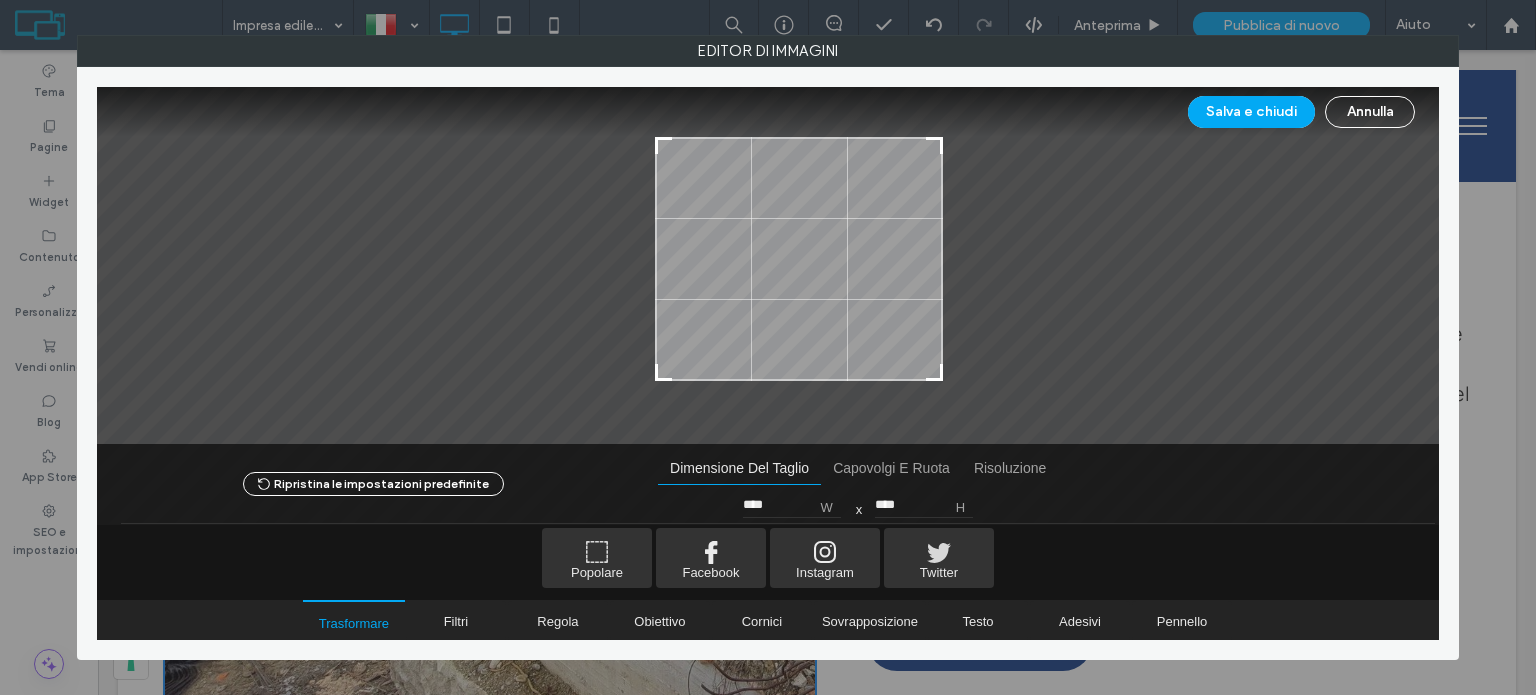 type on "****" 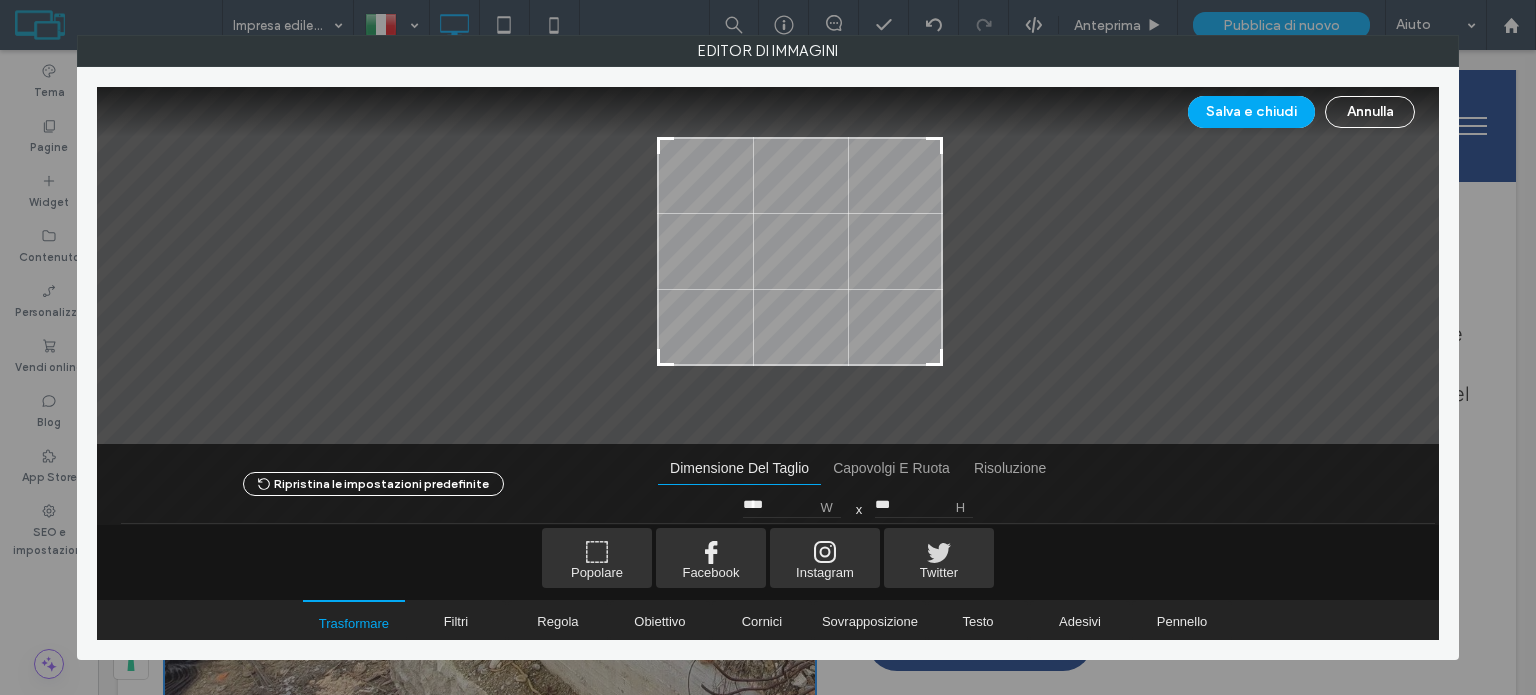 type on "***" 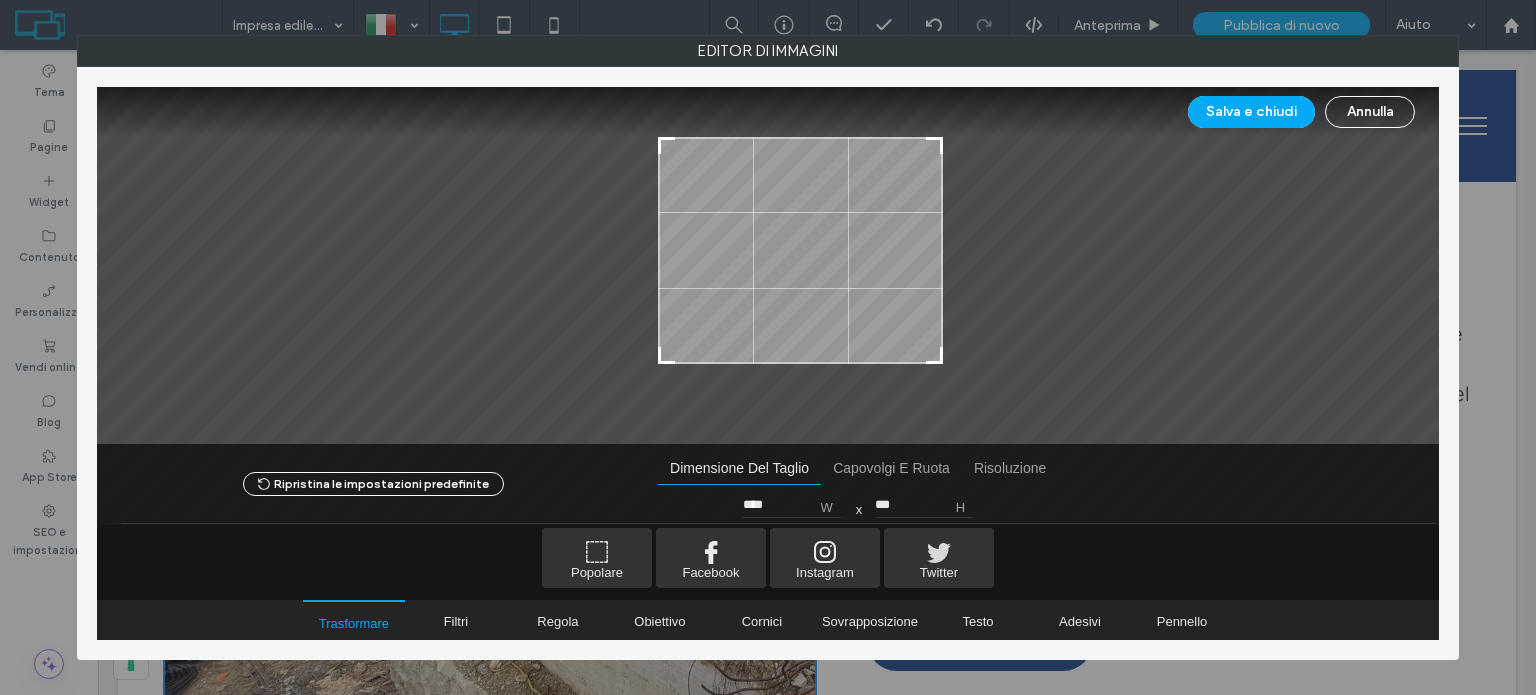 type on "***" 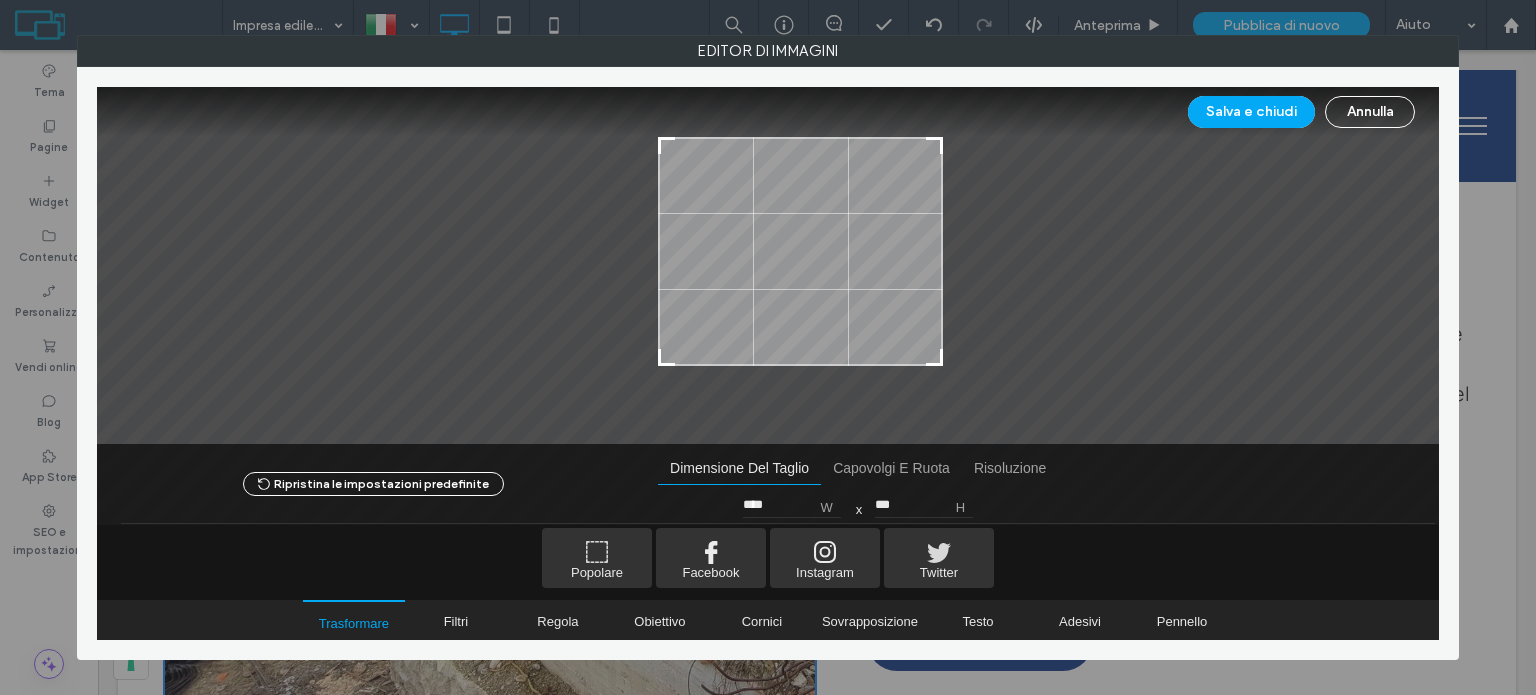 type on "****" 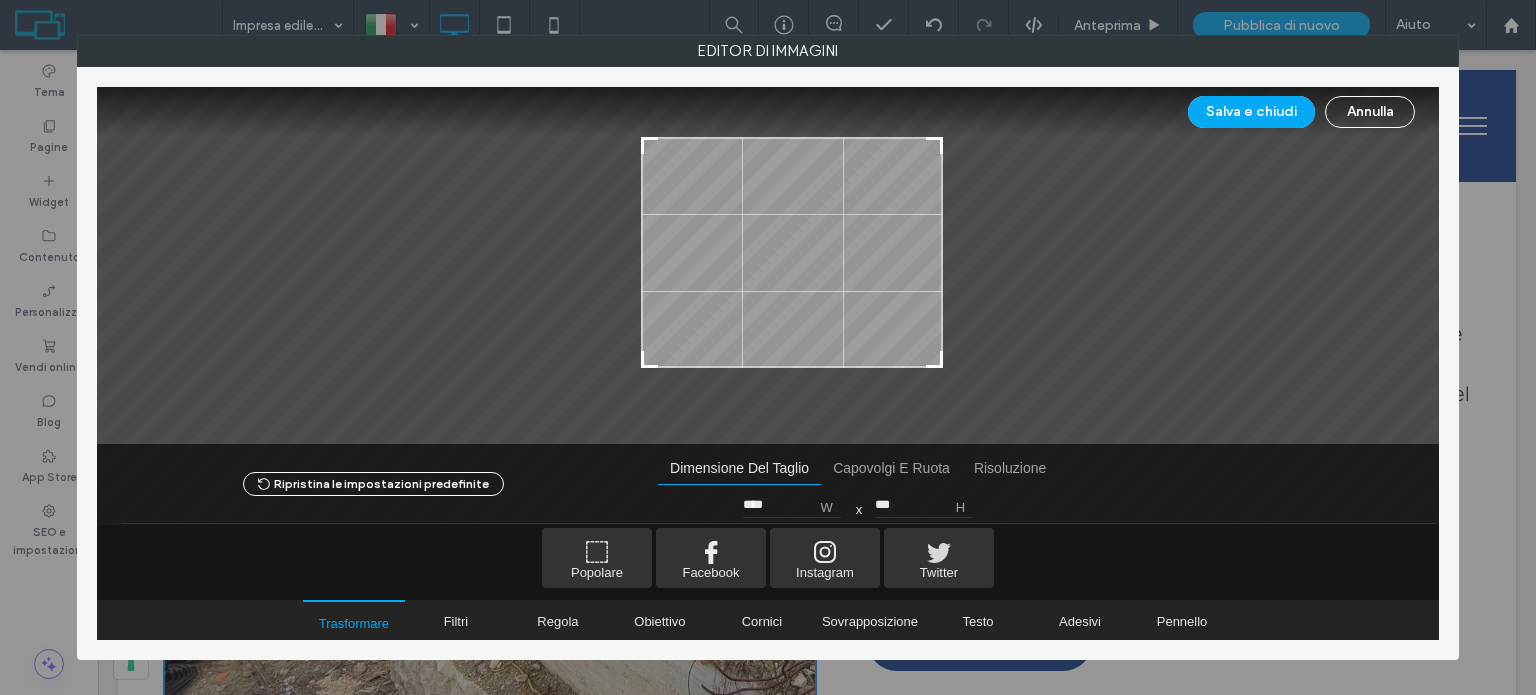 type on "****" 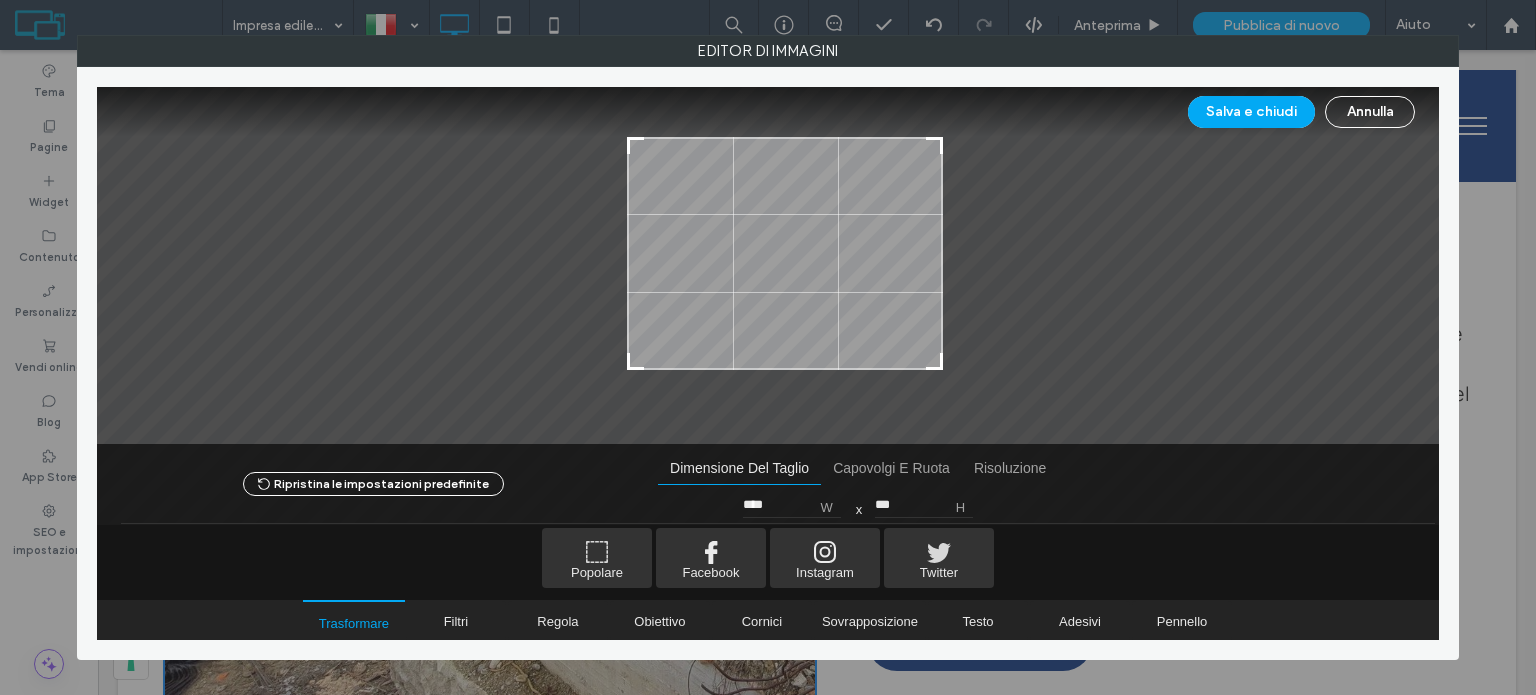 type on "****" 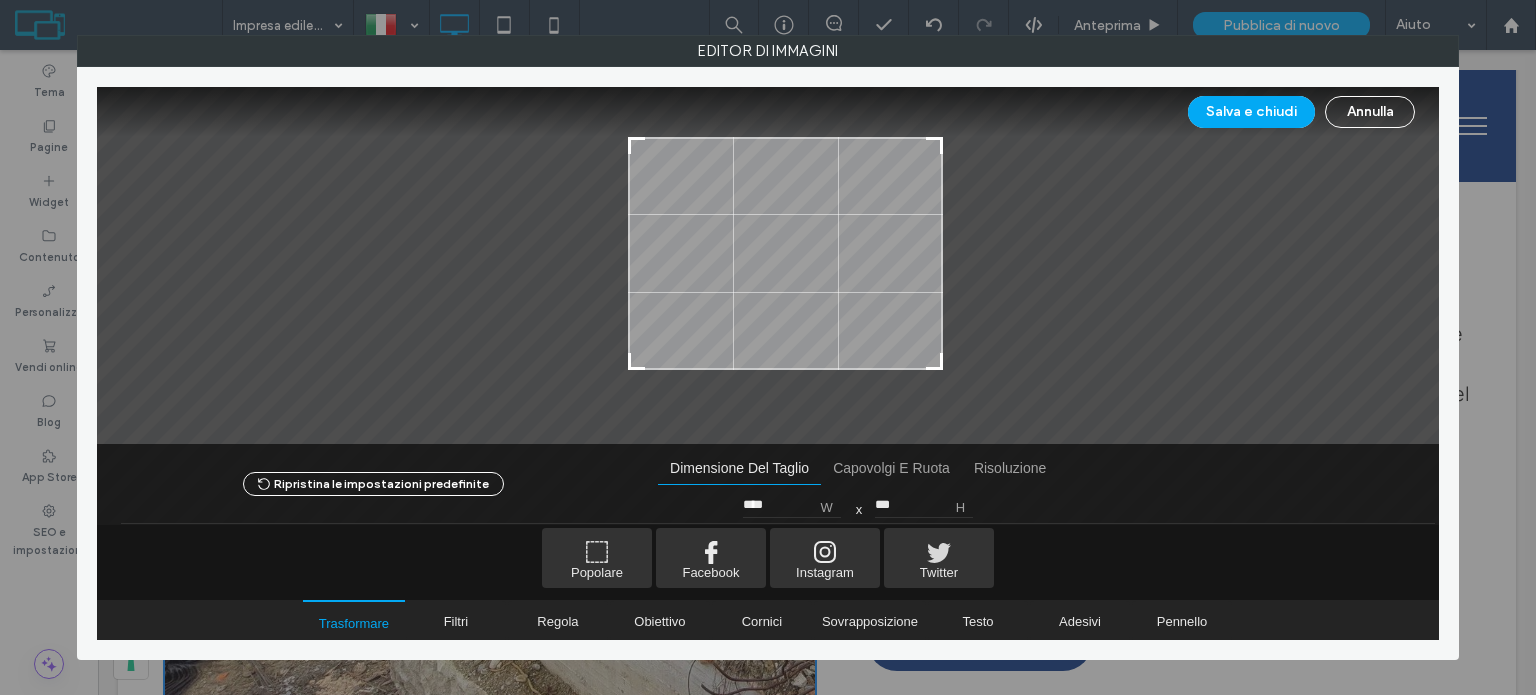drag, startPoint x: 650, startPoint y: 388, endPoint x: 629, endPoint y: 375, distance: 24.698177 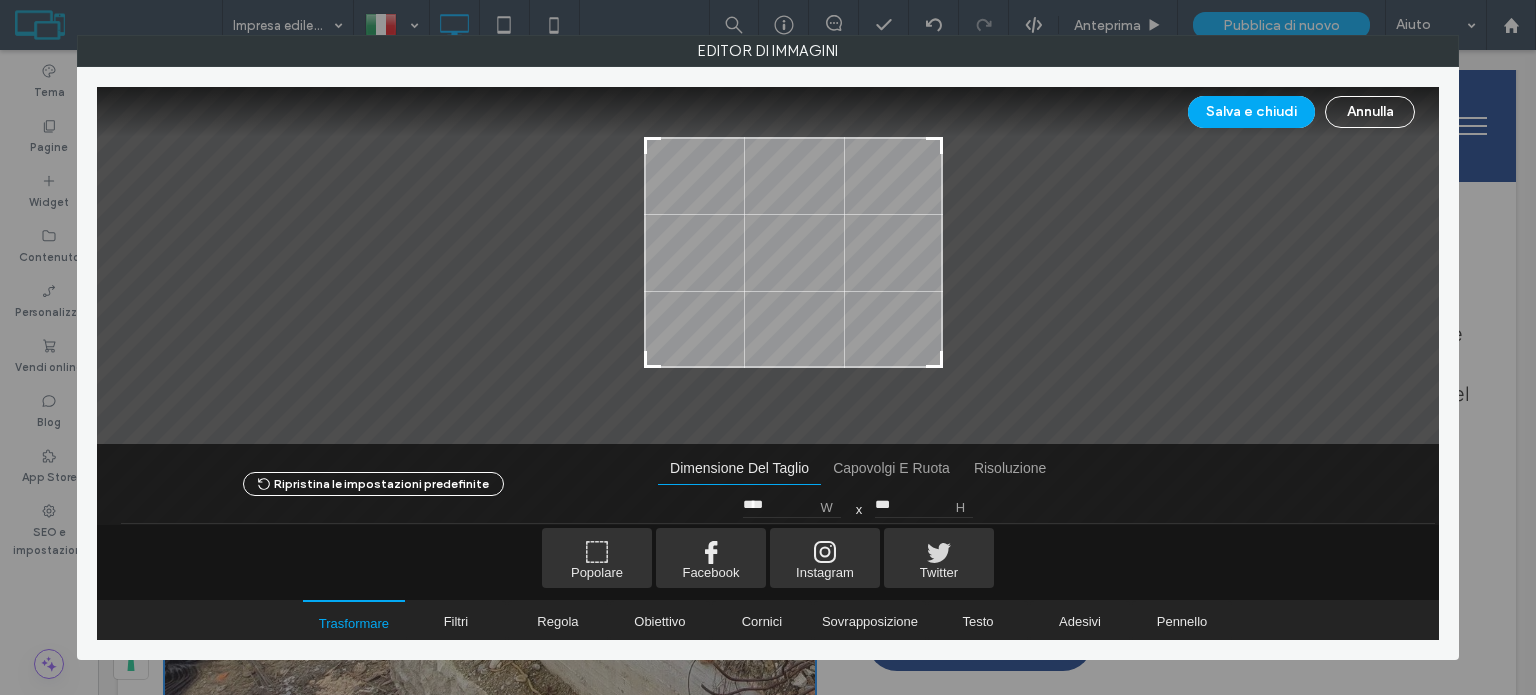 type on "****" 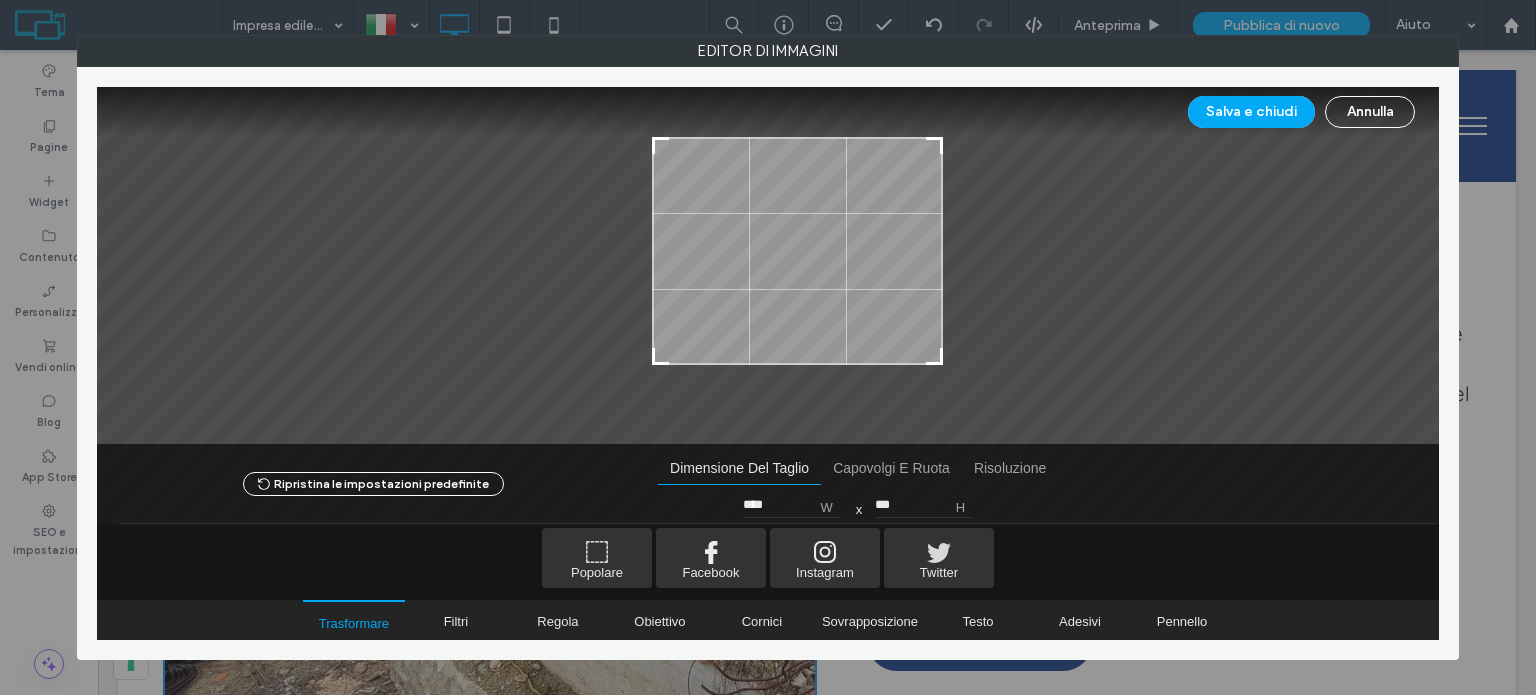 type on "****" 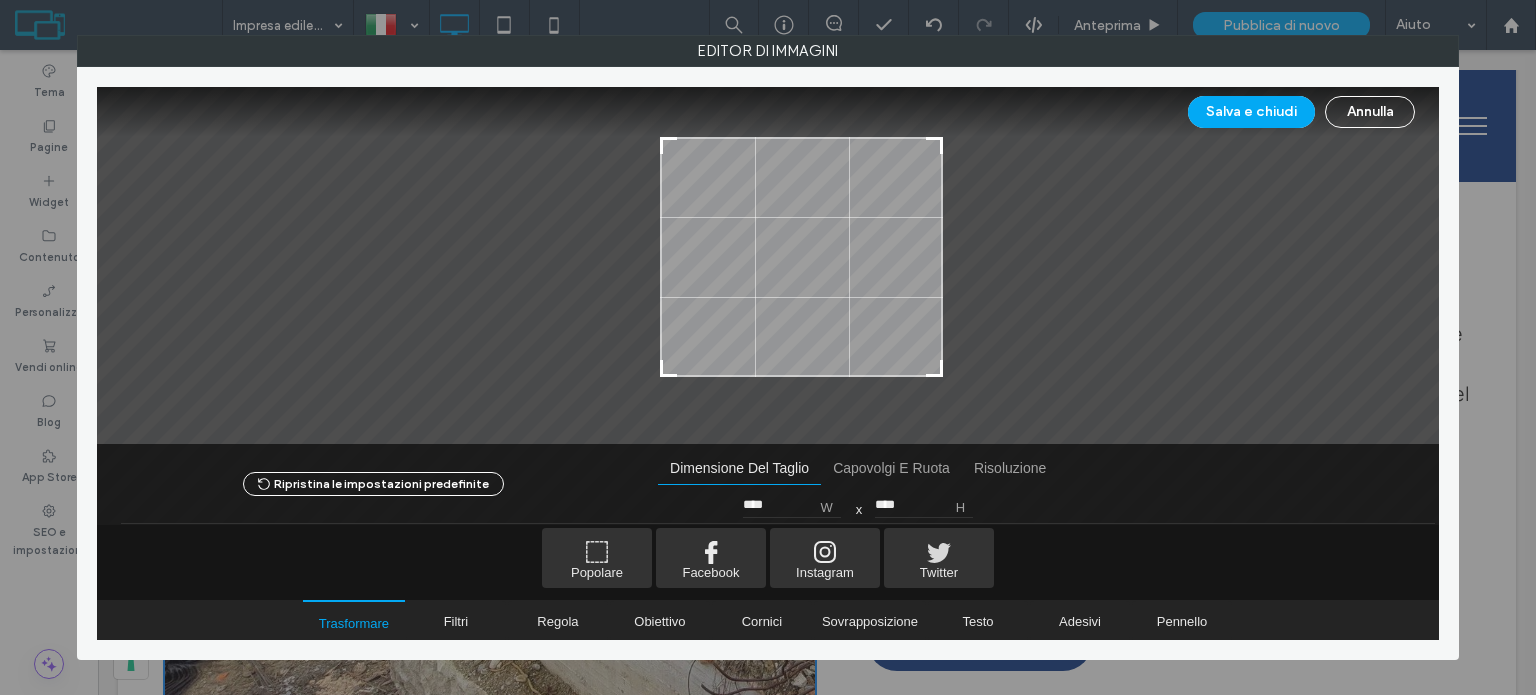type on "****" 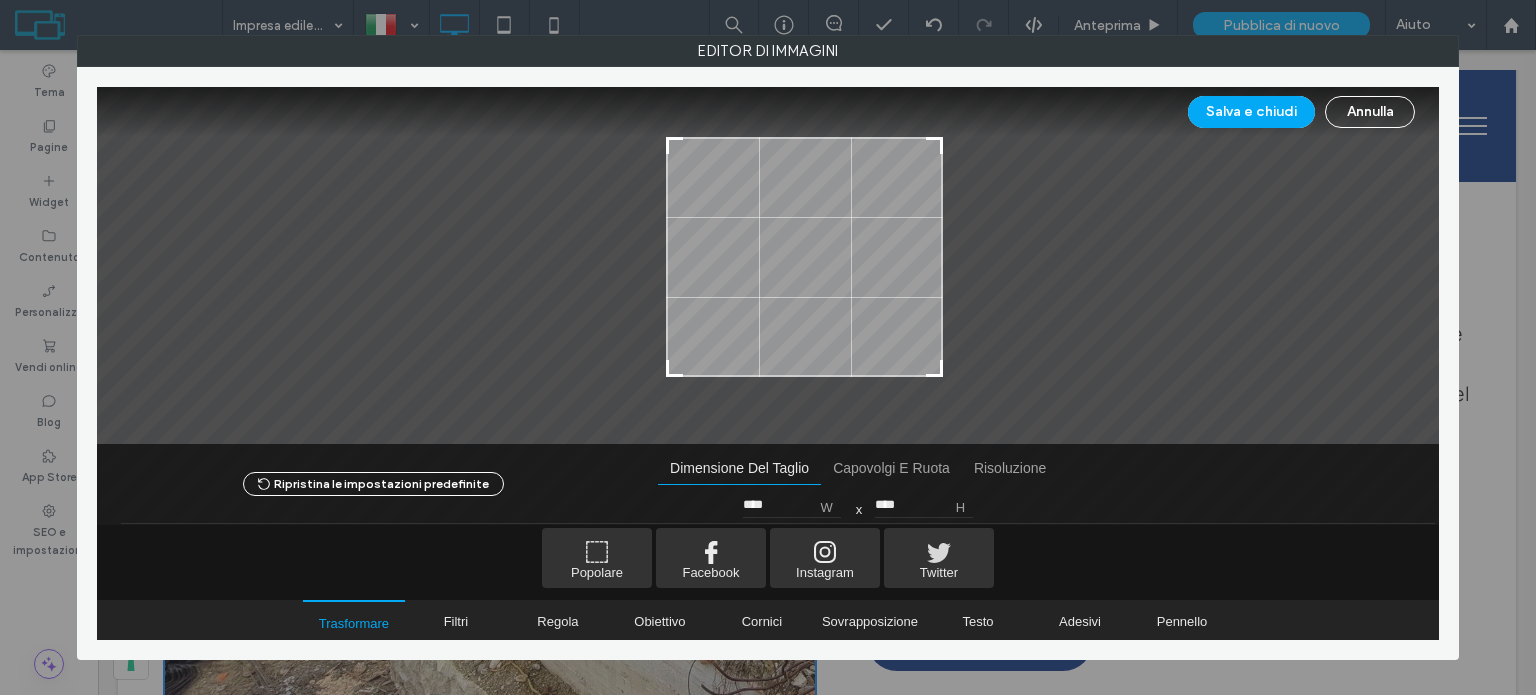 type on "****" 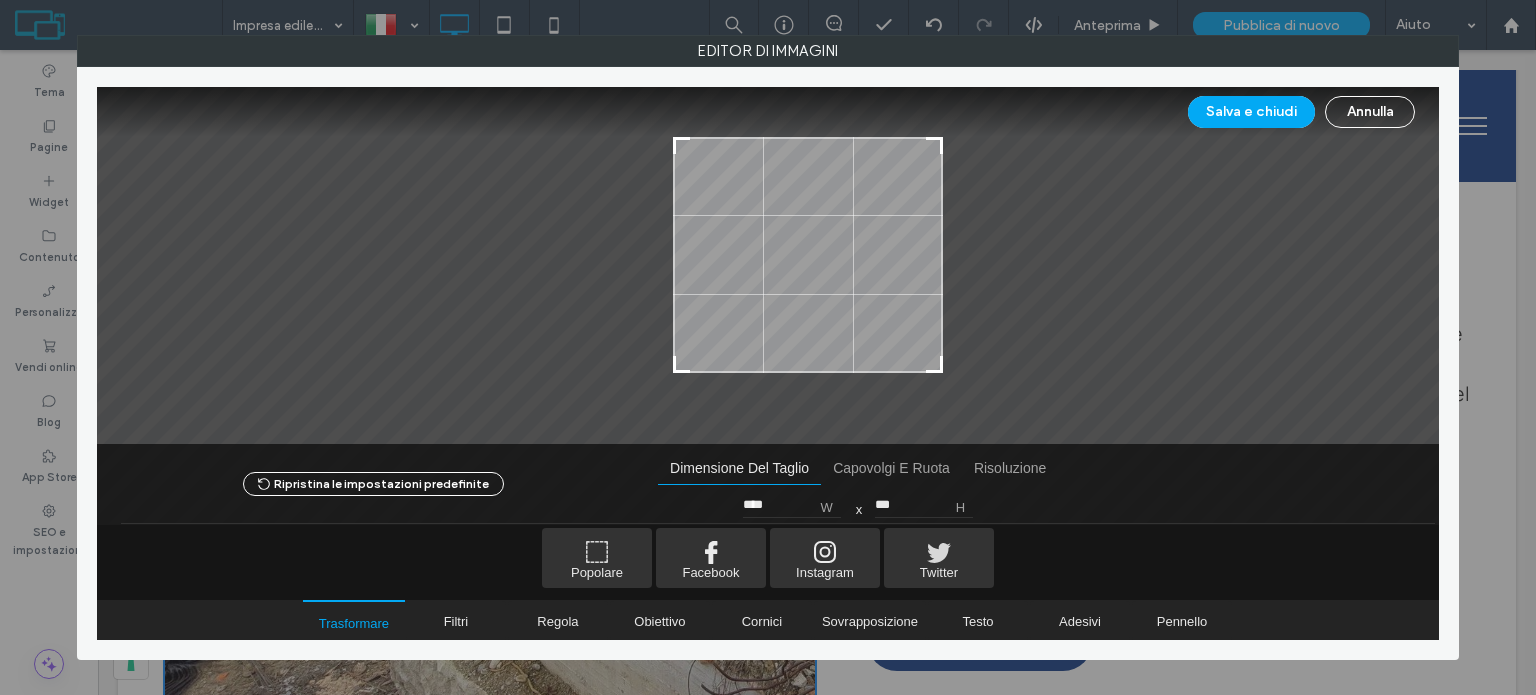 type on "****" 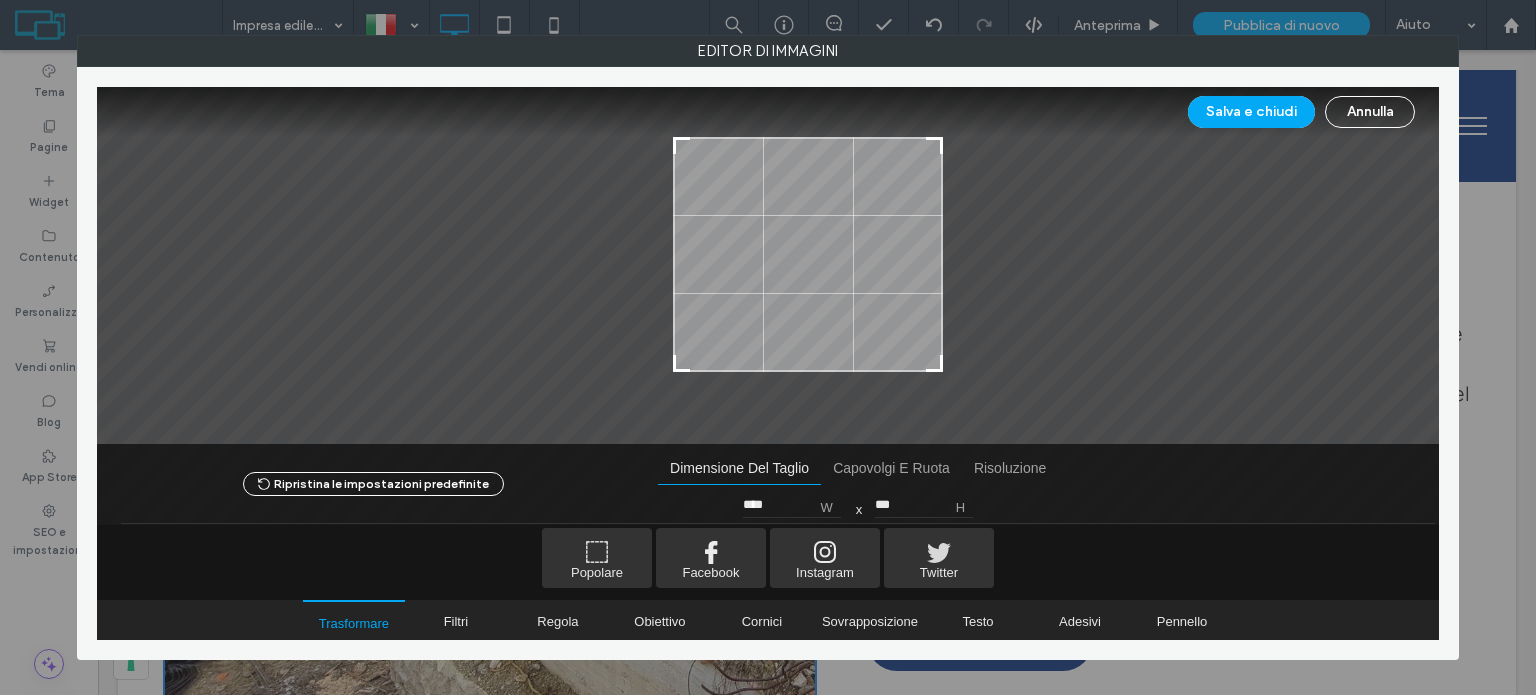 type on "****" 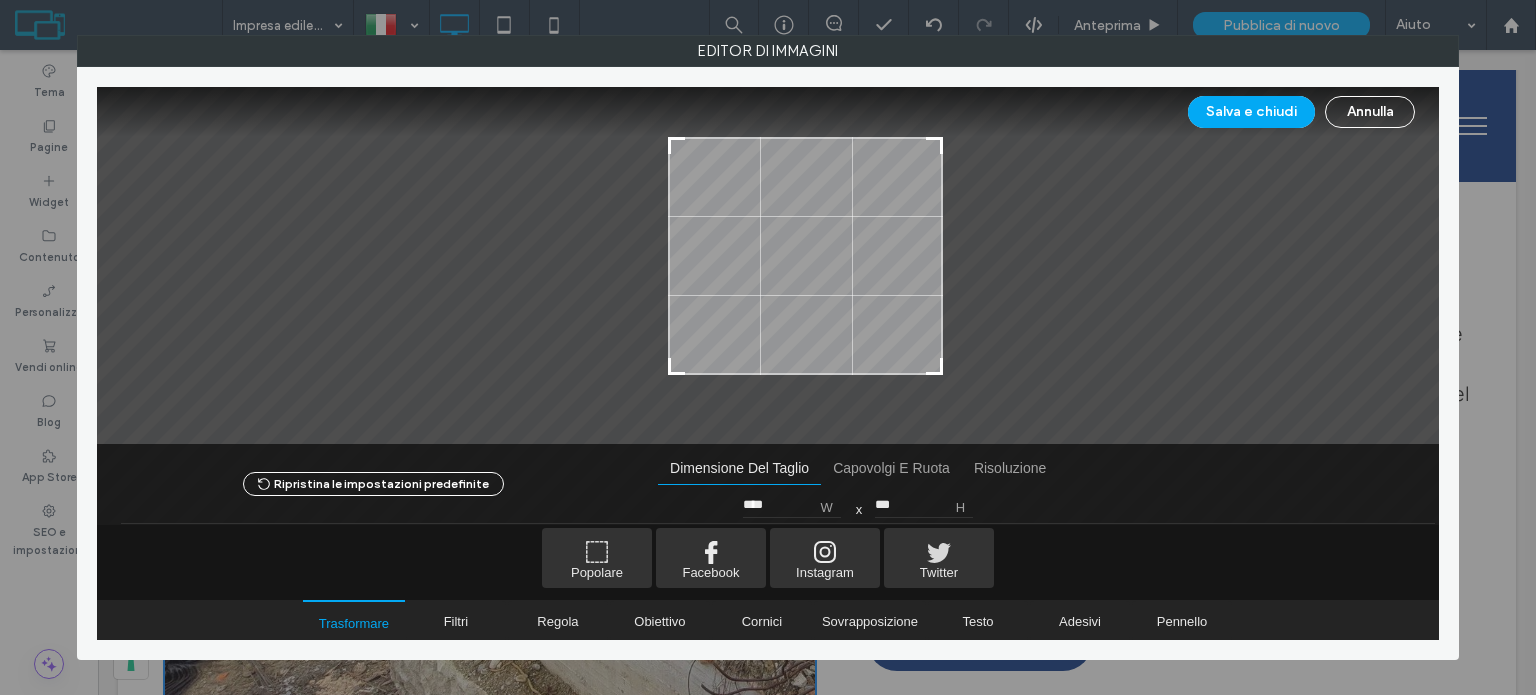type on "****" 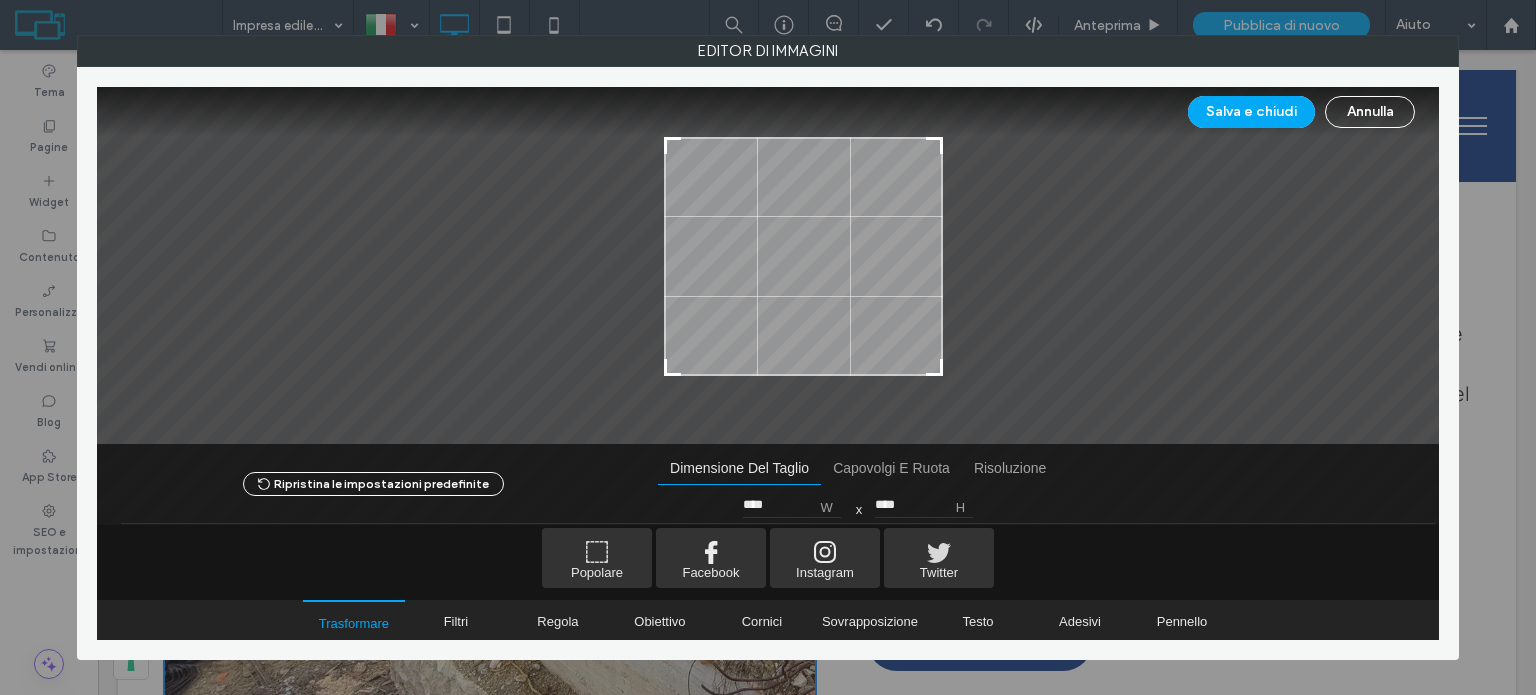 type on "****" 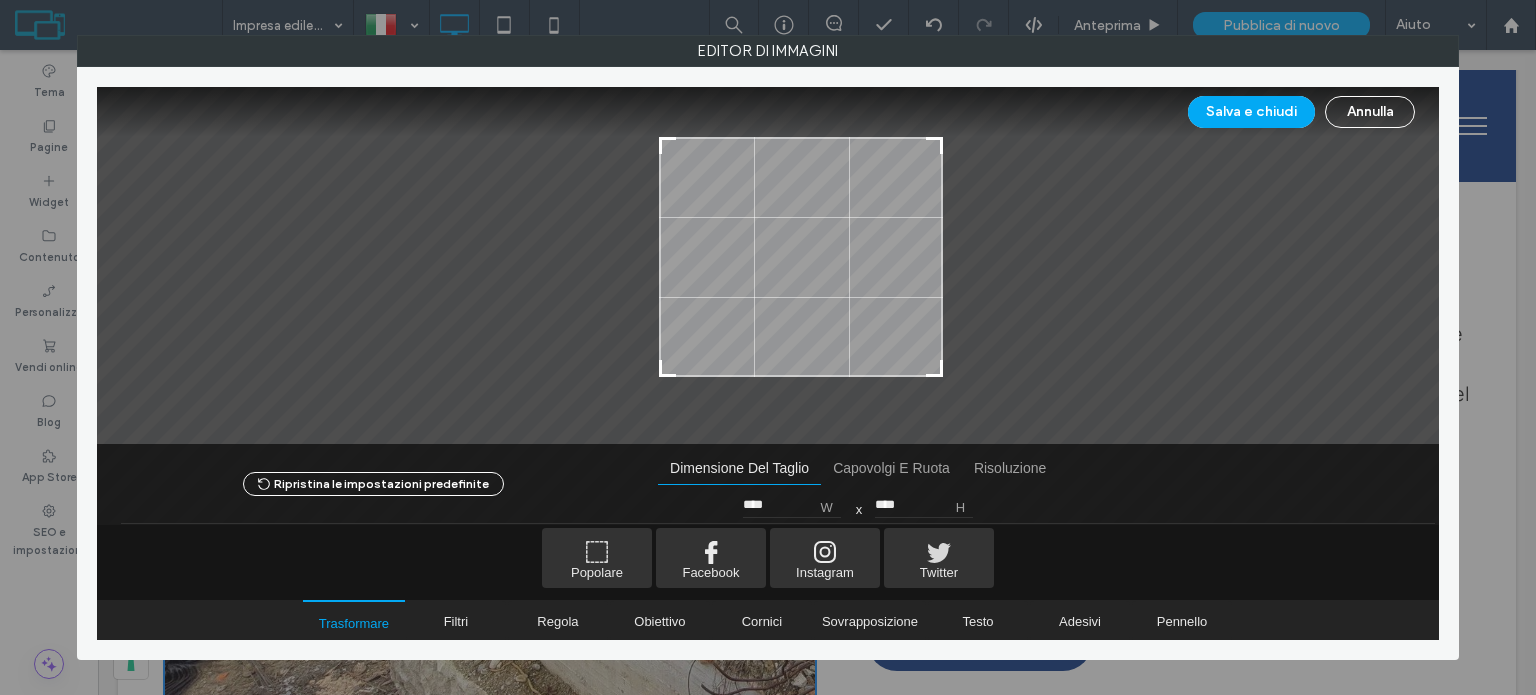 type on "****" 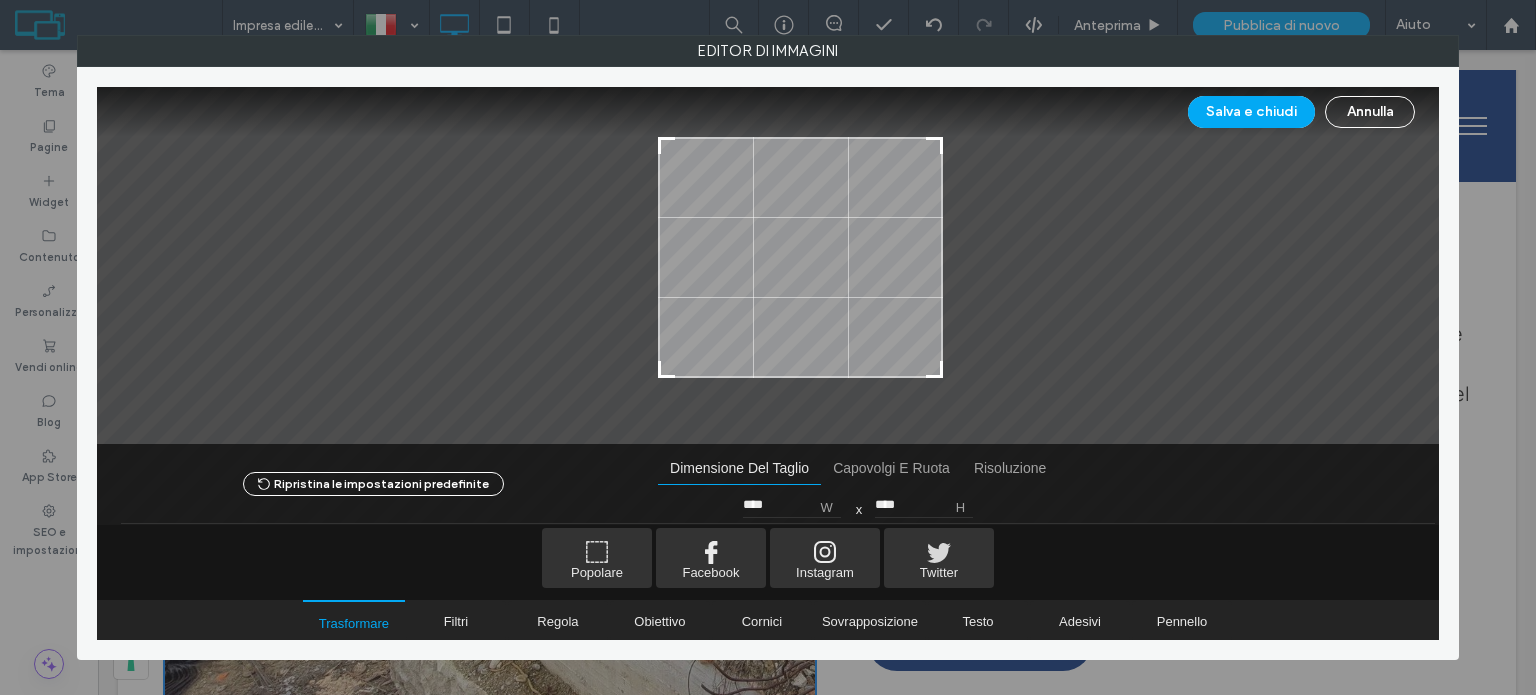 type on "****" 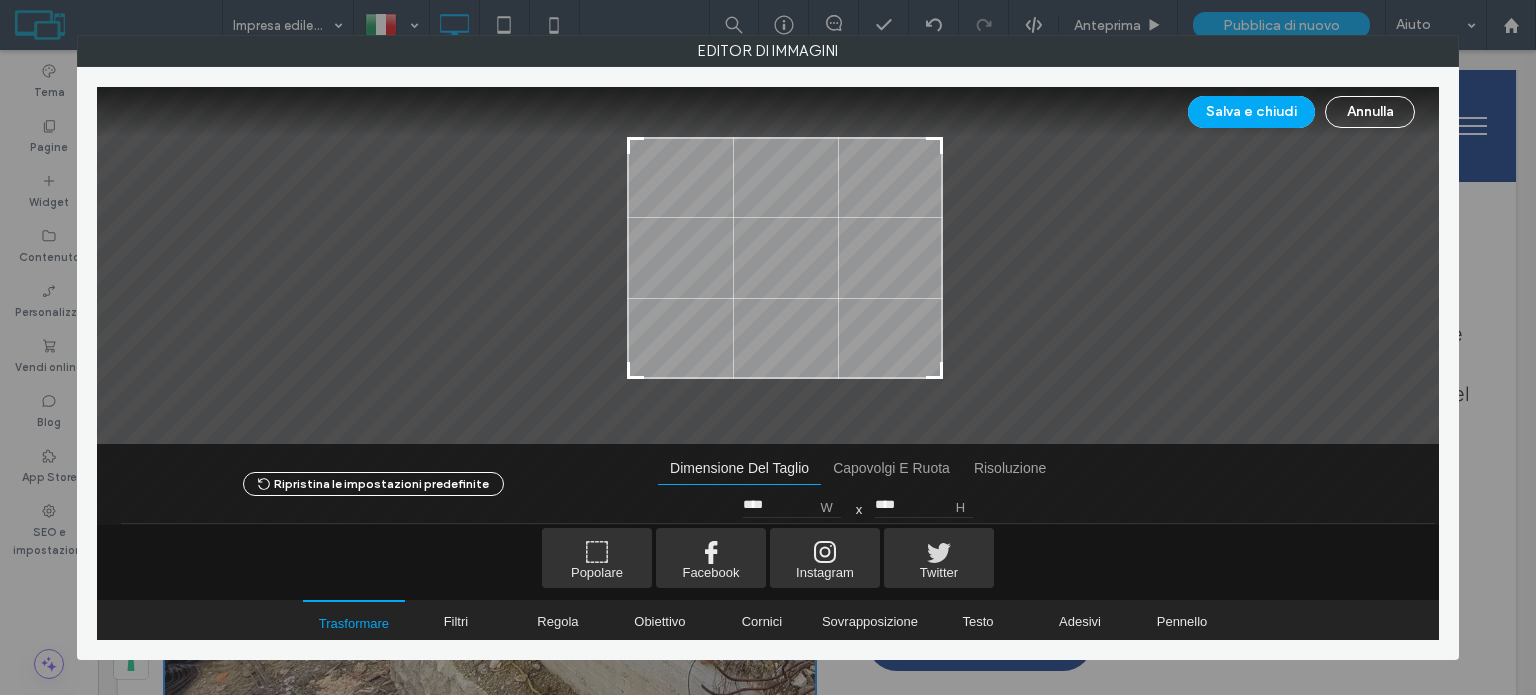 click at bounding box center (636, 370) 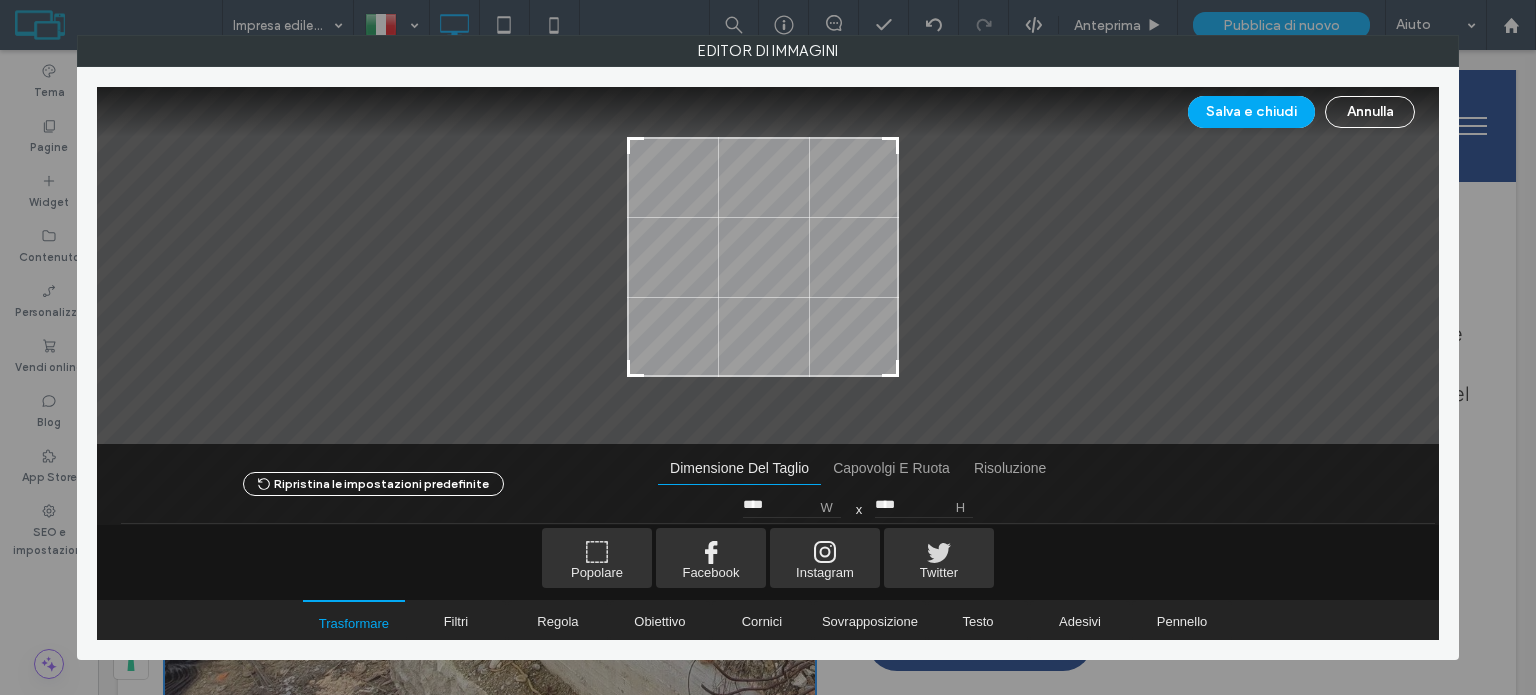 type on "****" 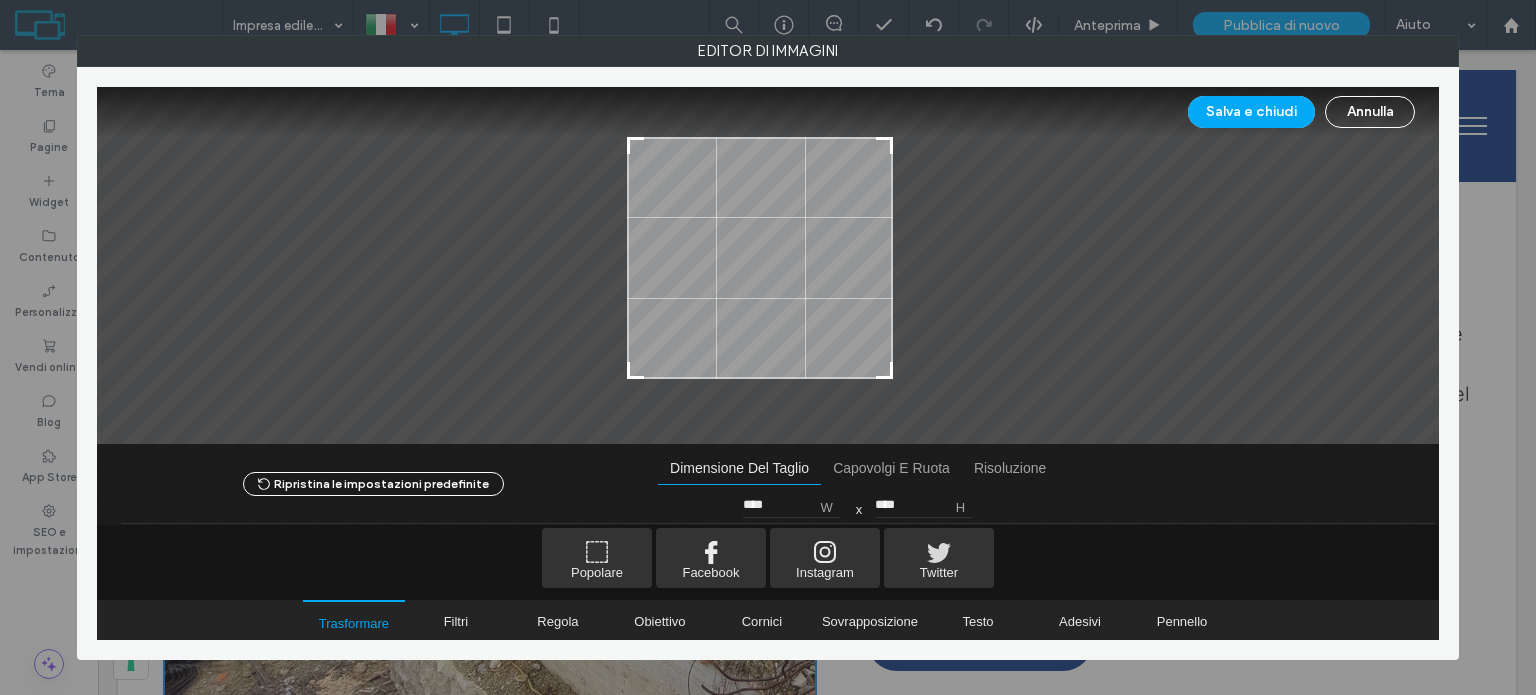 type on "****" 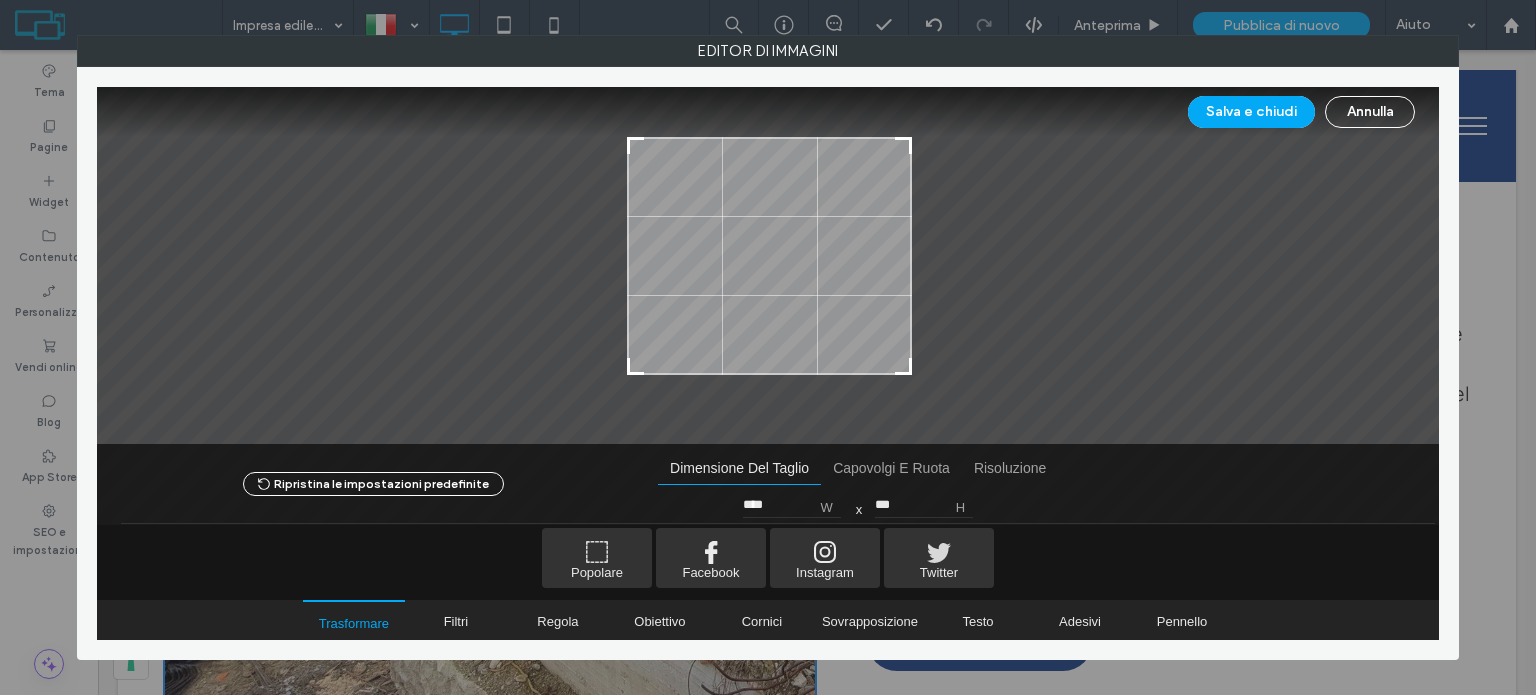 type on "****" 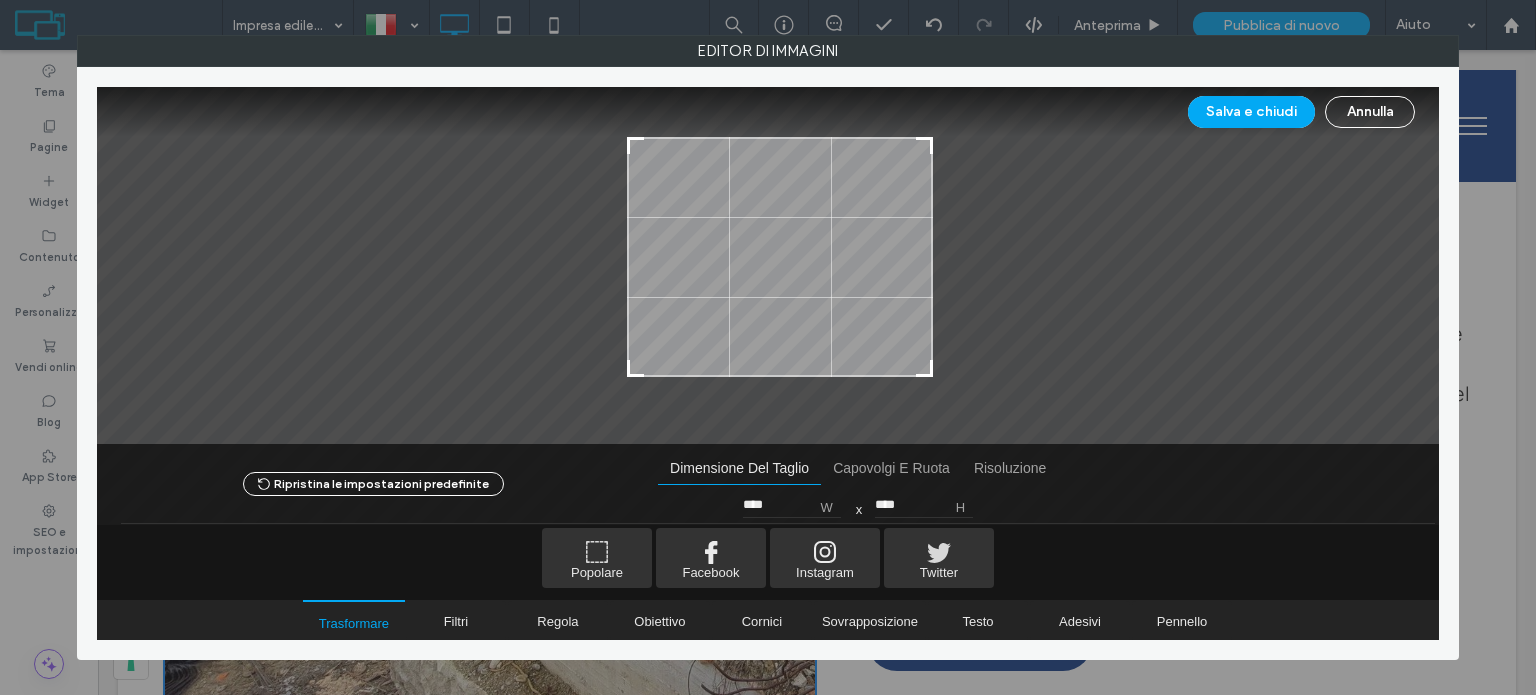 type on "****" 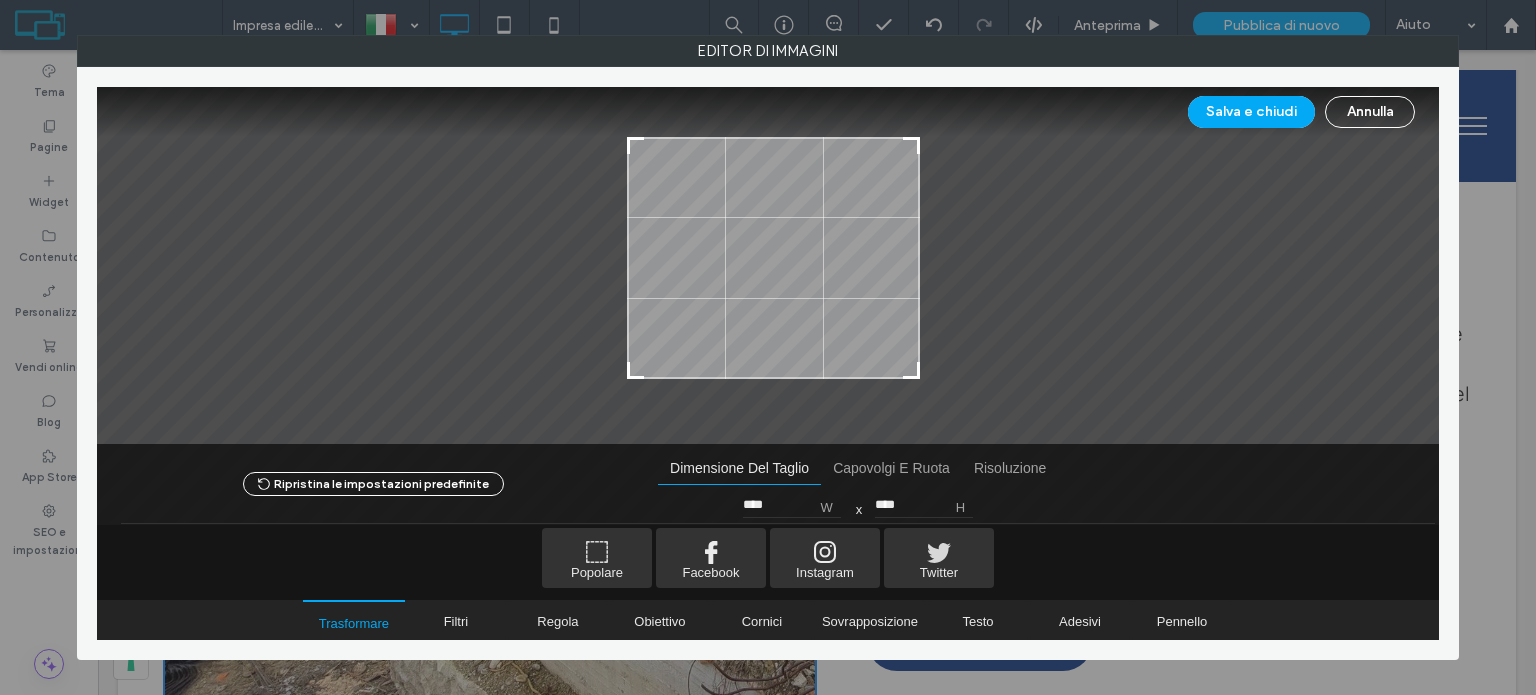 type on "****" 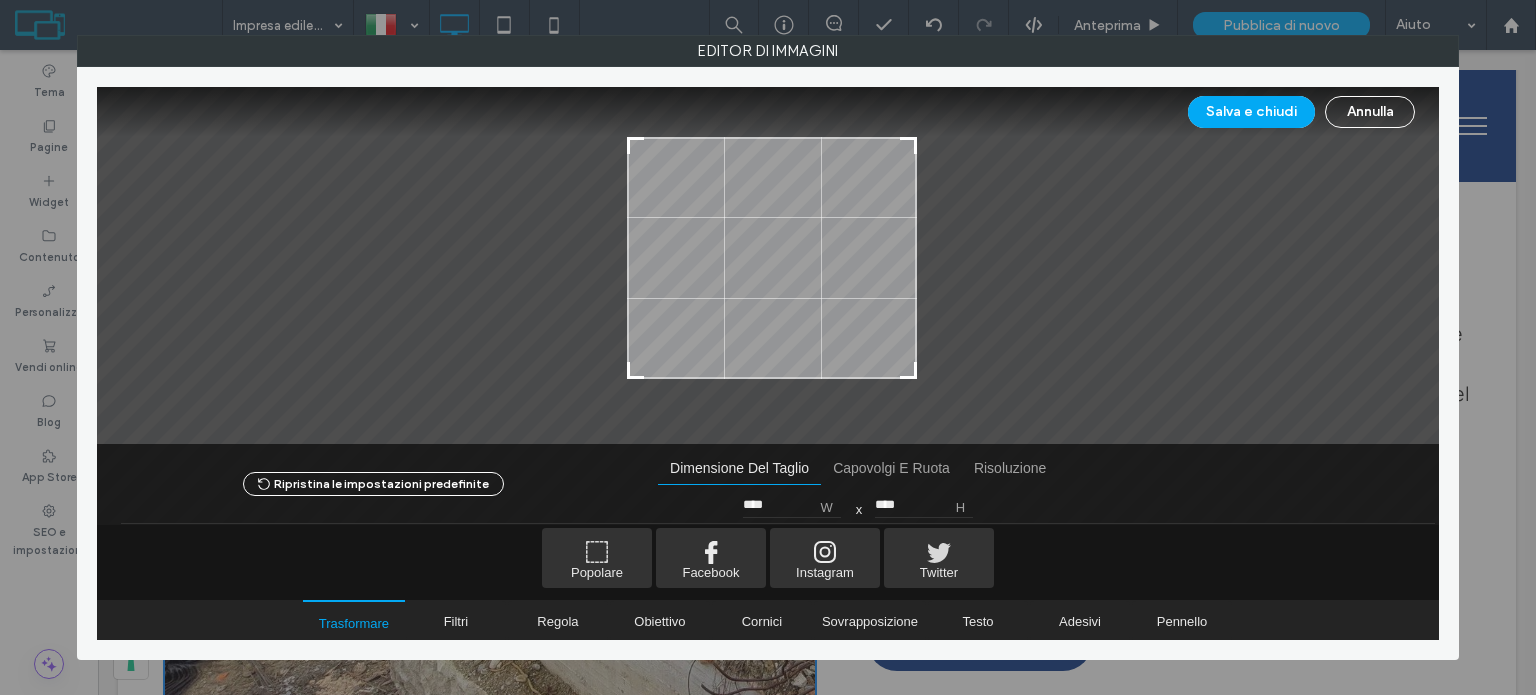 drag, startPoint x: 942, startPoint y: 375, endPoint x: 916, endPoint y: 375, distance: 26 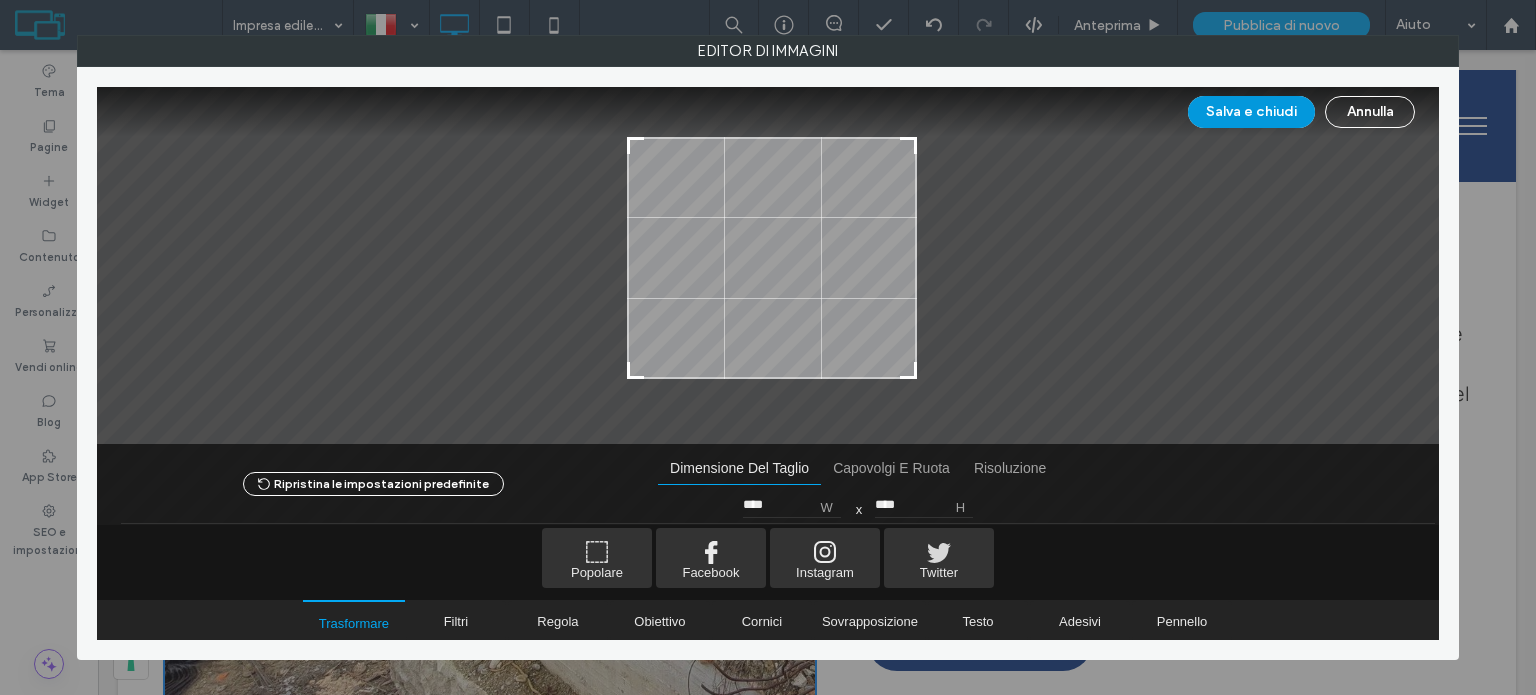 click on "Salva e chiudi" at bounding box center [1251, 112] 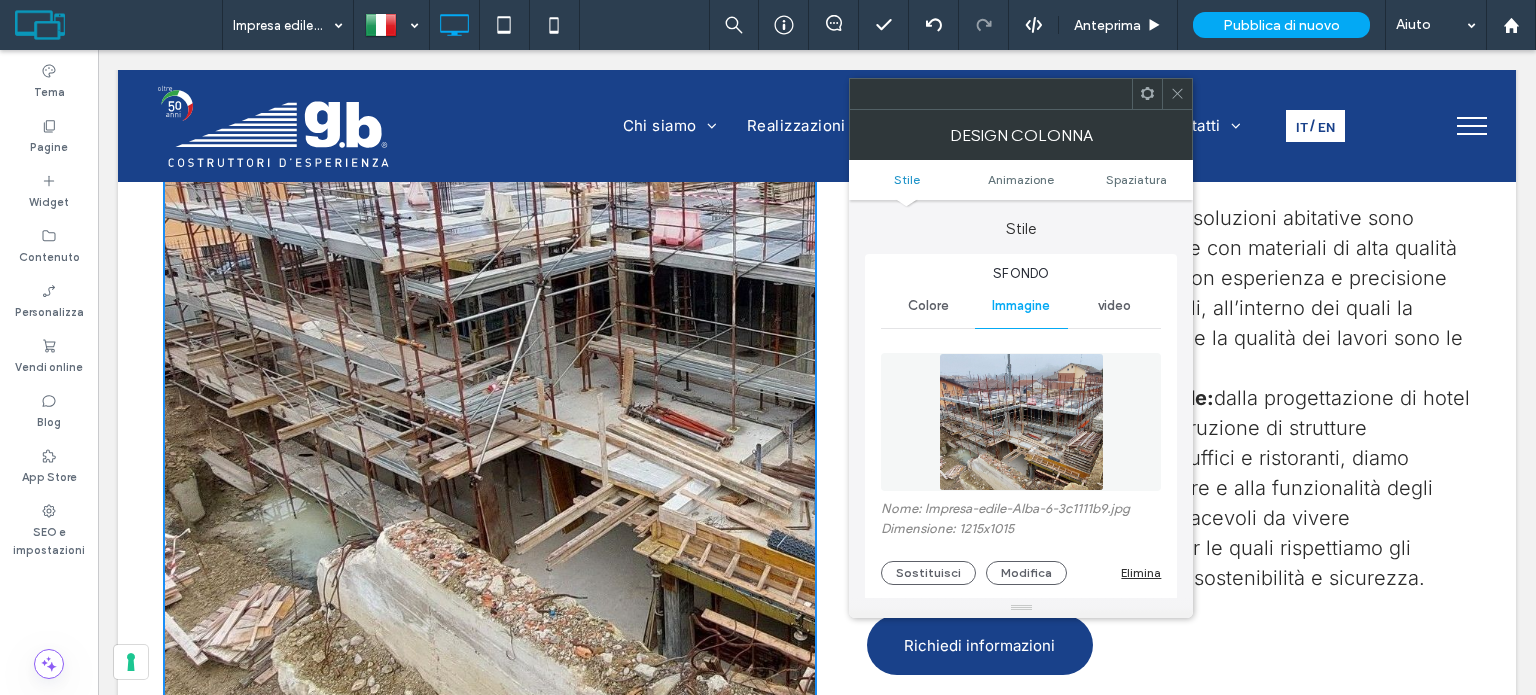 scroll, scrollTop: 1400, scrollLeft: 0, axis: vertical 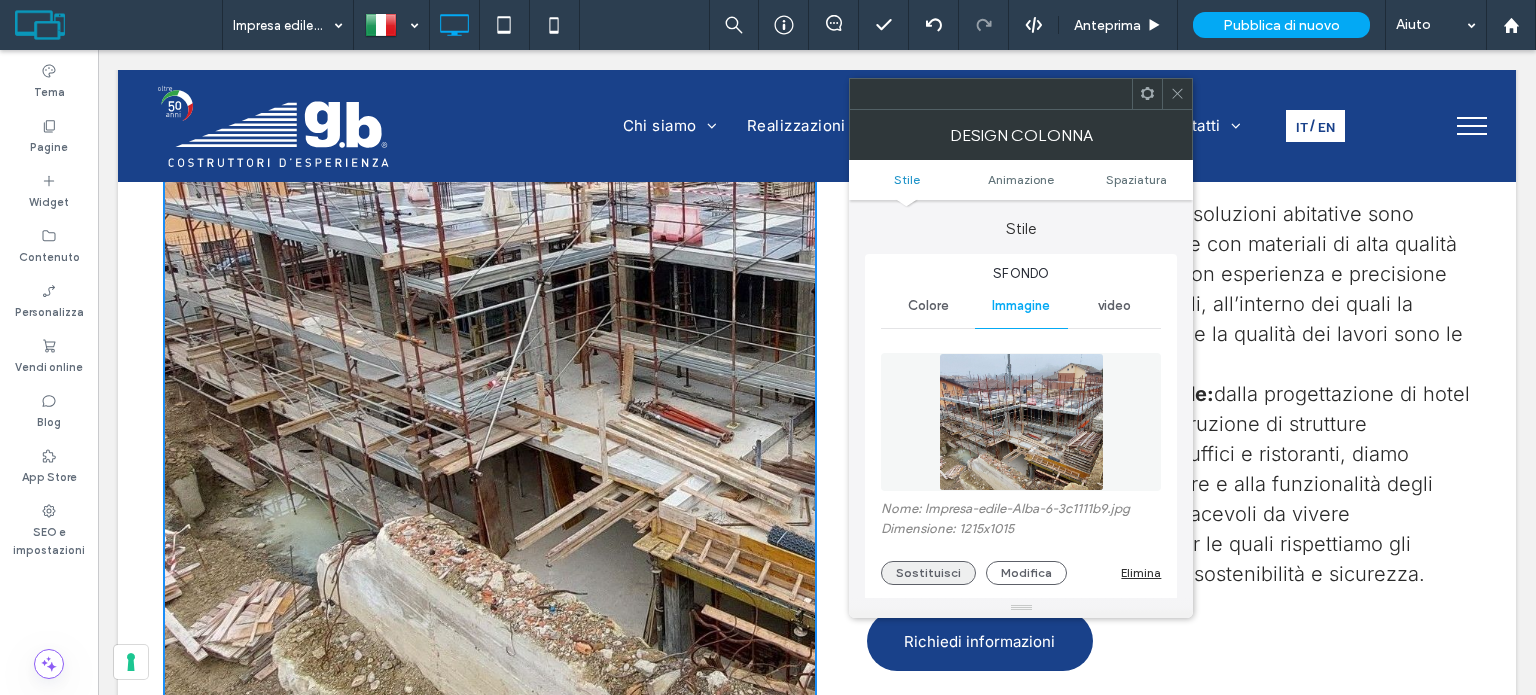 click on "Sostituisci" at bounding box center (928, 573) 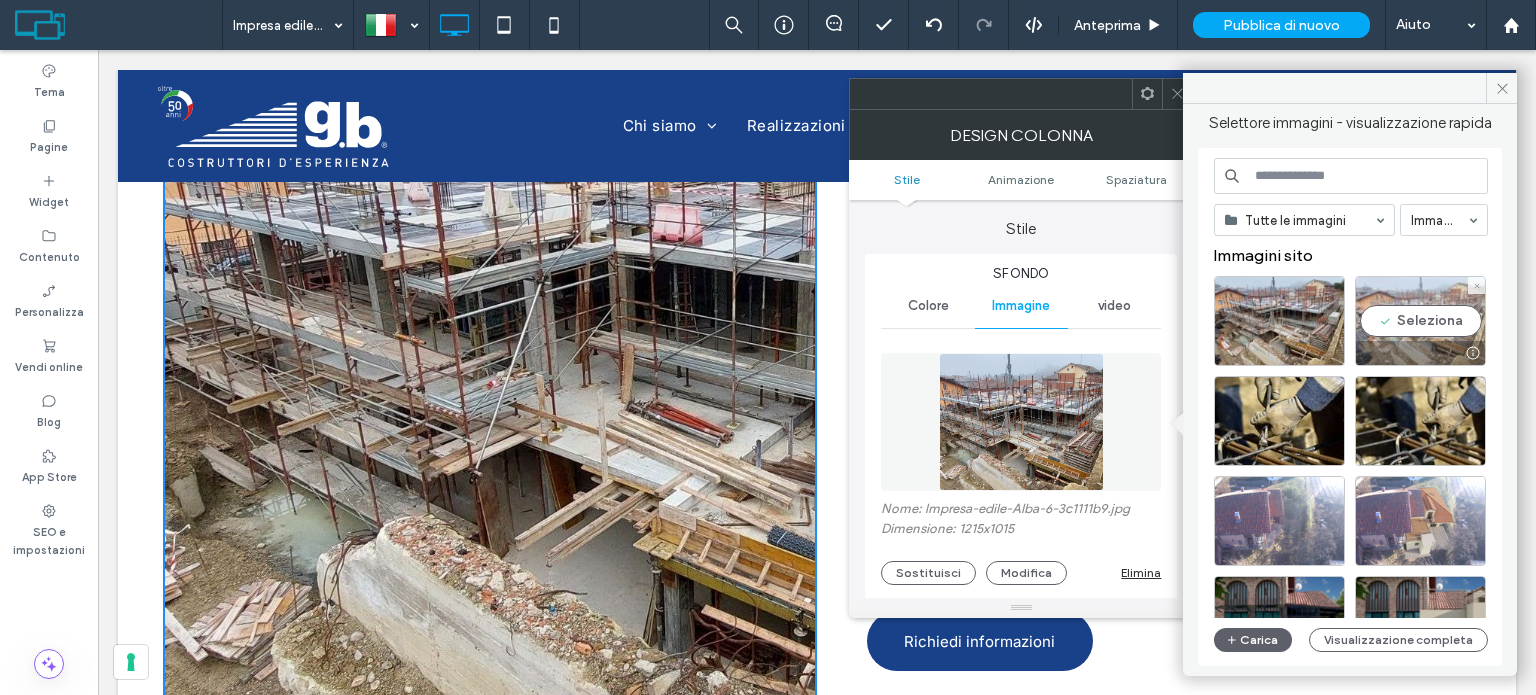 click at bounding box center [1420, 353] 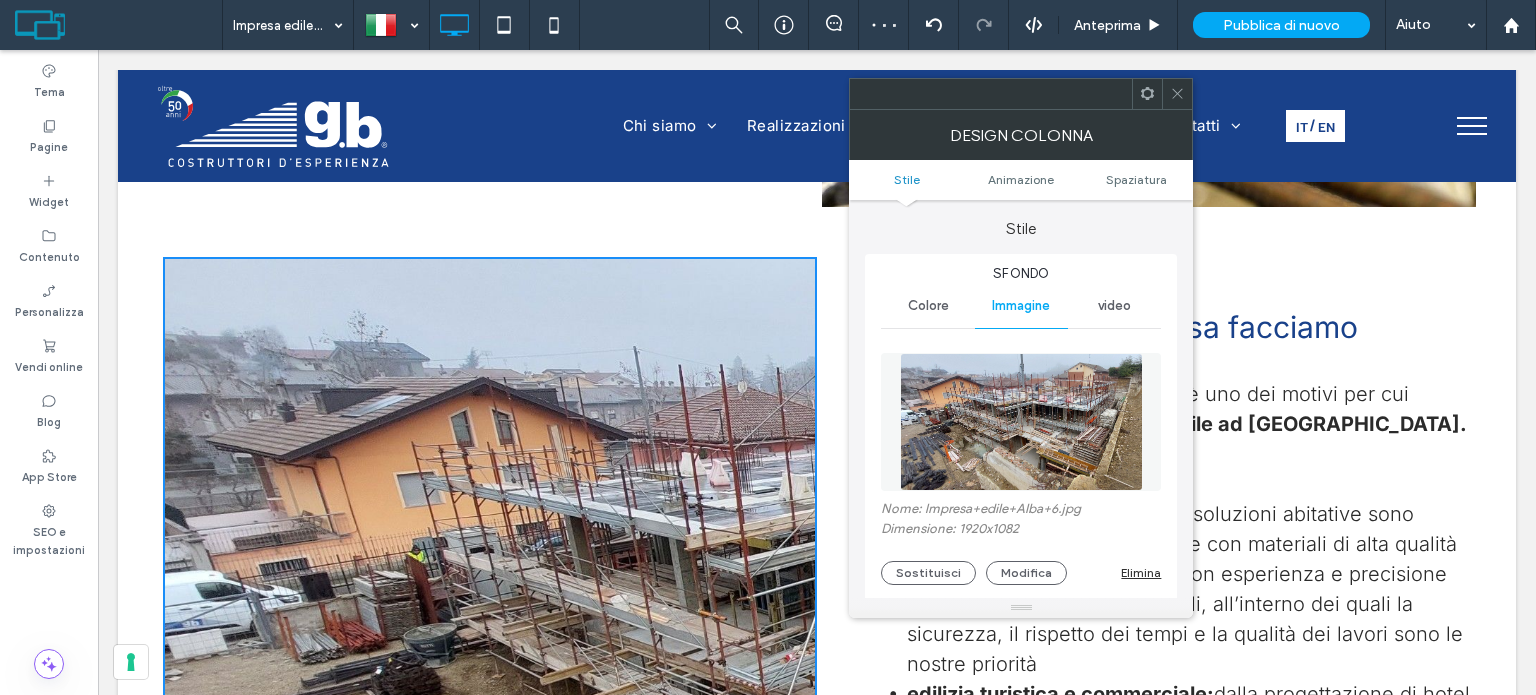 scroll, scrollTop: 1200, scrollLeft: 0, axis: vertical 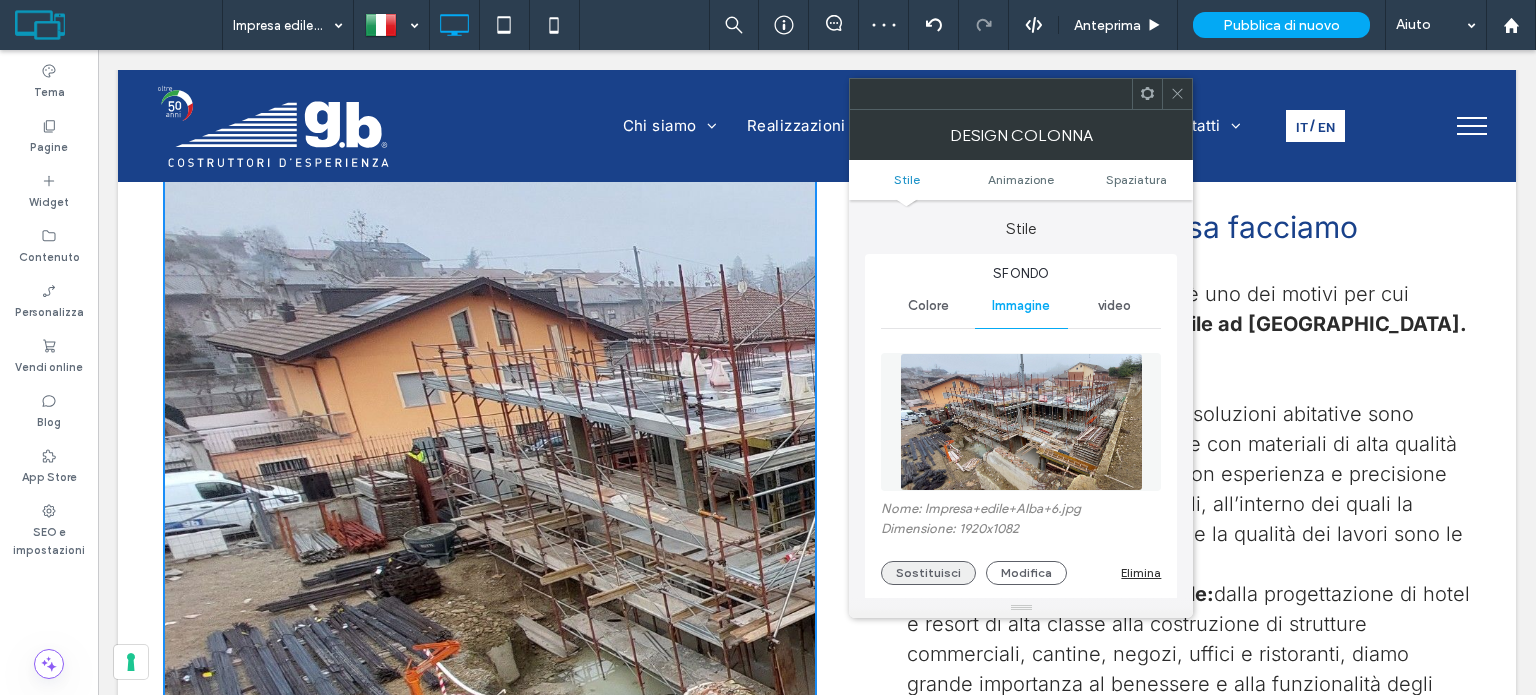 drag, startPoint x: 919, startPoint y: 575, endPoint x: 685, endPoint y: 479, distance: 252.92686 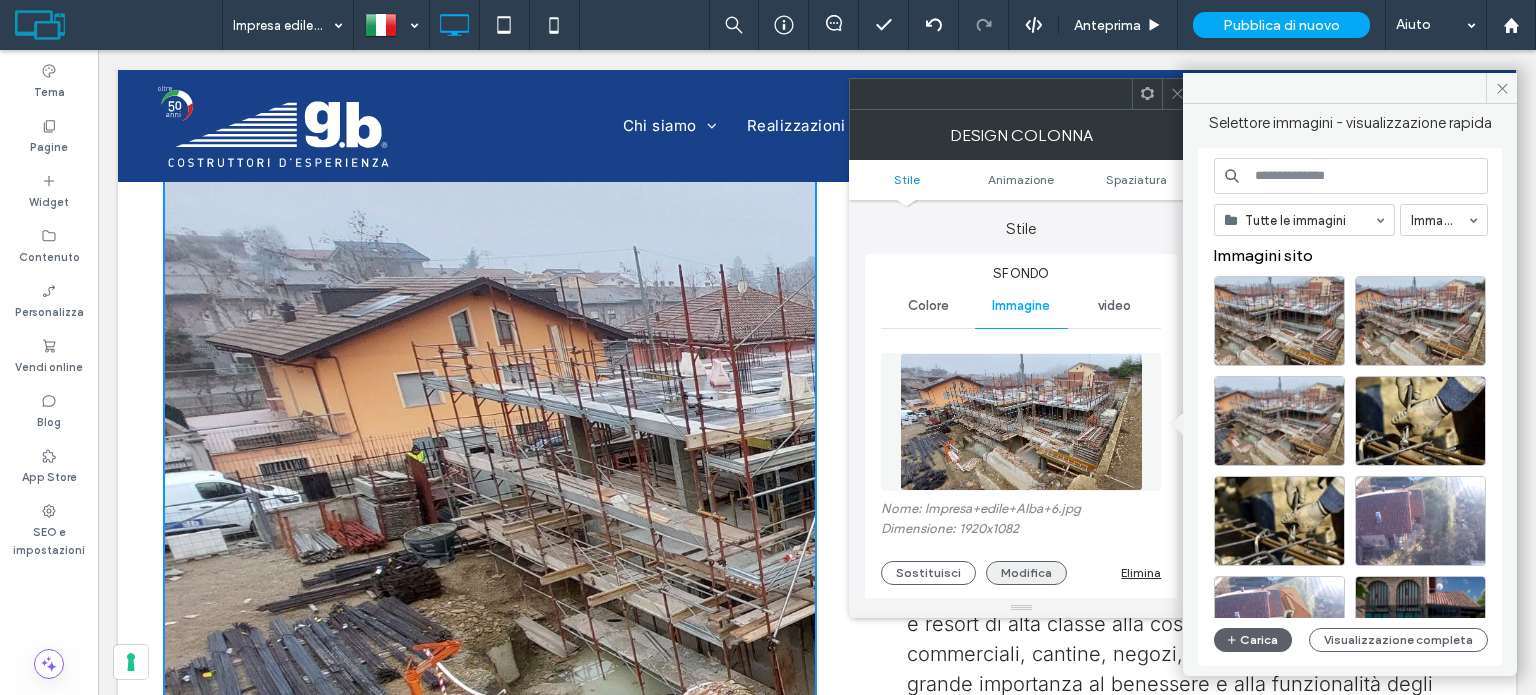 click on "Modifica" at bounding box center [1026, 573] 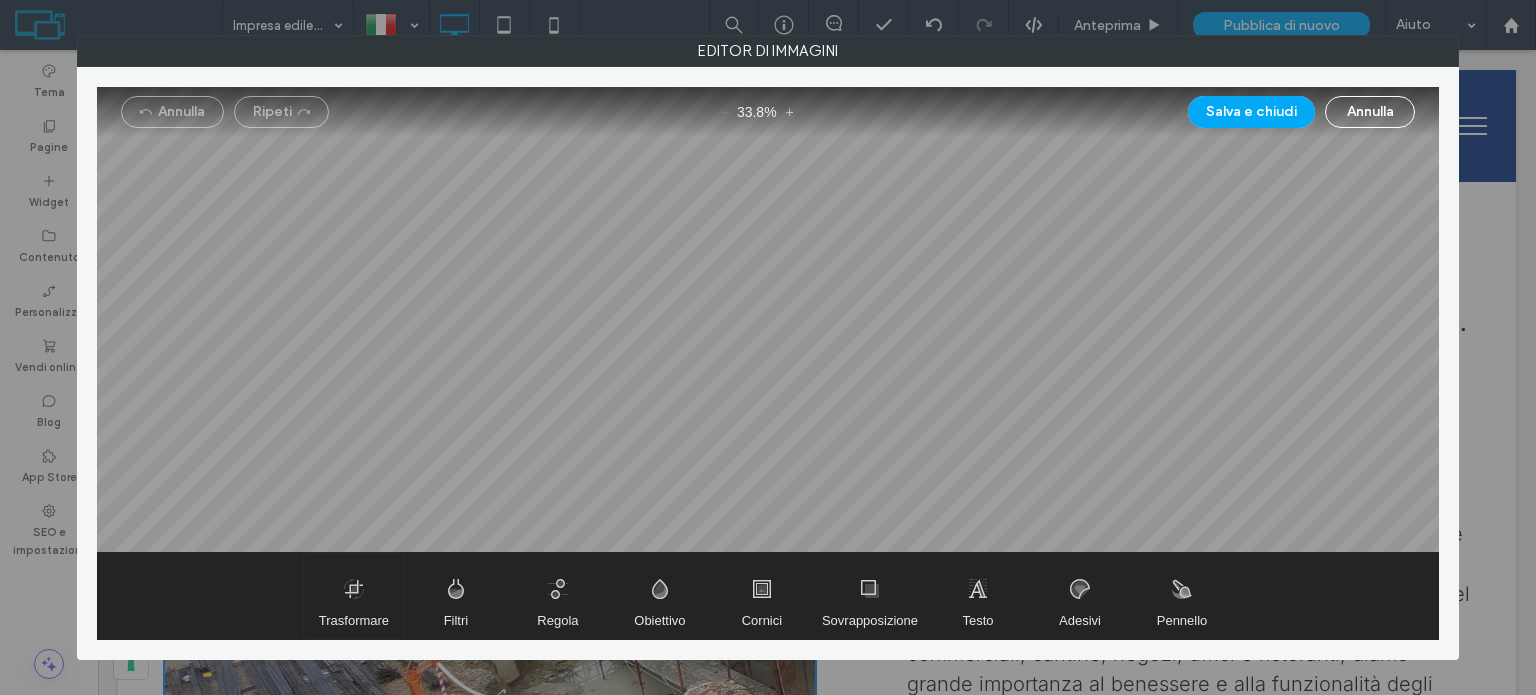 drag, startPoint x: 344, startPoint y: 600, endPoint x: 348, endPoint y: 590, distance: 10.770329 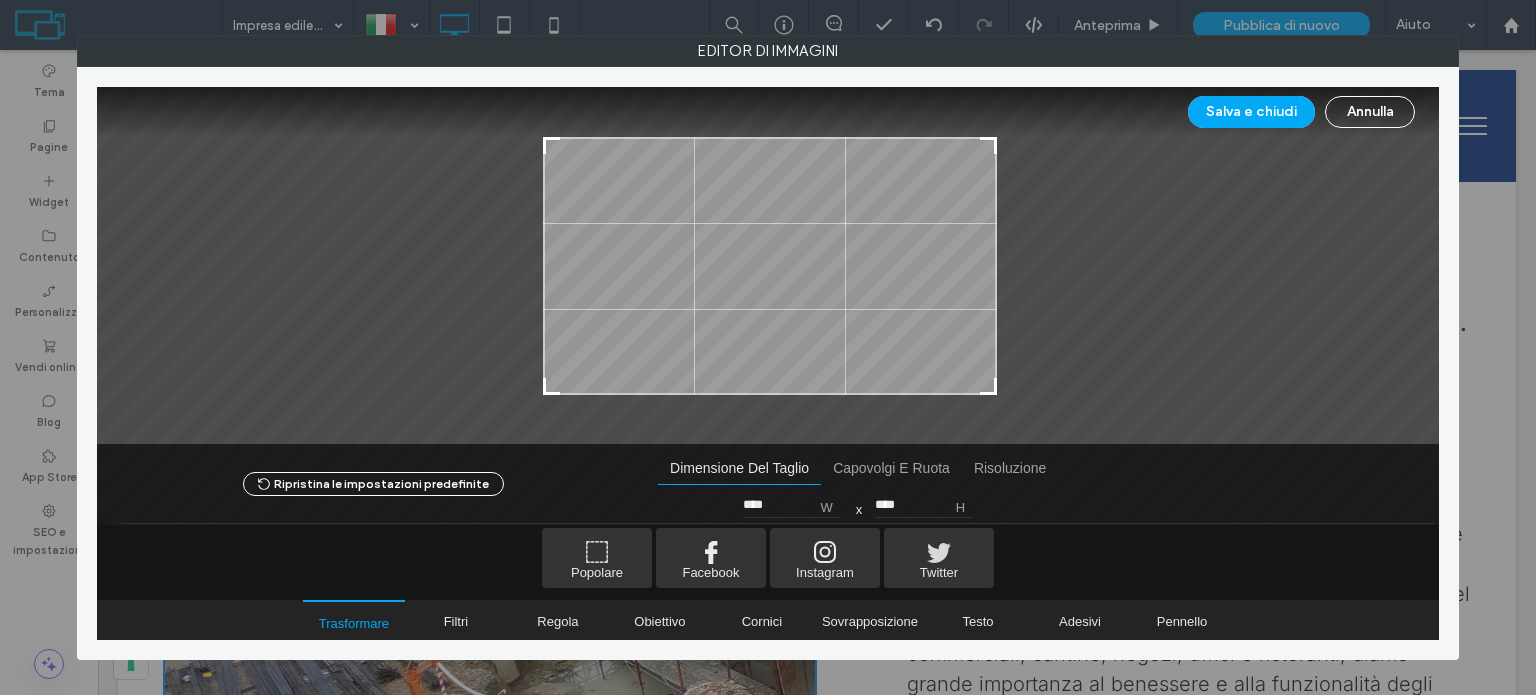 type on "****" 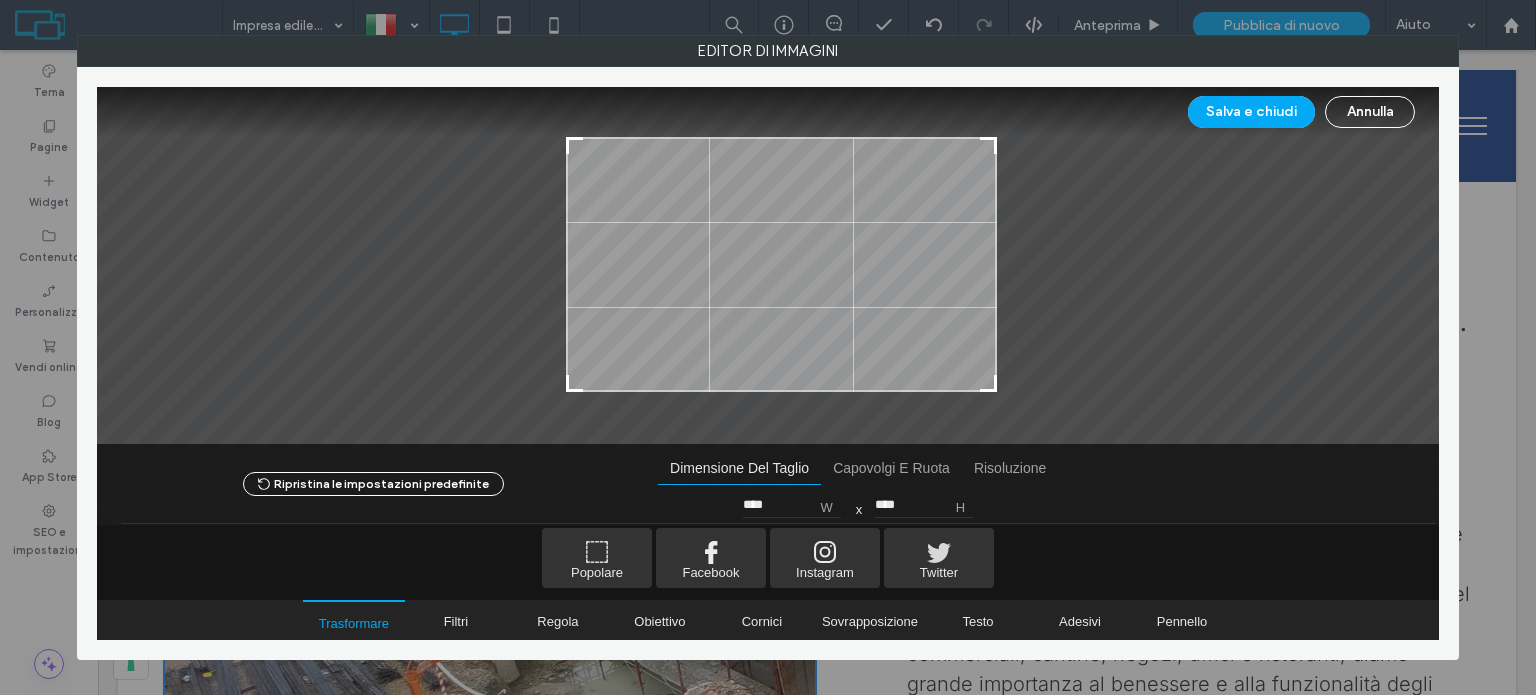 type on "****" 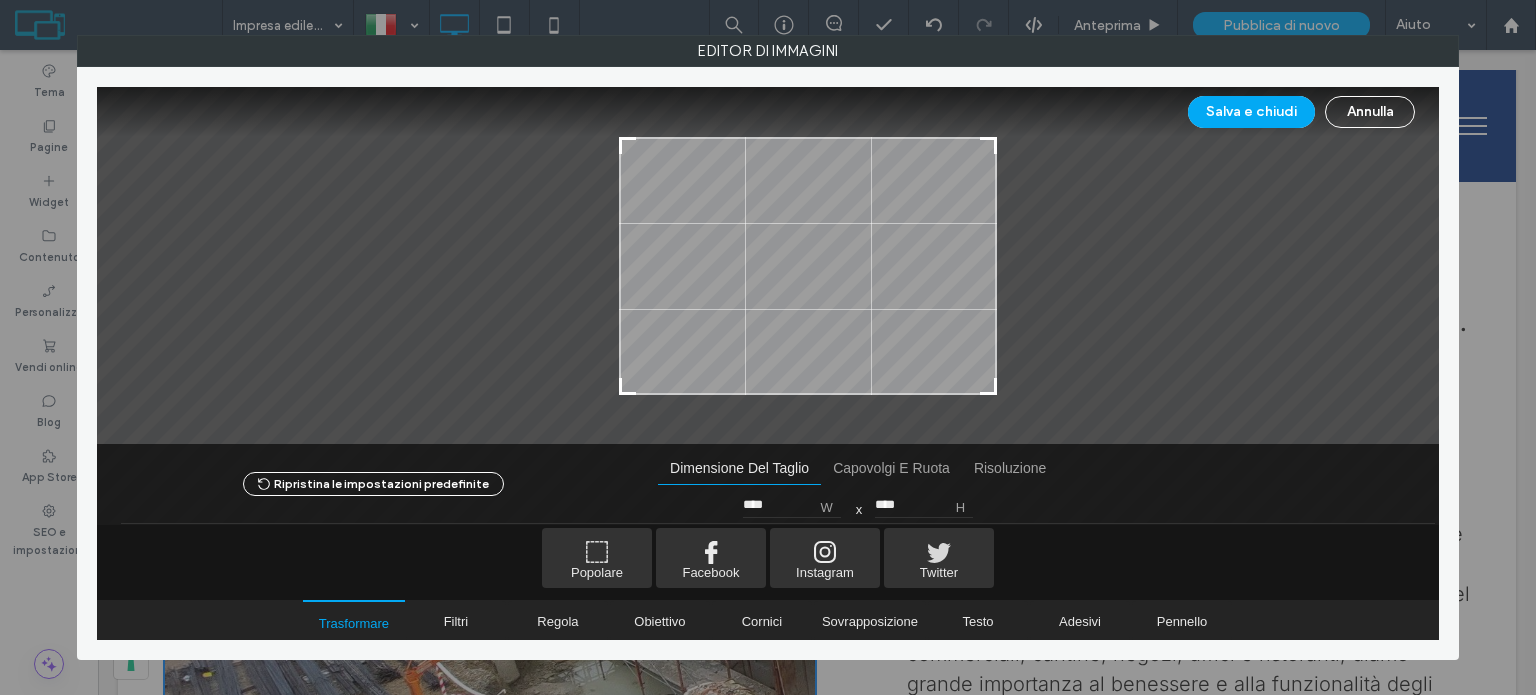 drag, startPoint x: 538, startPoint y: 390, endPoint x: 616, endPoint y: 404, distance: 79.24645 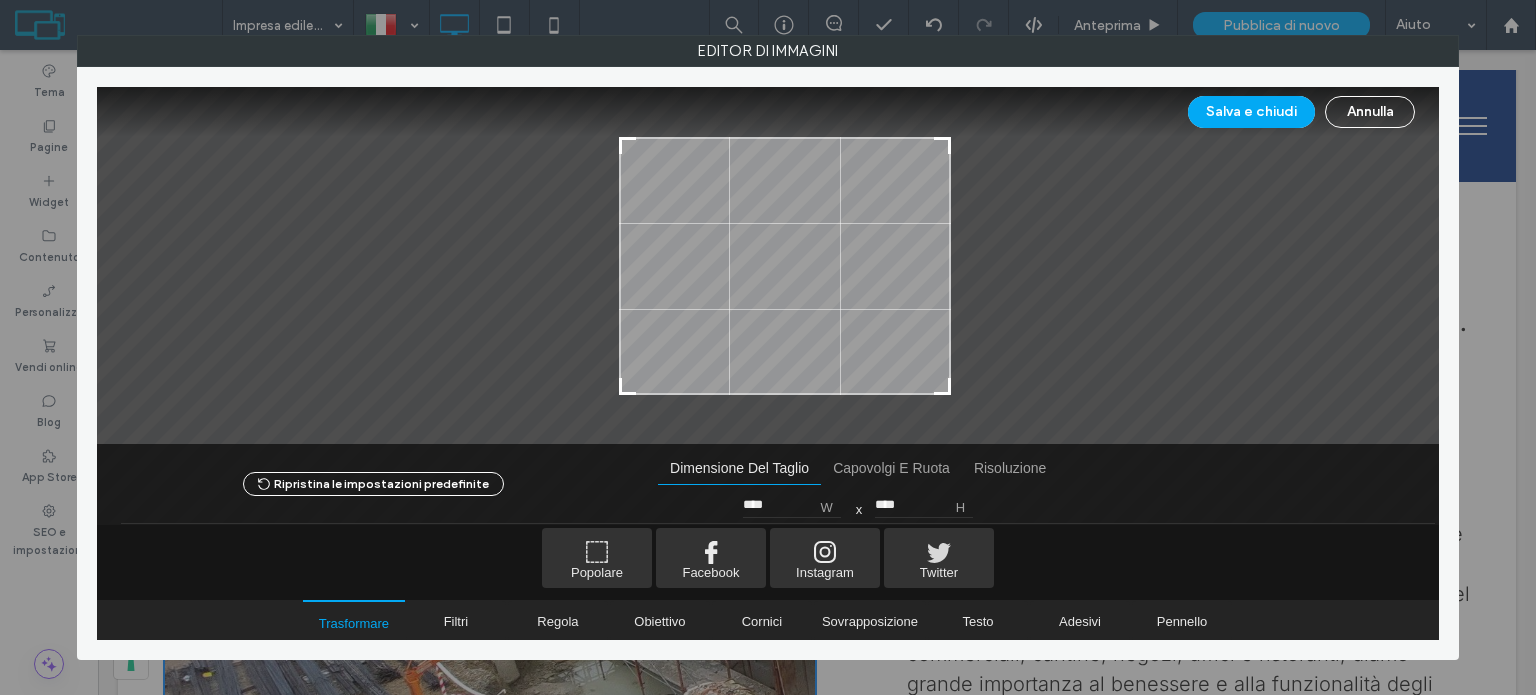 drag, startPoint x: 992, startPoint y: 387, endPoint x: 950, endPoint y: 408, distance: 46.957428 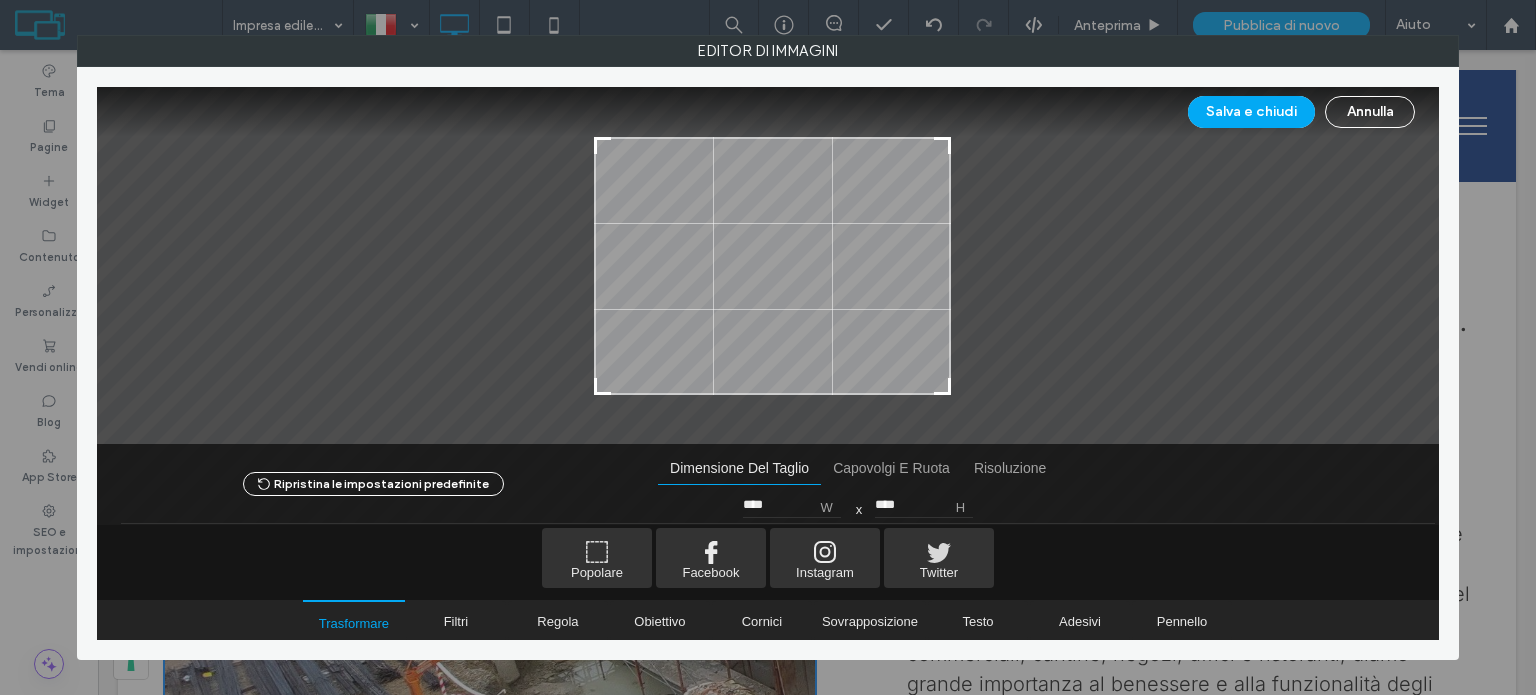 type on "****" 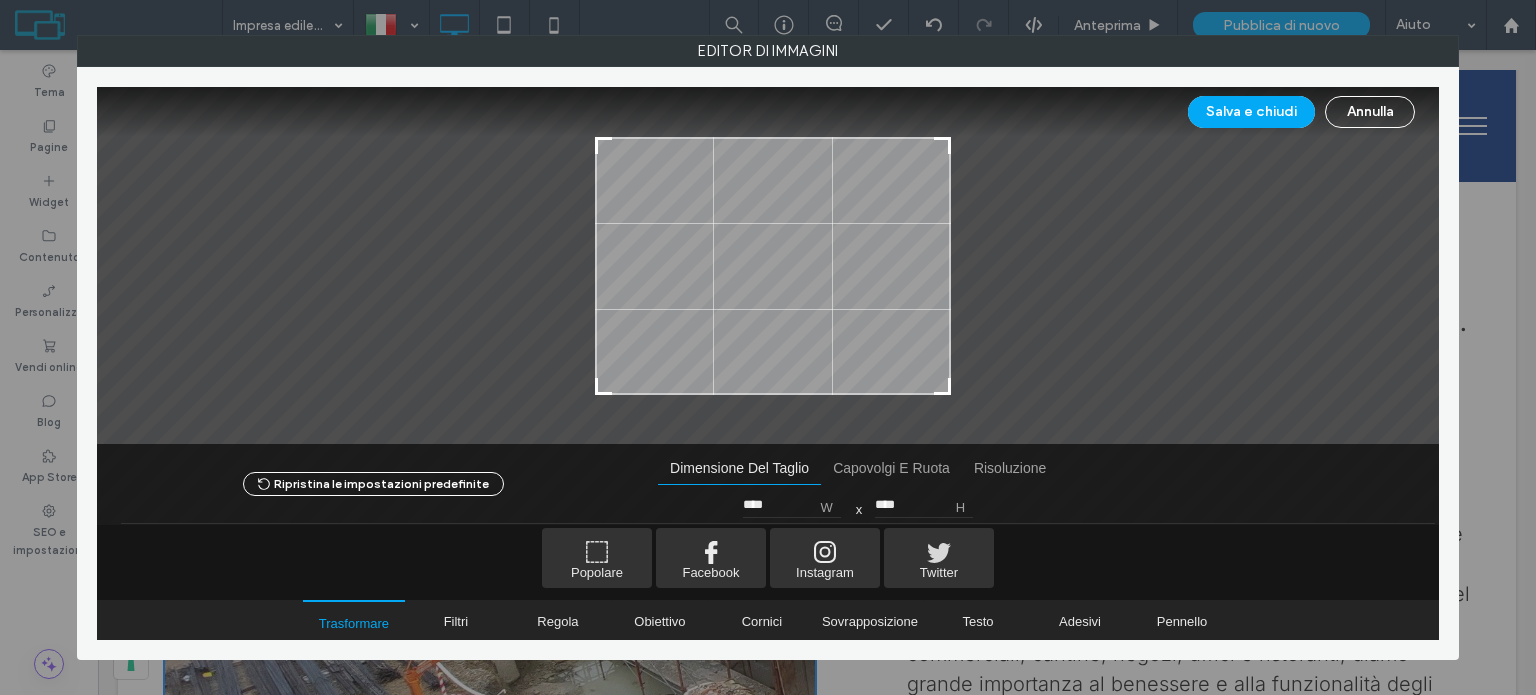 drag, startPoint x: 624, startPoint y: 391, endPoint x: 600, endPoint y: 398, distance: 25 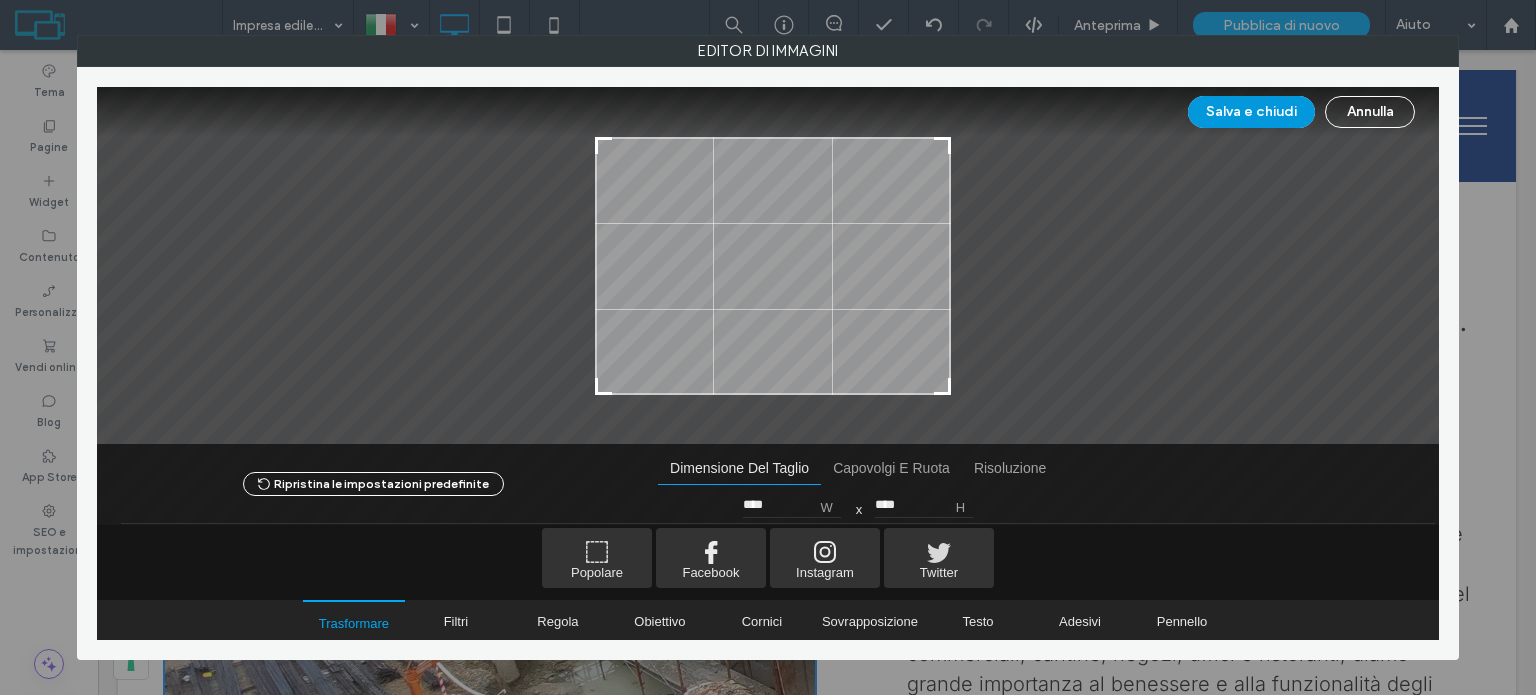 click on "Salva e chiudi" at bounding box center (1251, 112) 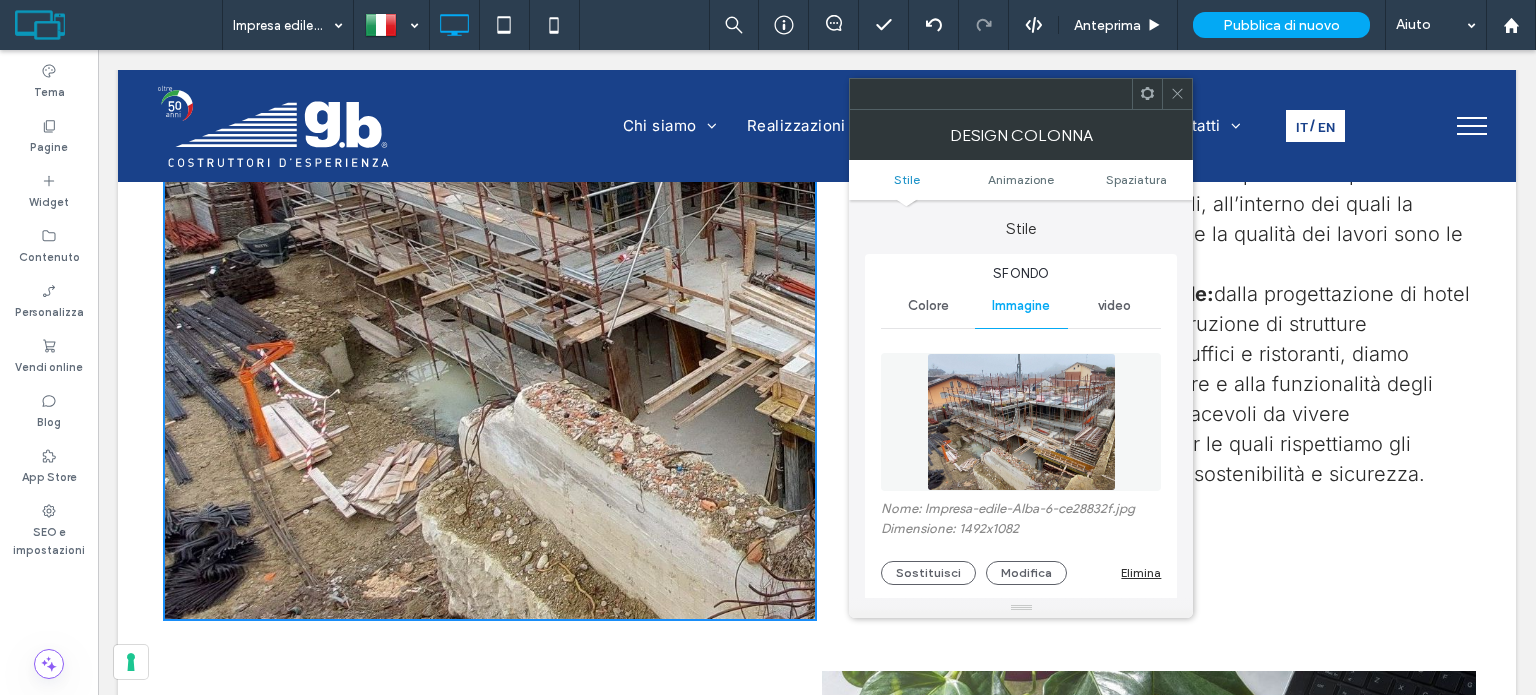 scroll, scrollTop: 1400, scrollLeft: 0, axis: vertical 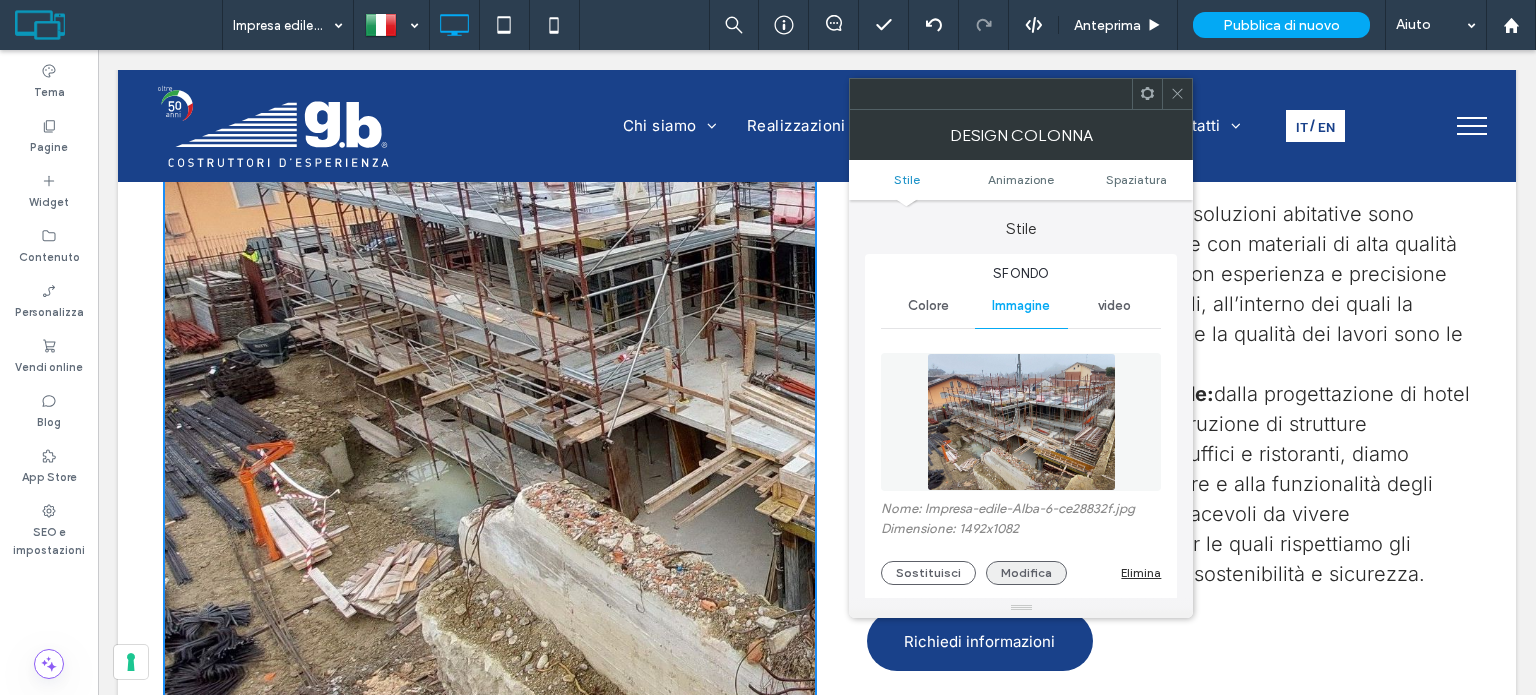 click on "Modifica" at bounding box center (1026, 573) 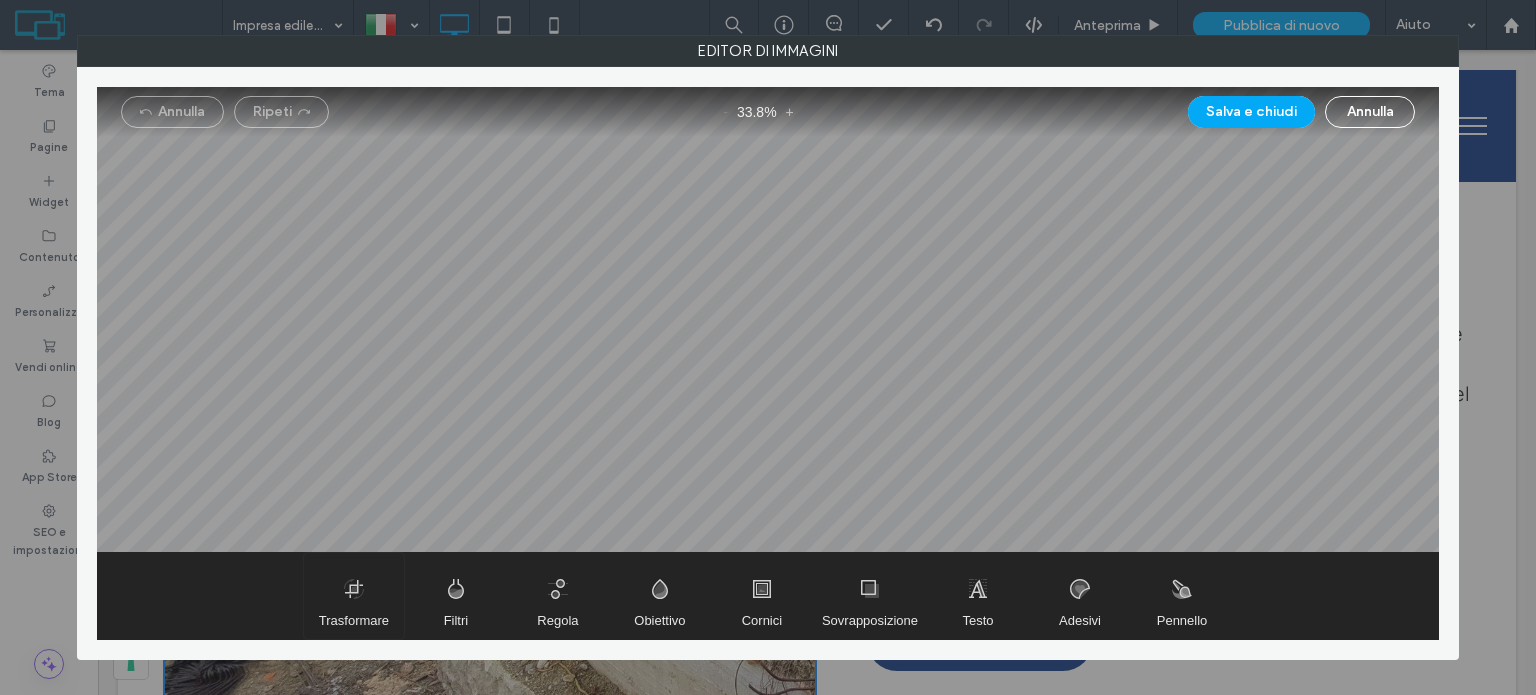 drag, startPoint x: 324, startPoint y: 595, endPoint x: 342, endPoint y: 580, distance: 23.43075 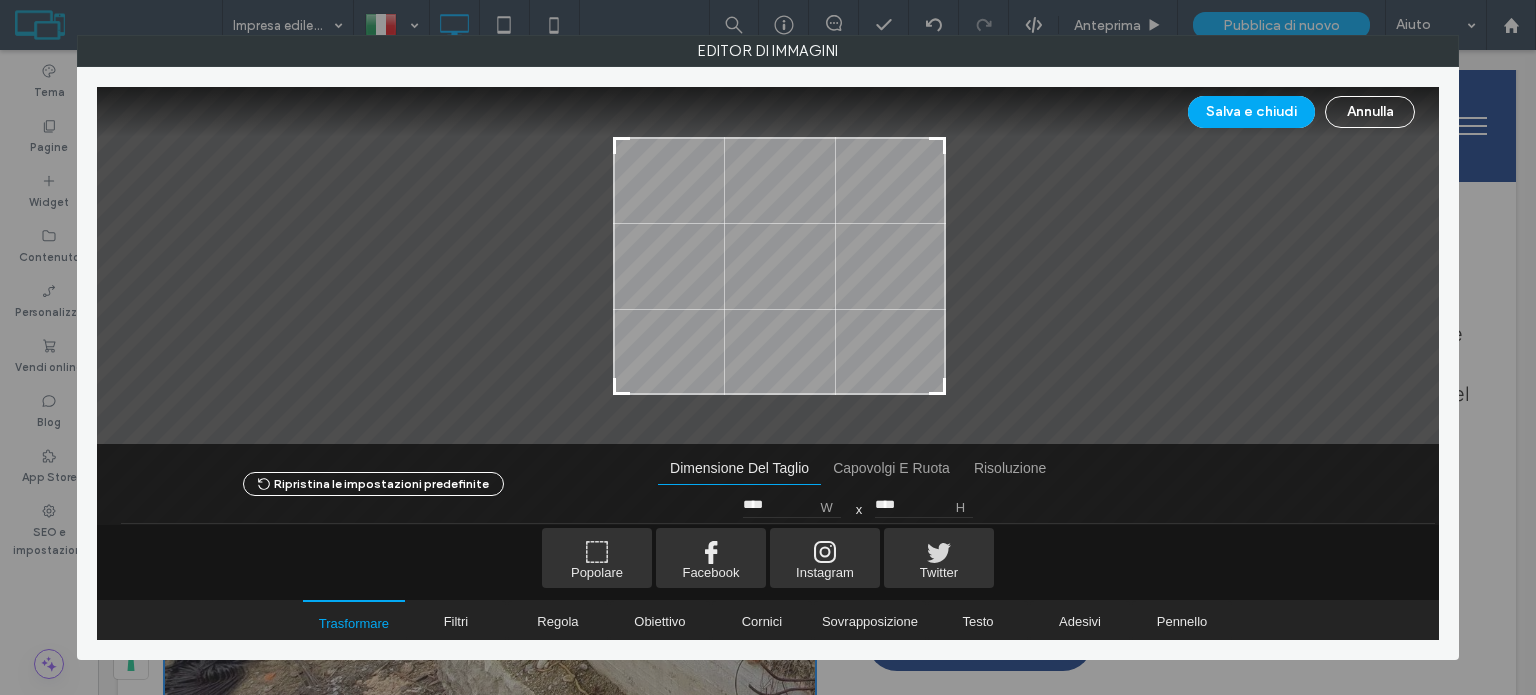 type on "****" 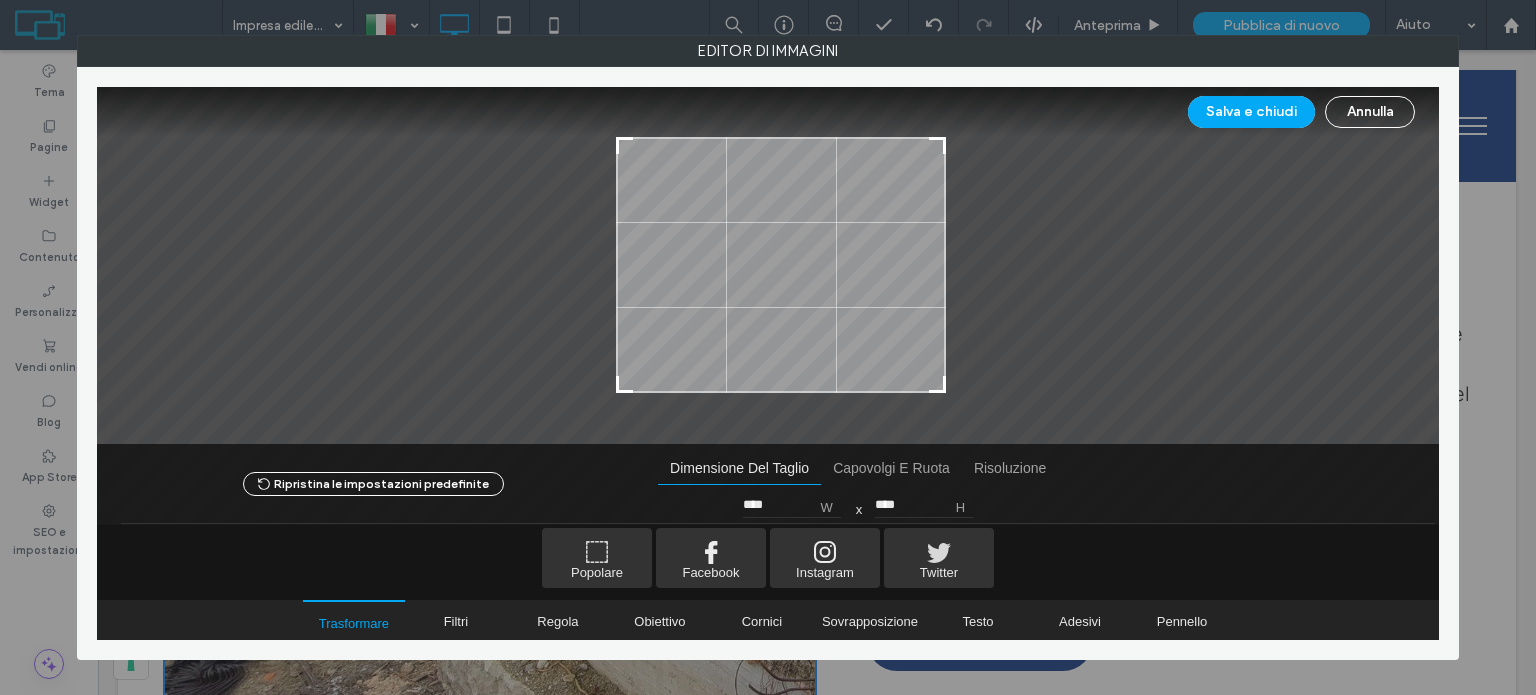 type on "****" 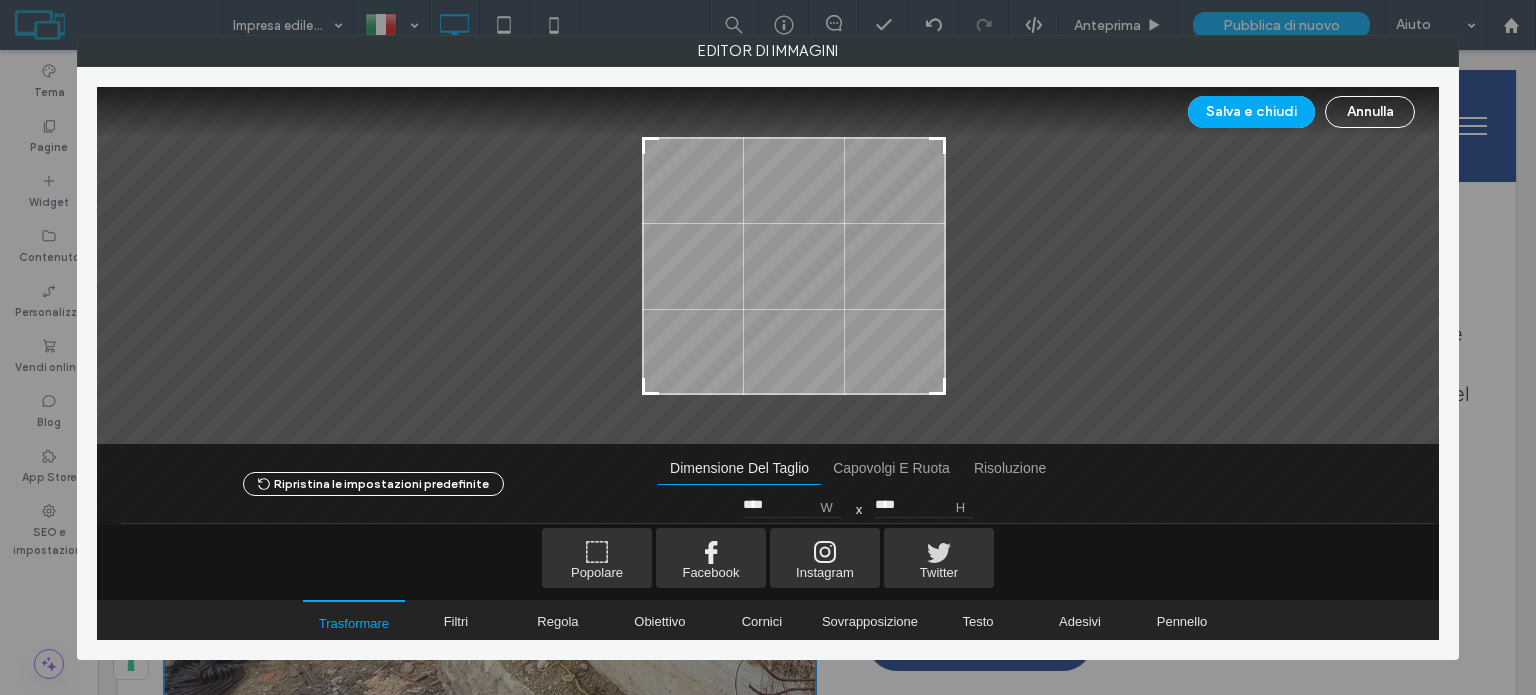 type on "****" 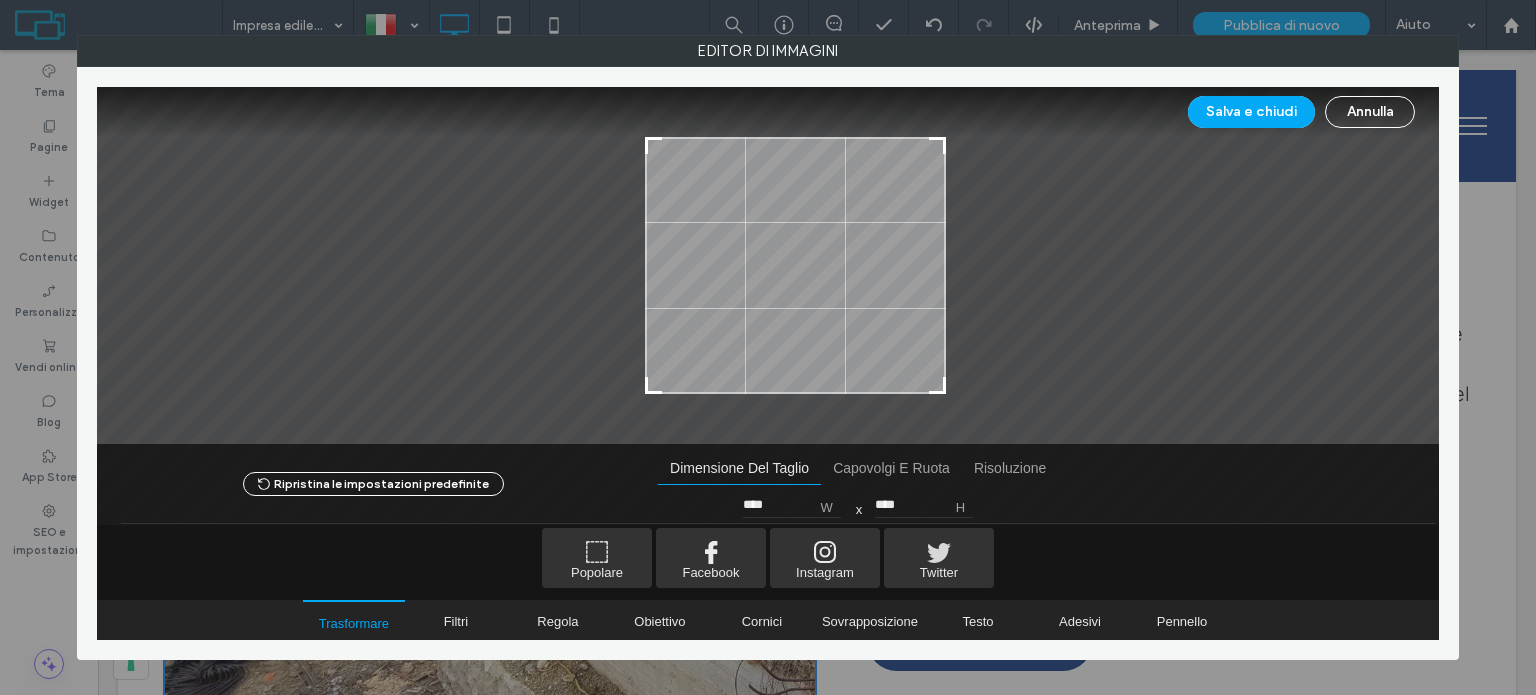 type on "****" 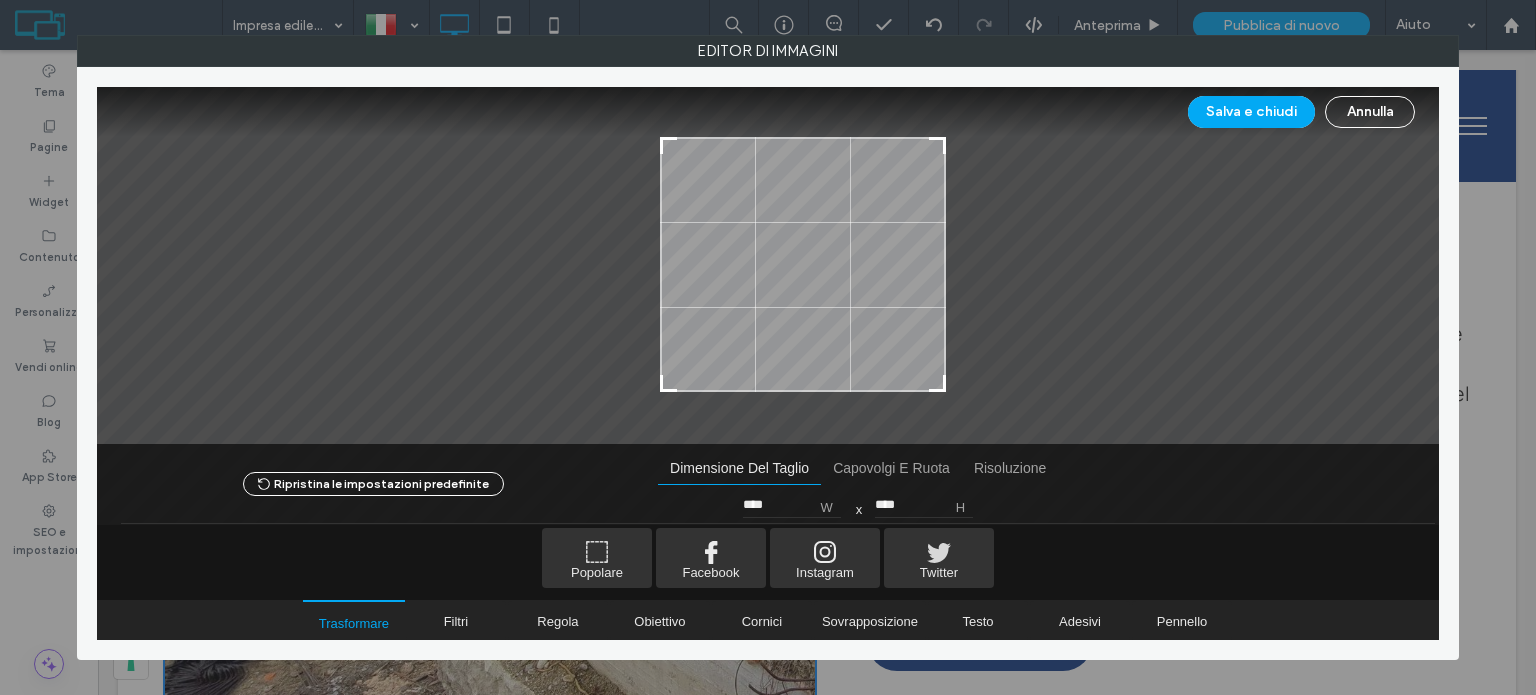 type on "****" 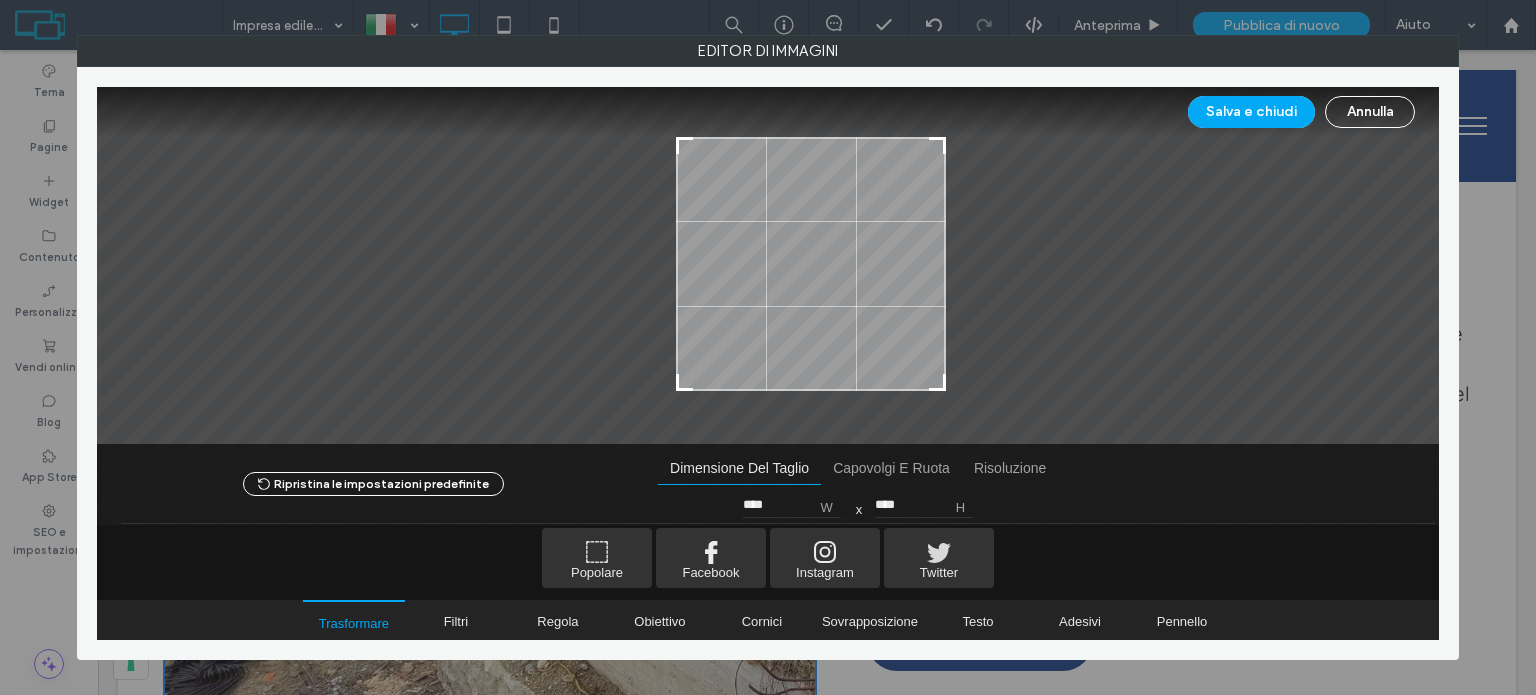 type on "****" 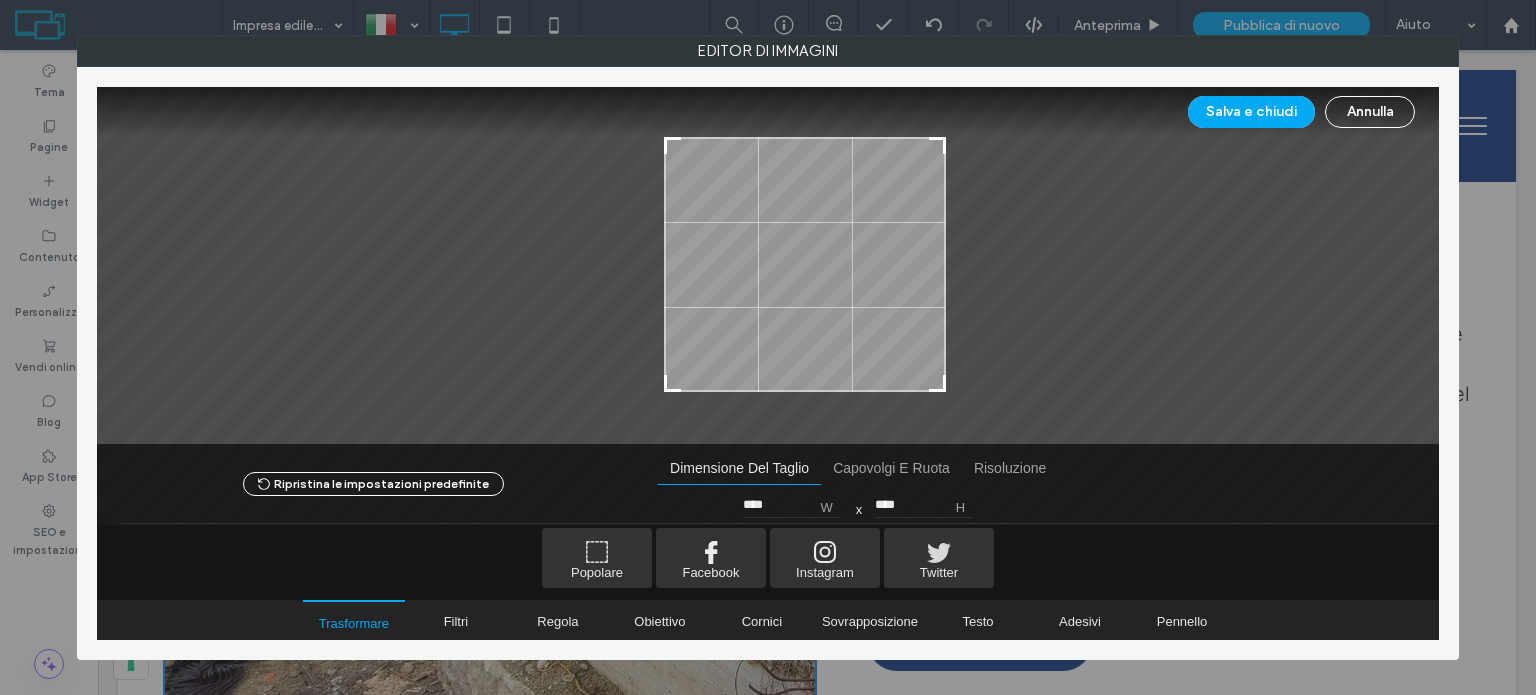 type on "****" 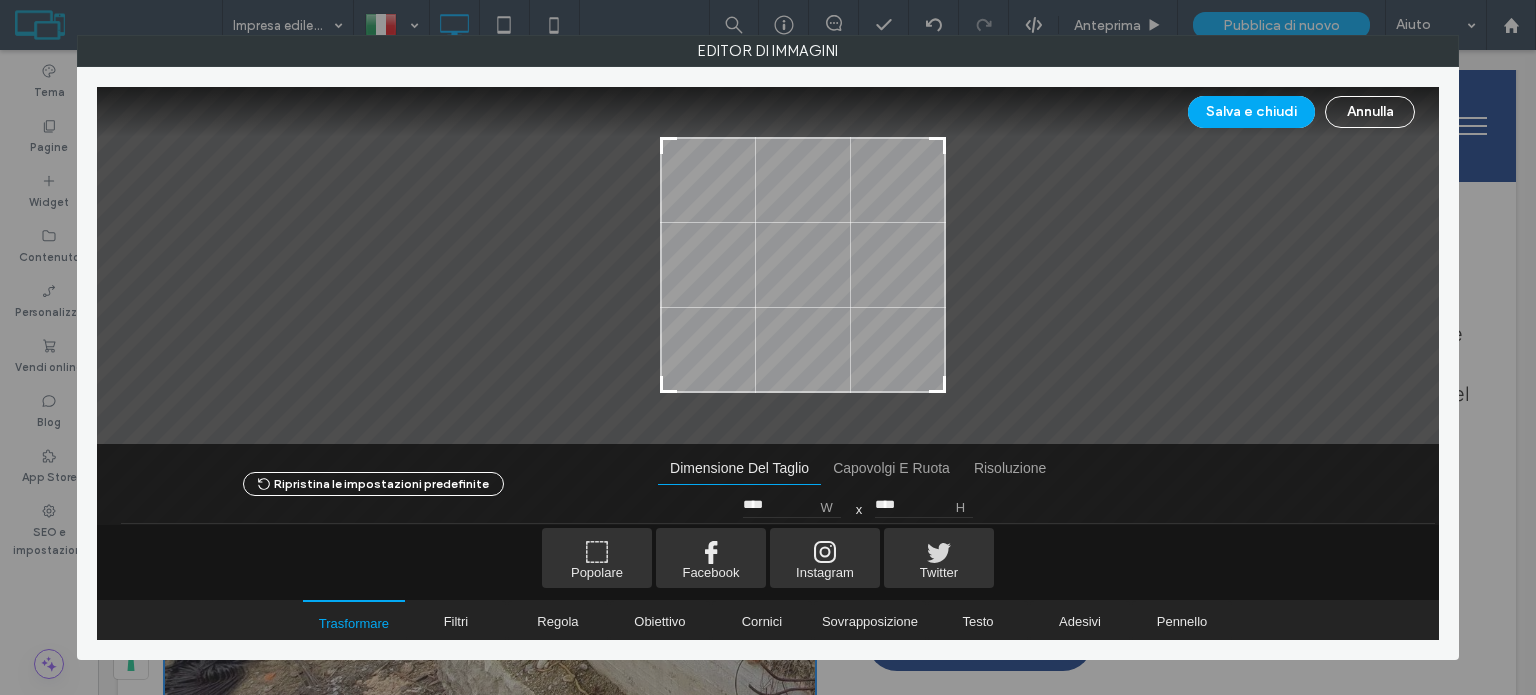 type on "****" 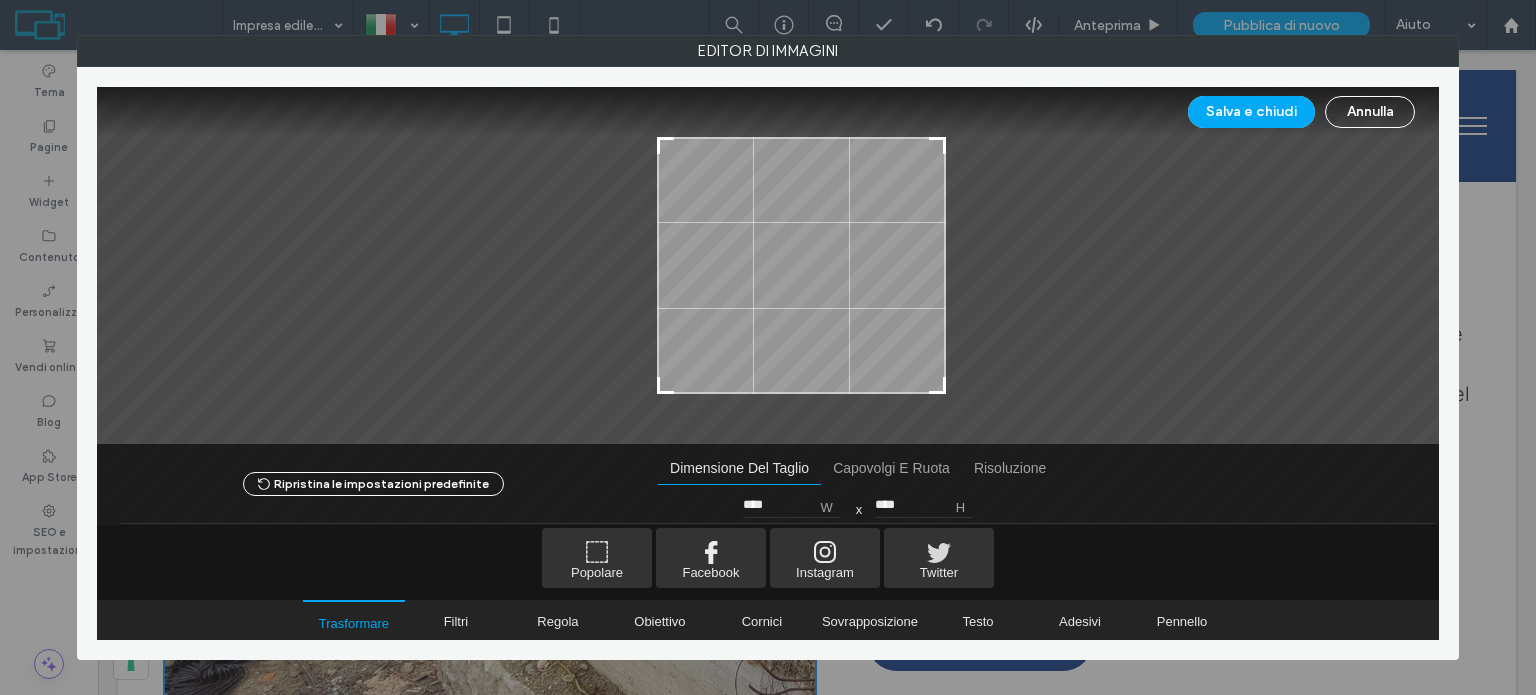 type on "****" 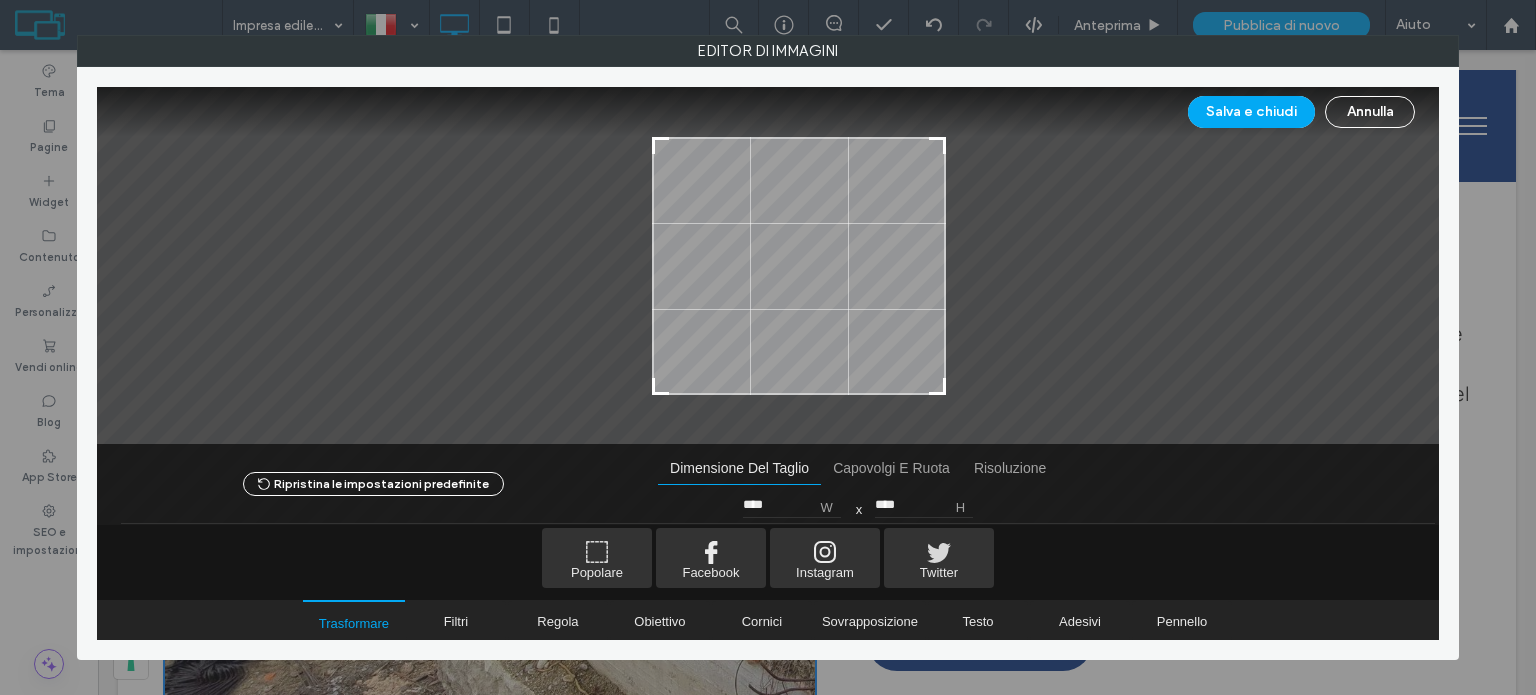 type on "****" 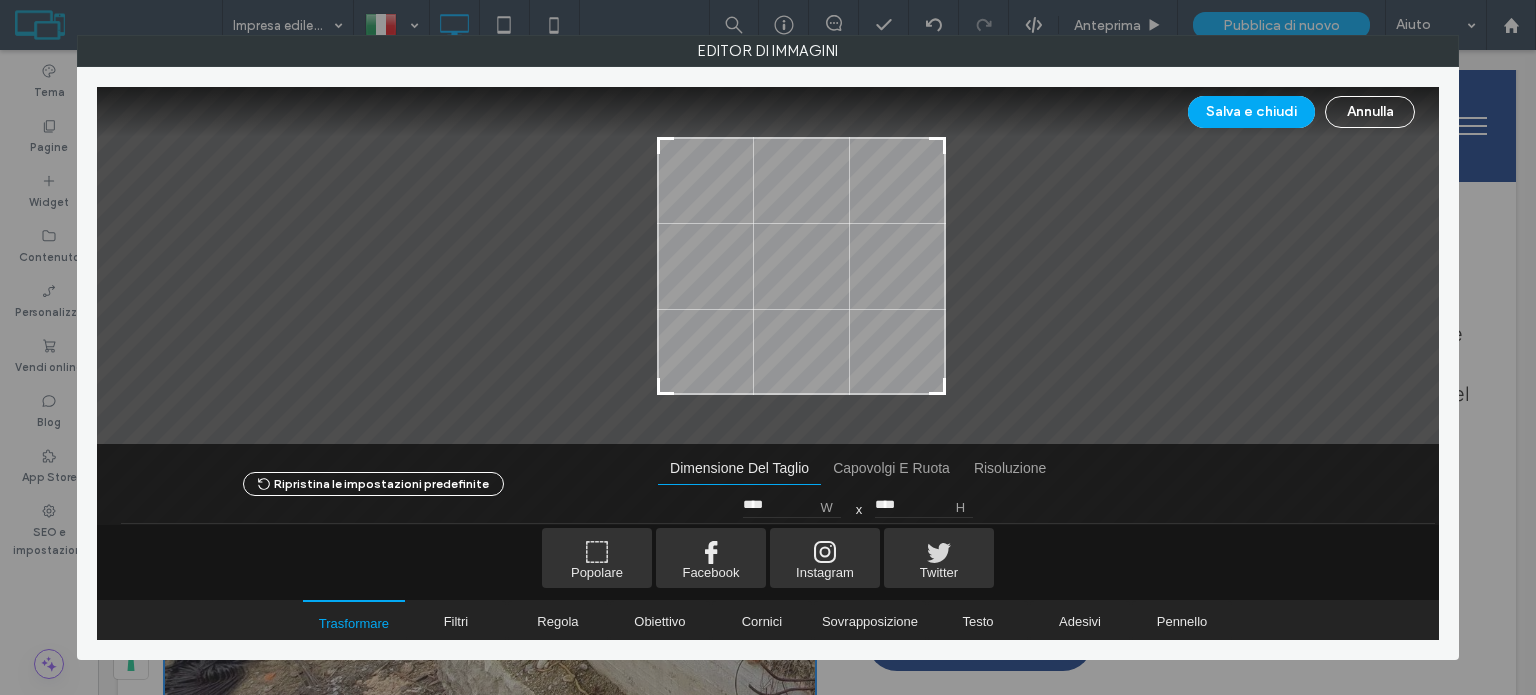 drag, startPoint x: 594, startPoint y: 380, endPoint x: 661, endPoint y: 413, distance: 74.68601 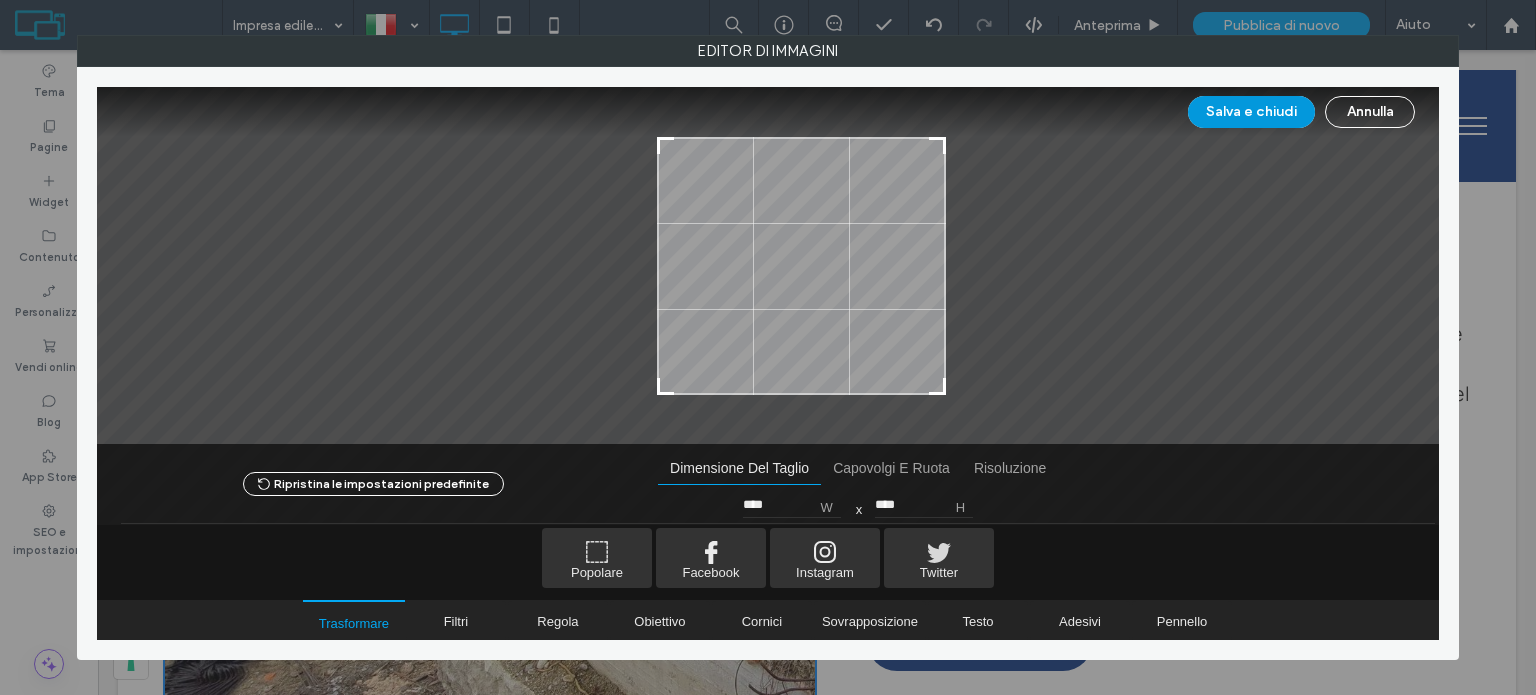 click on "Salva e chiudi" at bounding box center (1251, 112) 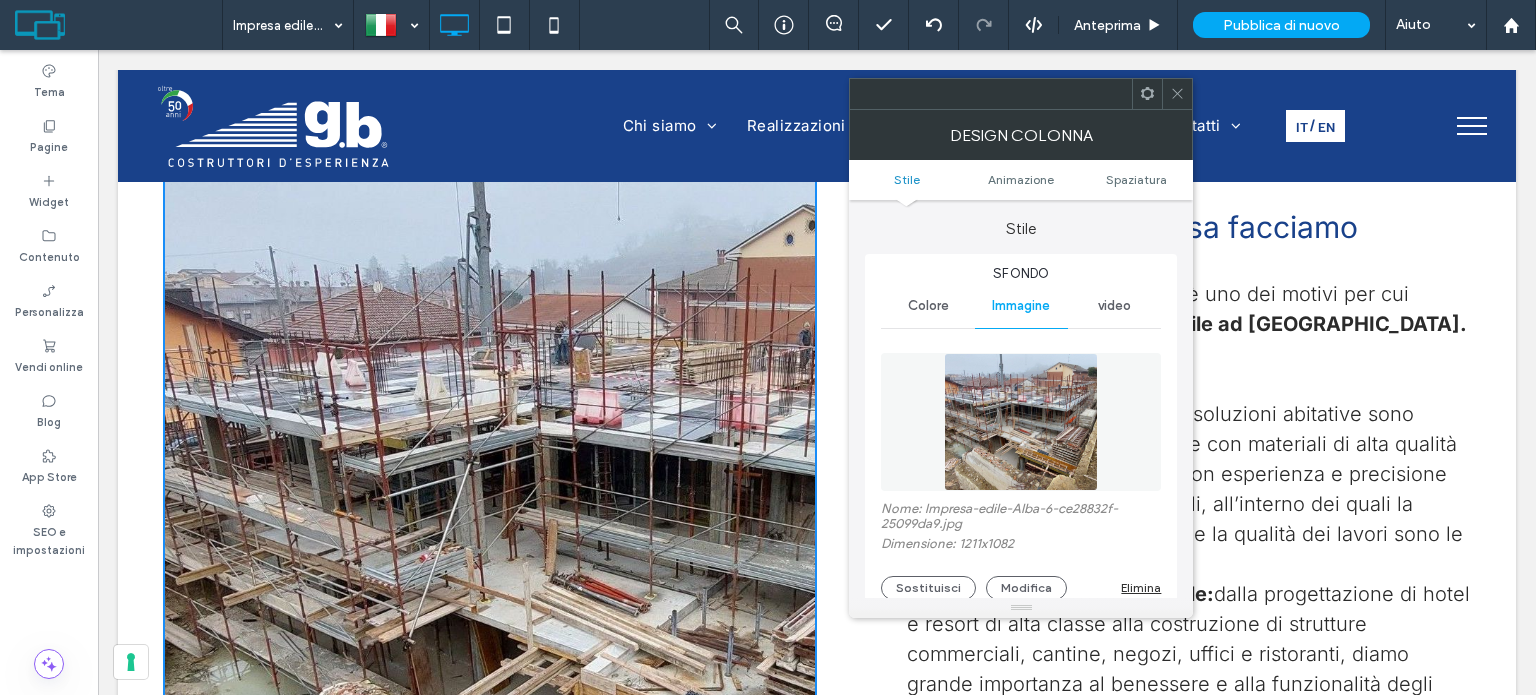 scroll, scrollTop: 1100, scrollLeft: 0, axis: vertical 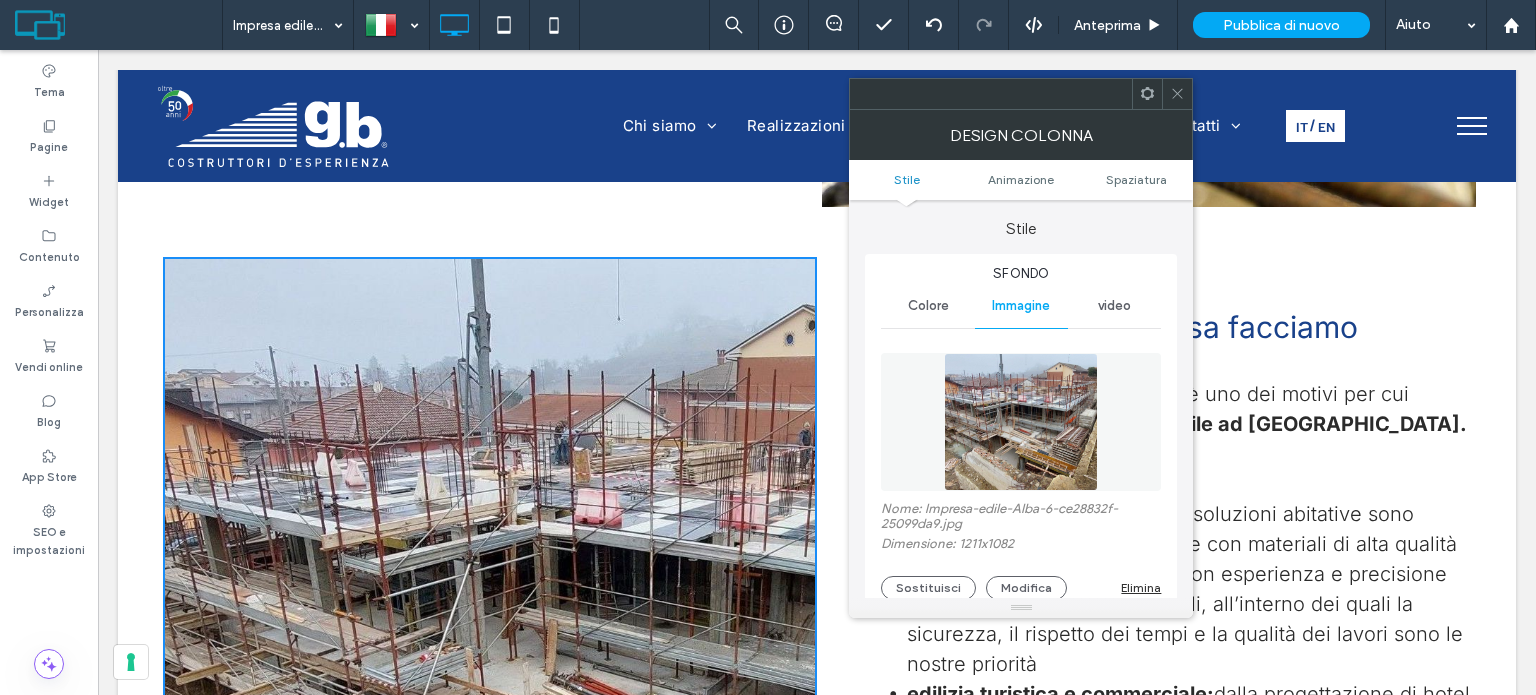 click 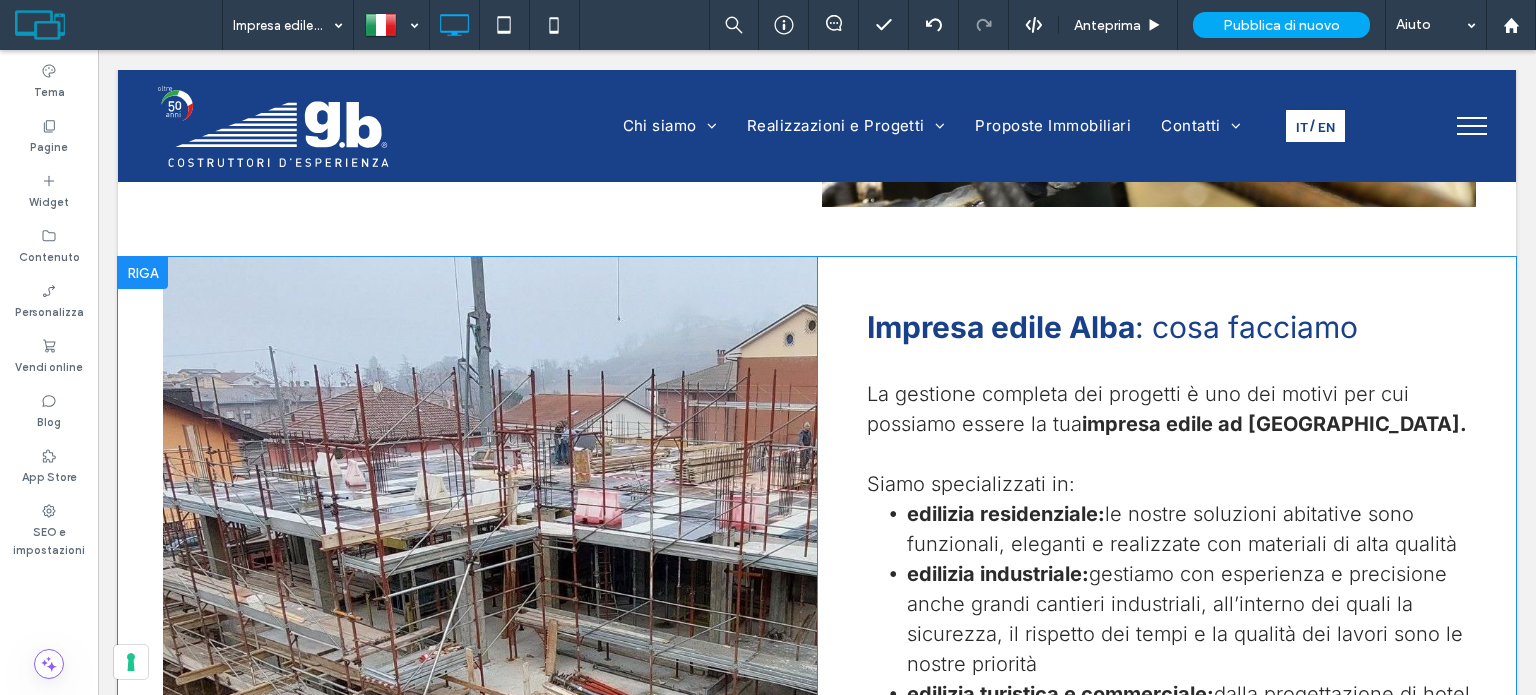 scroll, scrollTop: 1200, scrollLeft: 0, axis: vertical 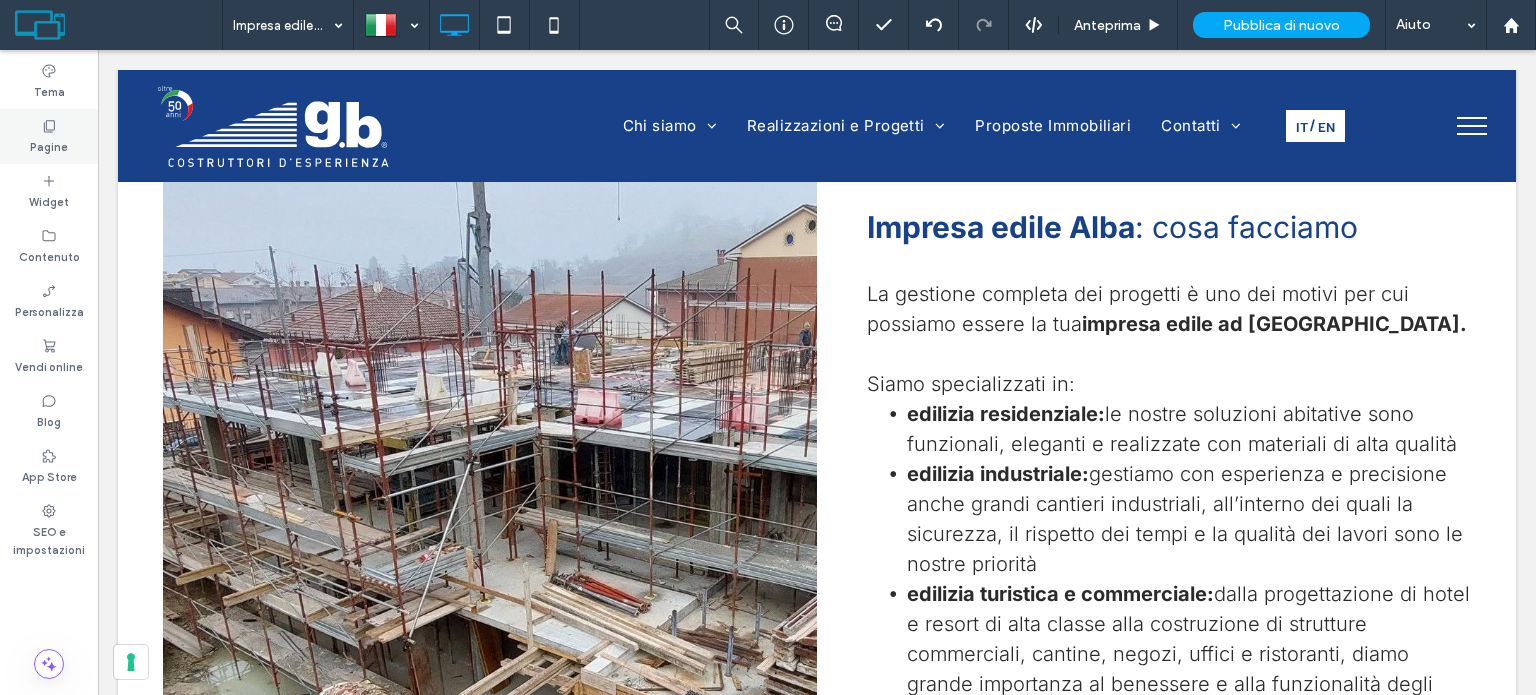 click on "Pagine" at bounding box center (49, 136) 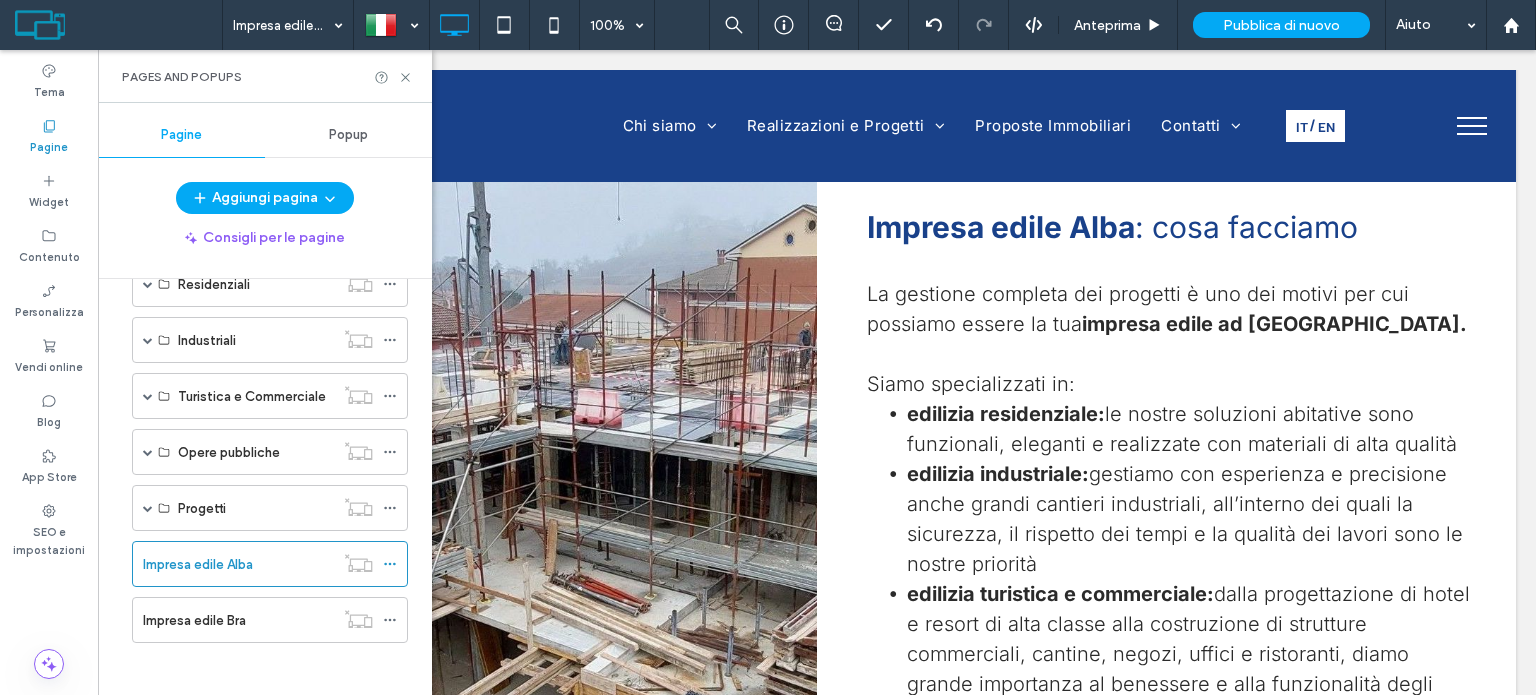 scroll, scrollTop: 500, scrollLeft: 0, axis: vertical 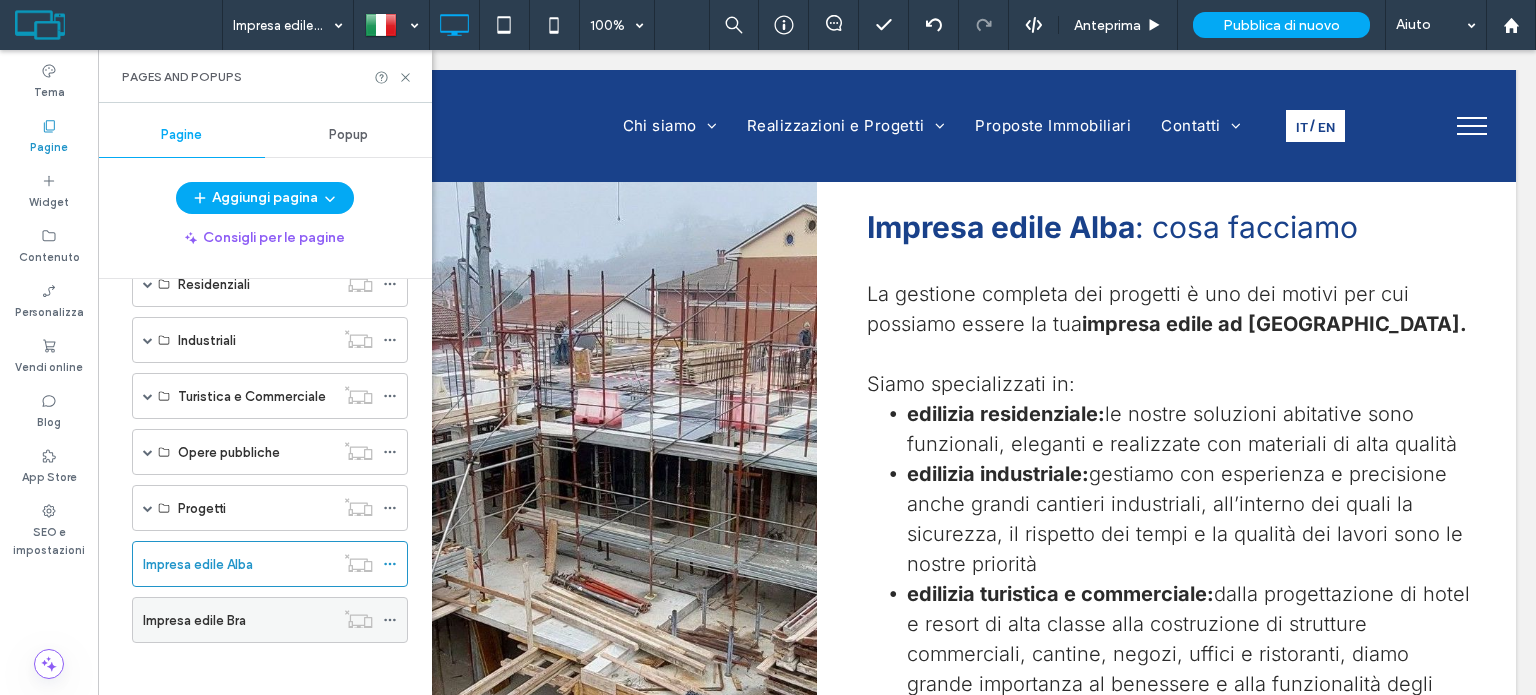 click on "Impresa edile Bra" at bounding box center [238, 620] 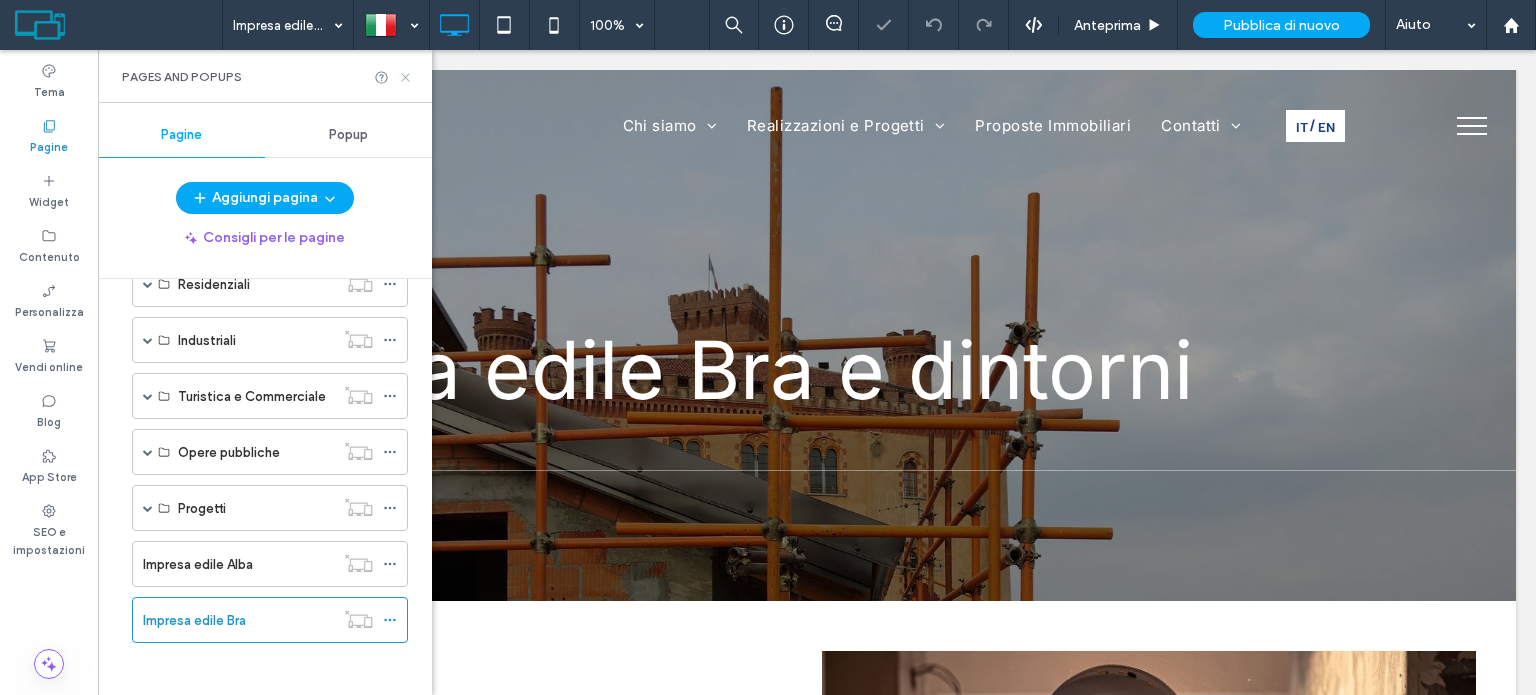 click 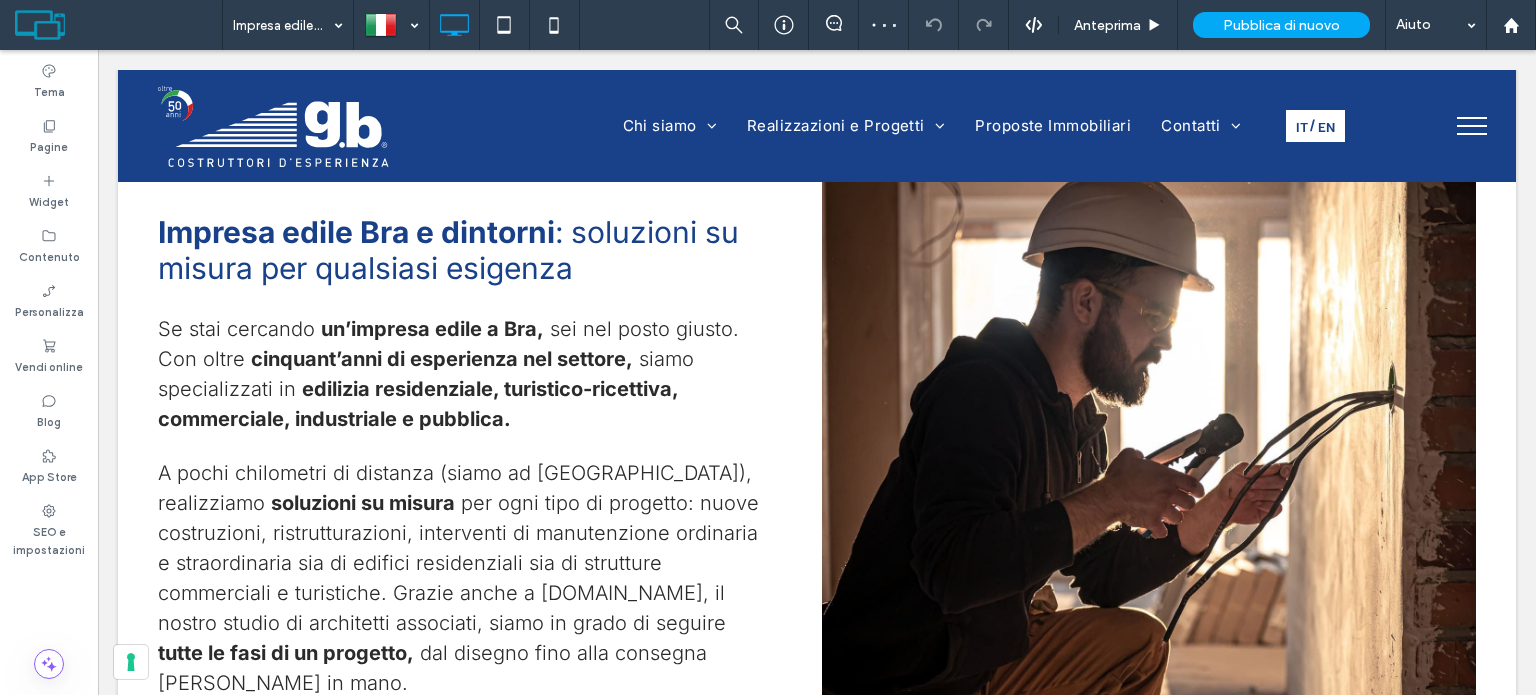 scroll, scrollTop: 500, scrollLeft: 0, axis: vertical 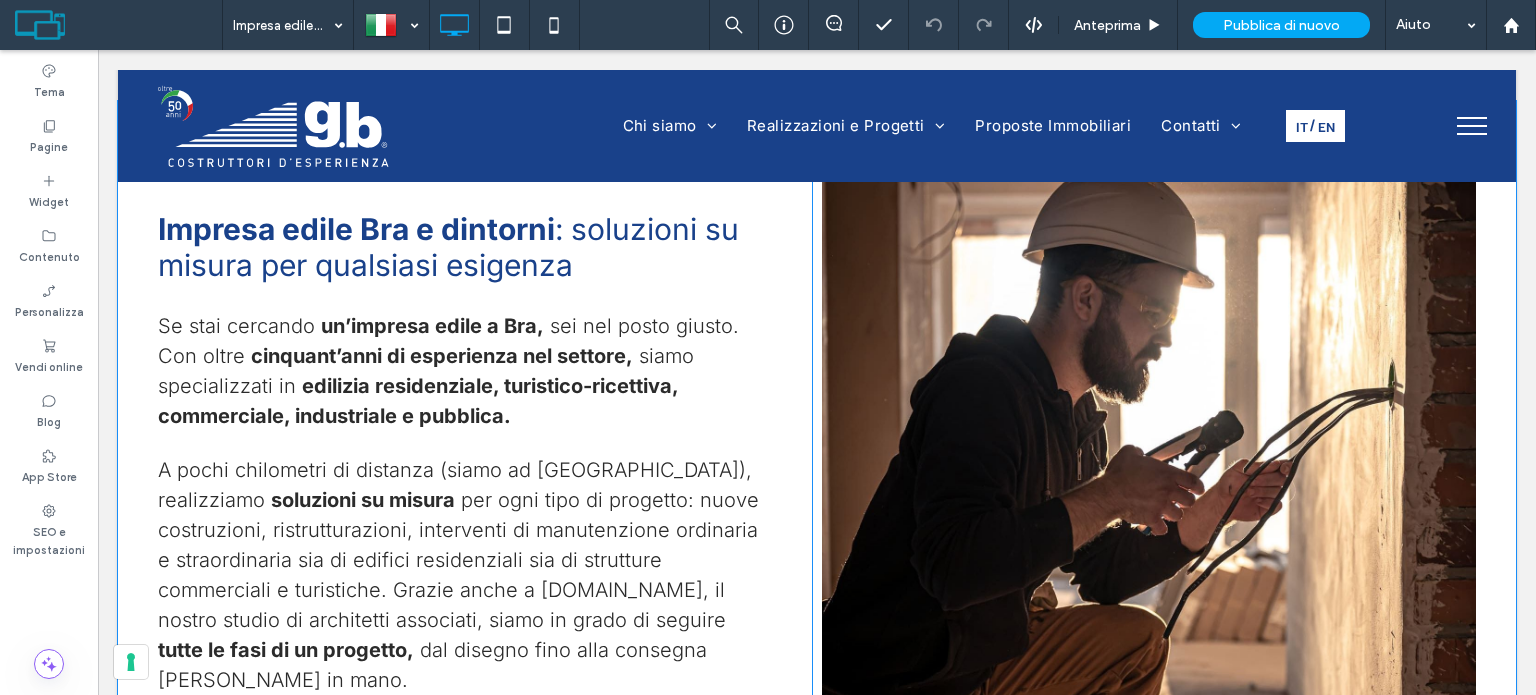click on "Click To Paste" at bounding box center [1149, 575] 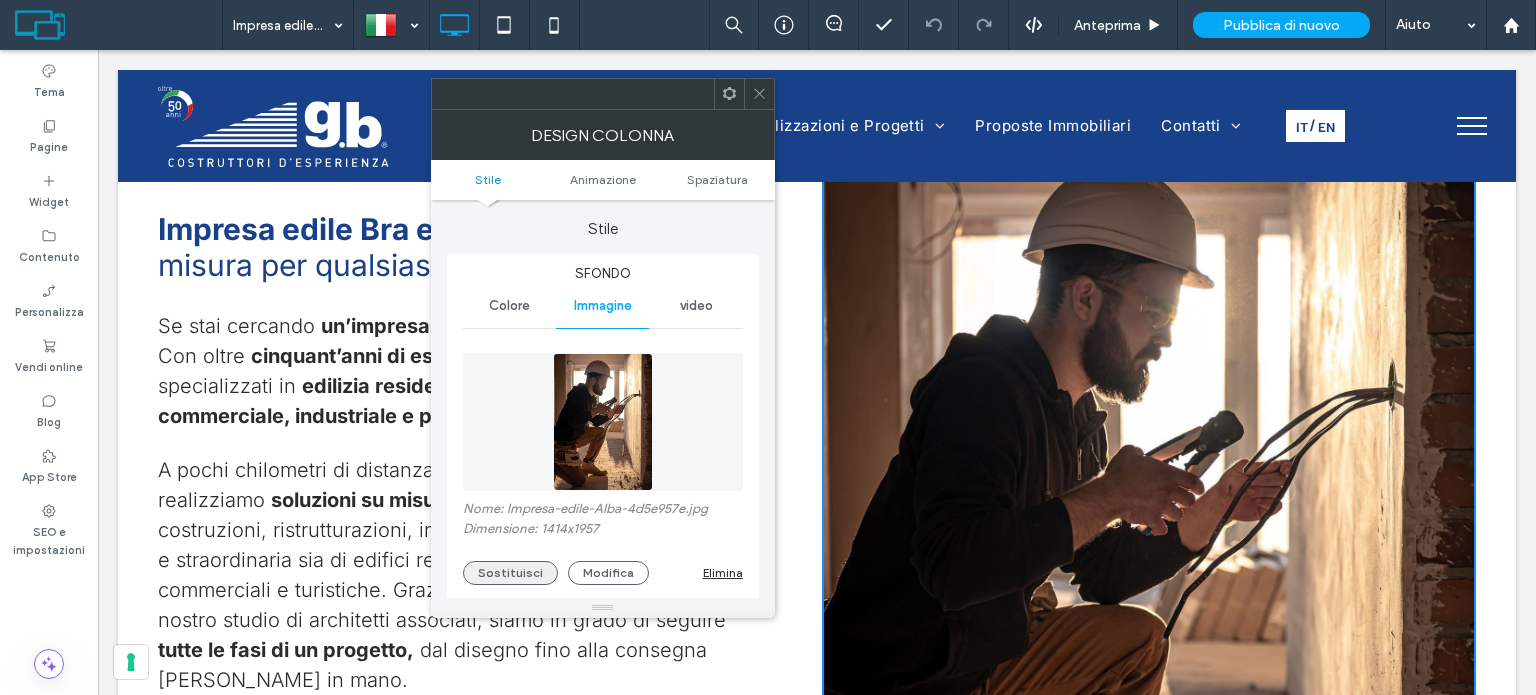 click on "Sostituisci" at bounding box center [510, 573] 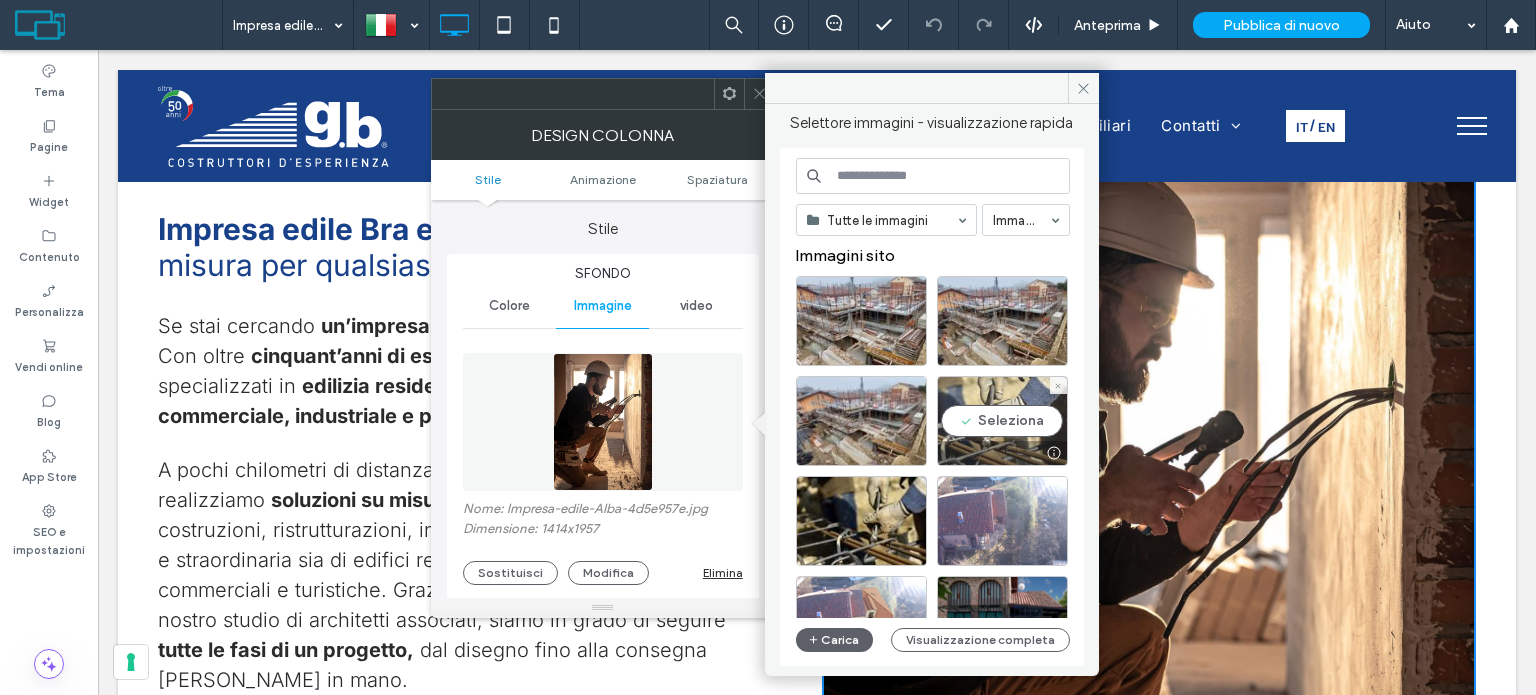click on "Seleziona" at bounding box center (1002, 421) 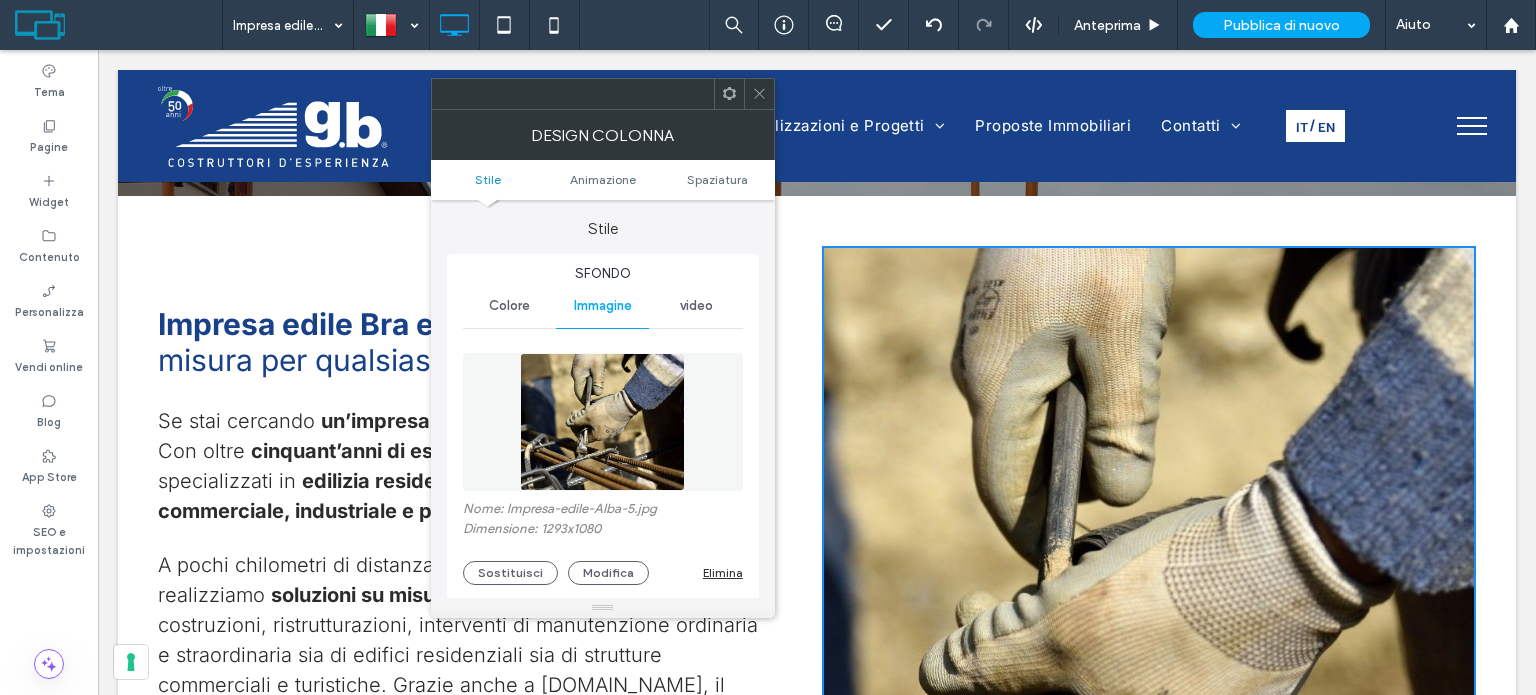 scroll, scrollTop: 400, scrollLeft: 0, axis: vertical 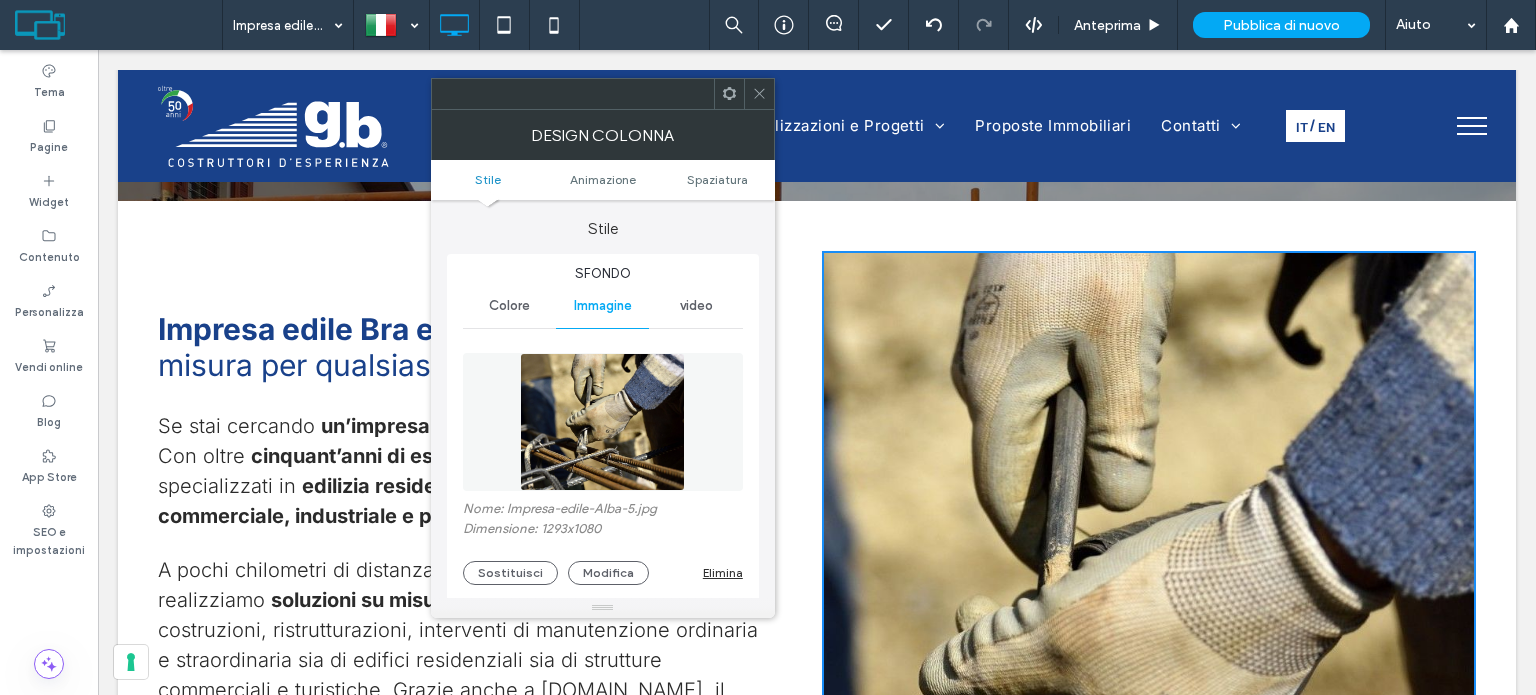 click 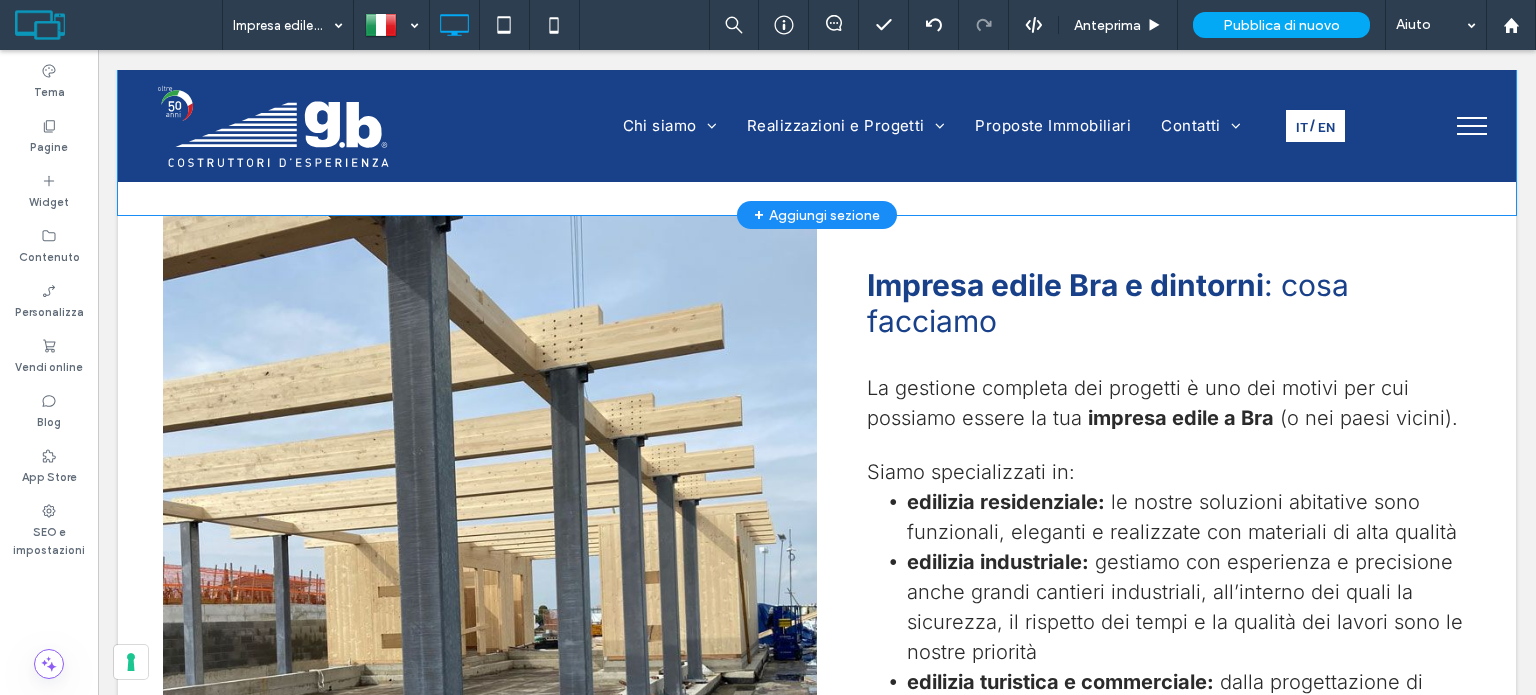 scroll, scrollTop: 1400, scrollLeft: 0, axis: vertical 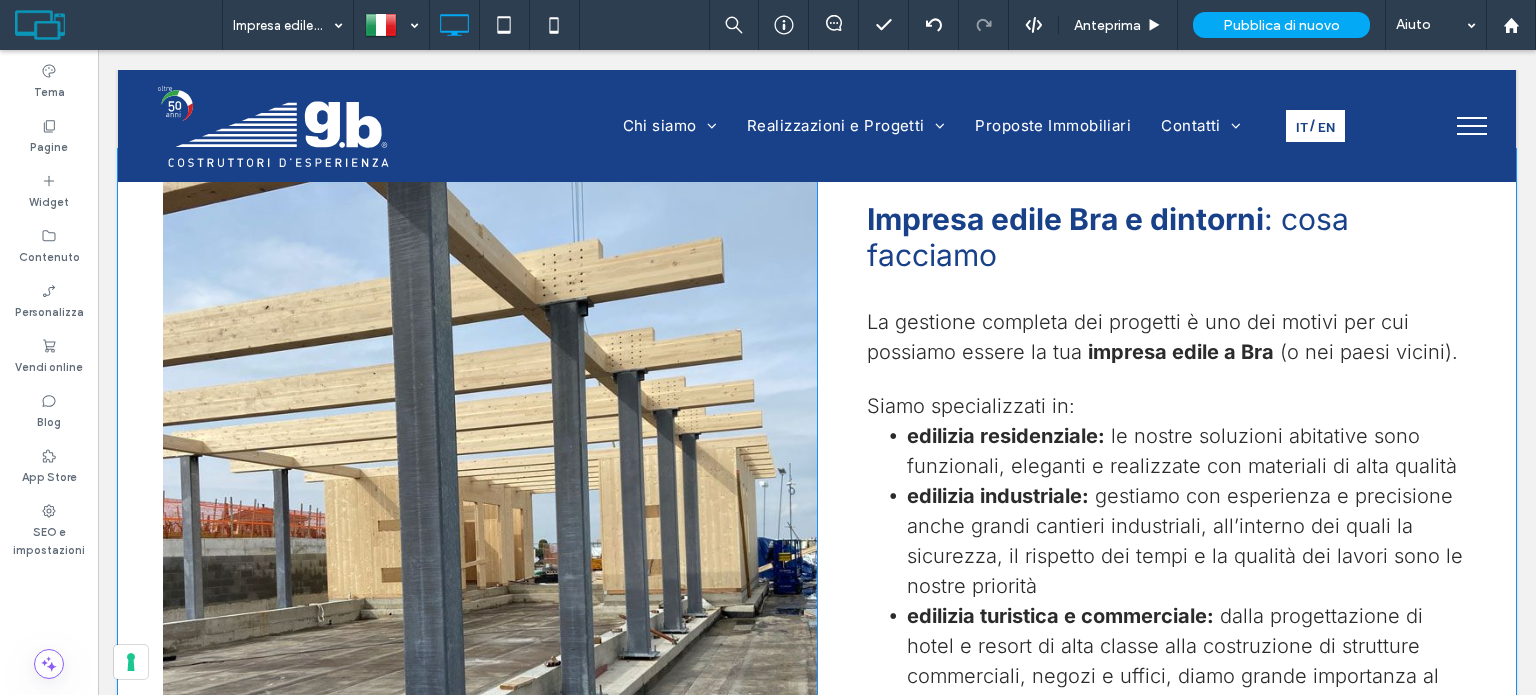click on "Click To Paste" at bounding box center [490, 546] 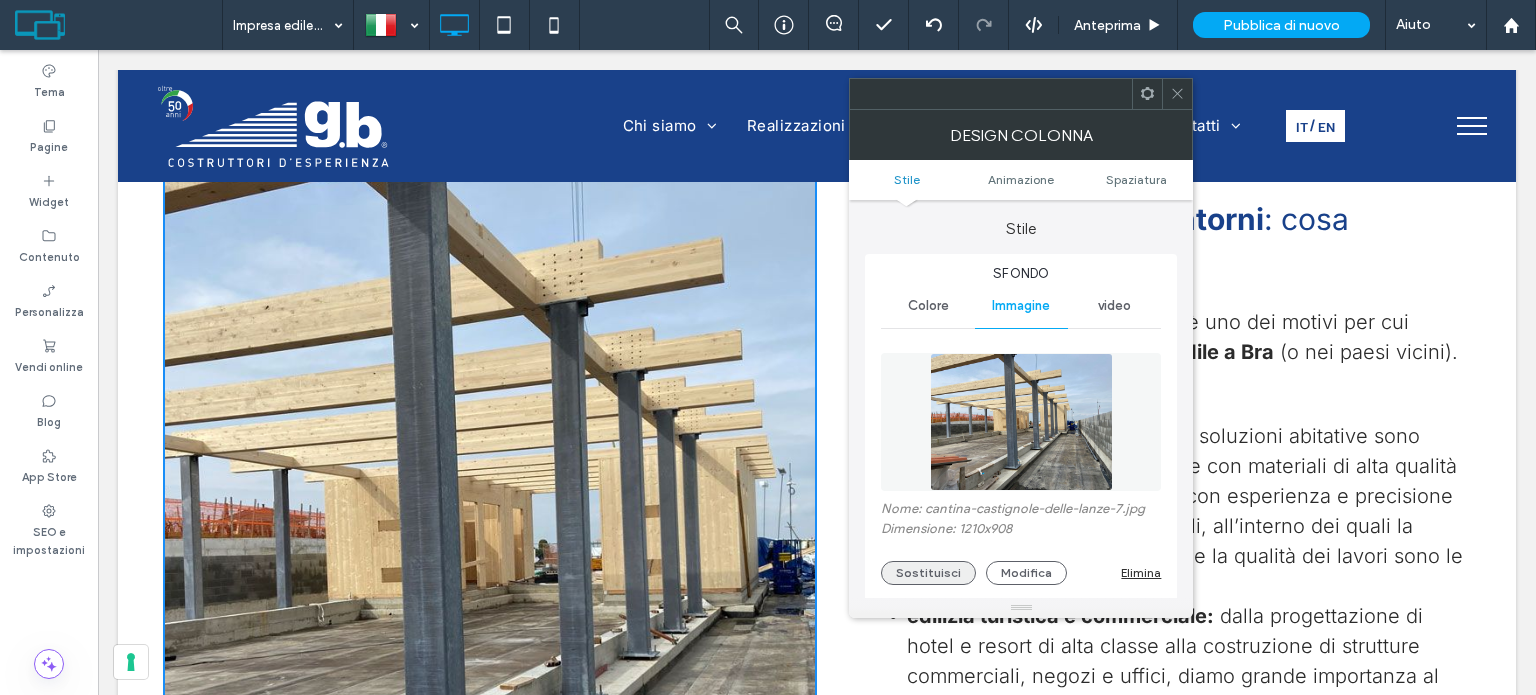 click on "Sostituisci" at bounding box center (928, 573) 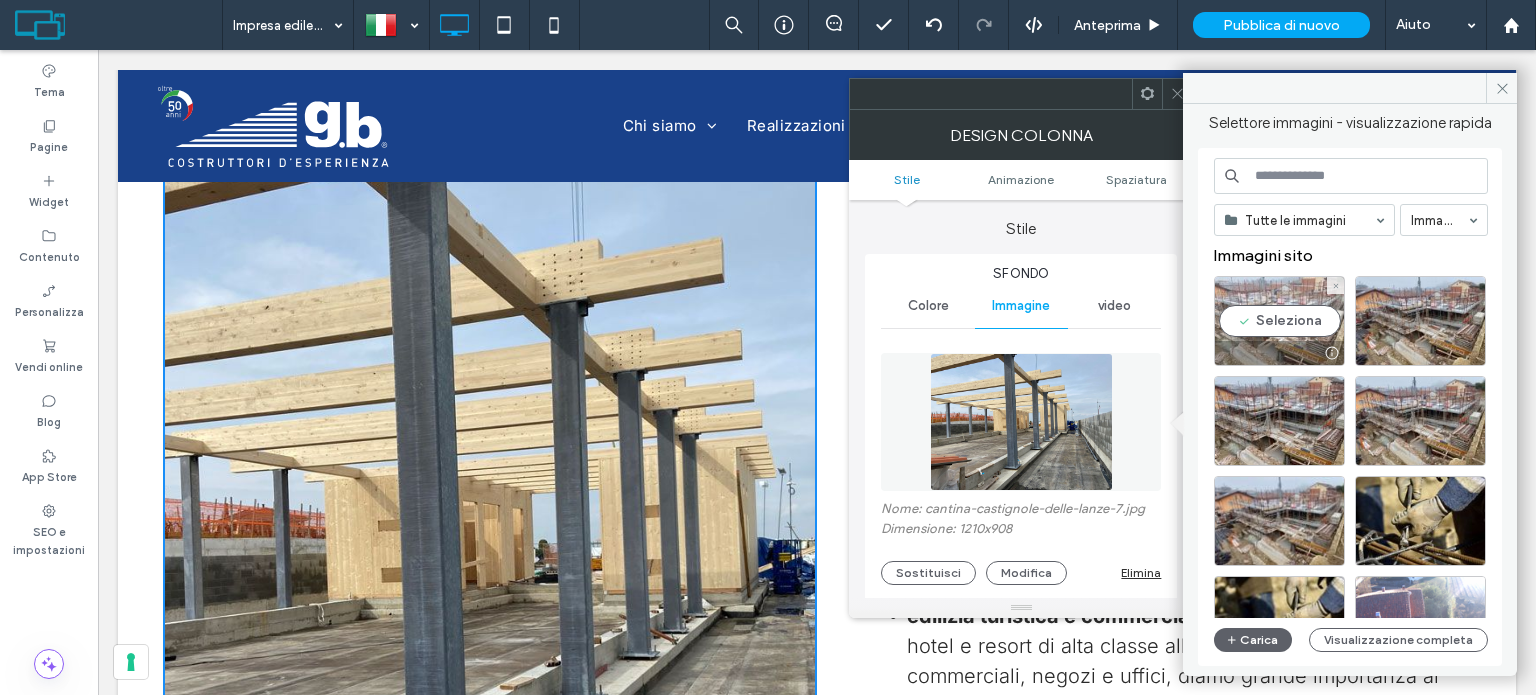 click on "Seleziona" at bounding box center (1279, 321) 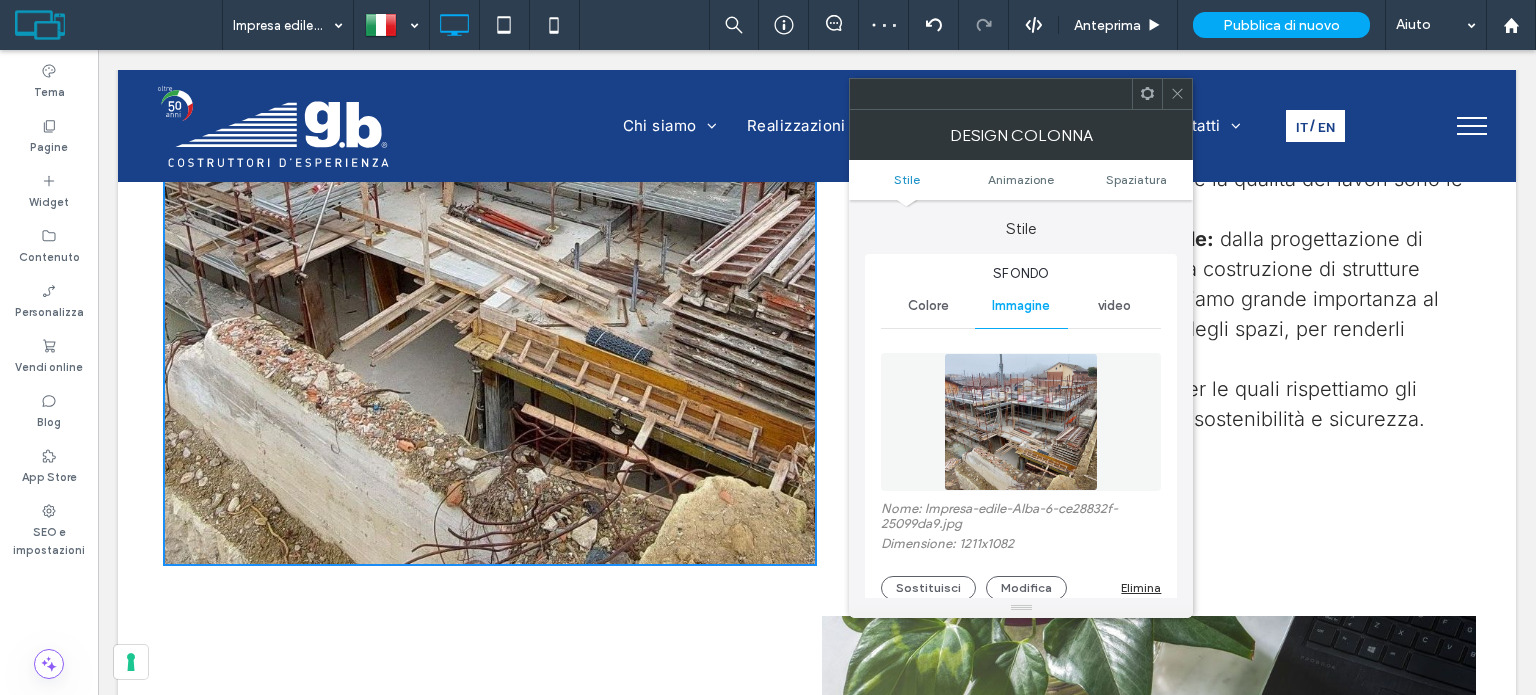 scroll, scrollTop: 1800, scrollLeft: 0, axis: vertical 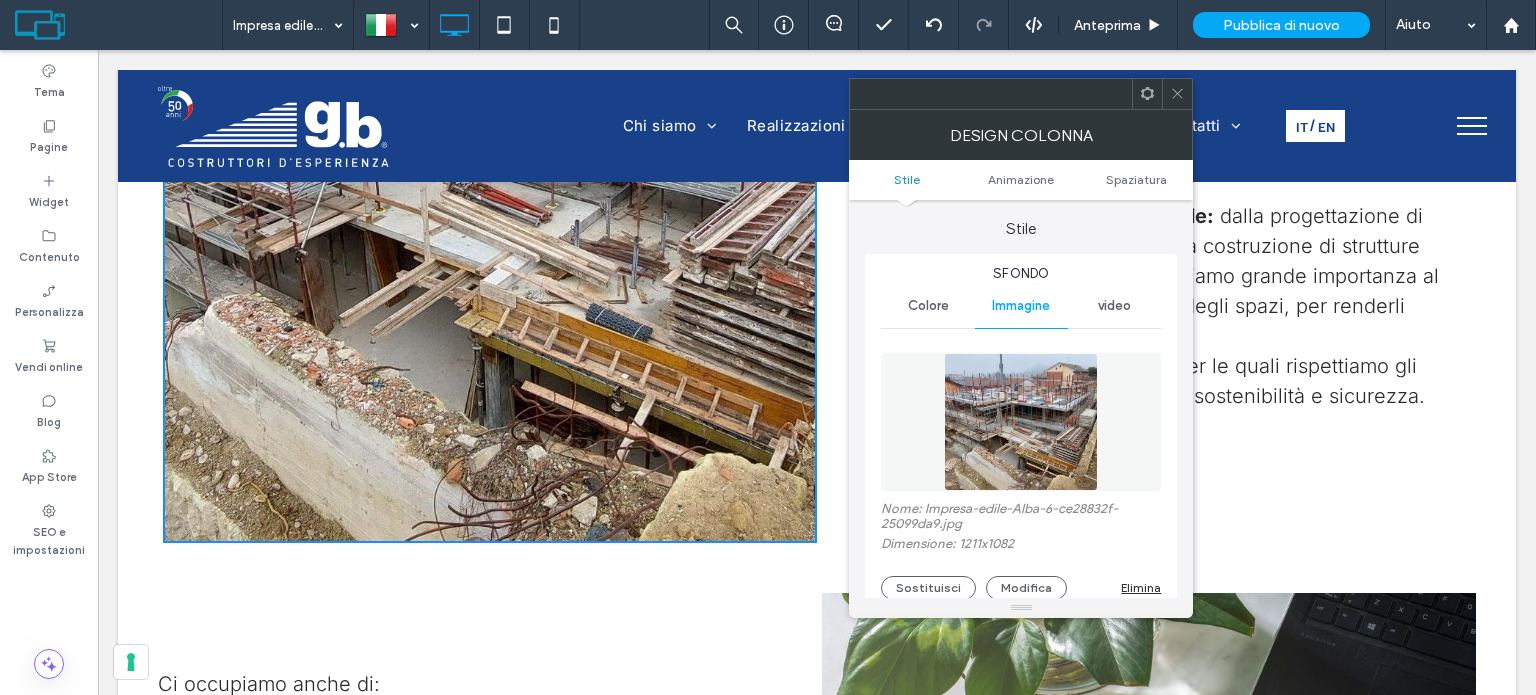 click 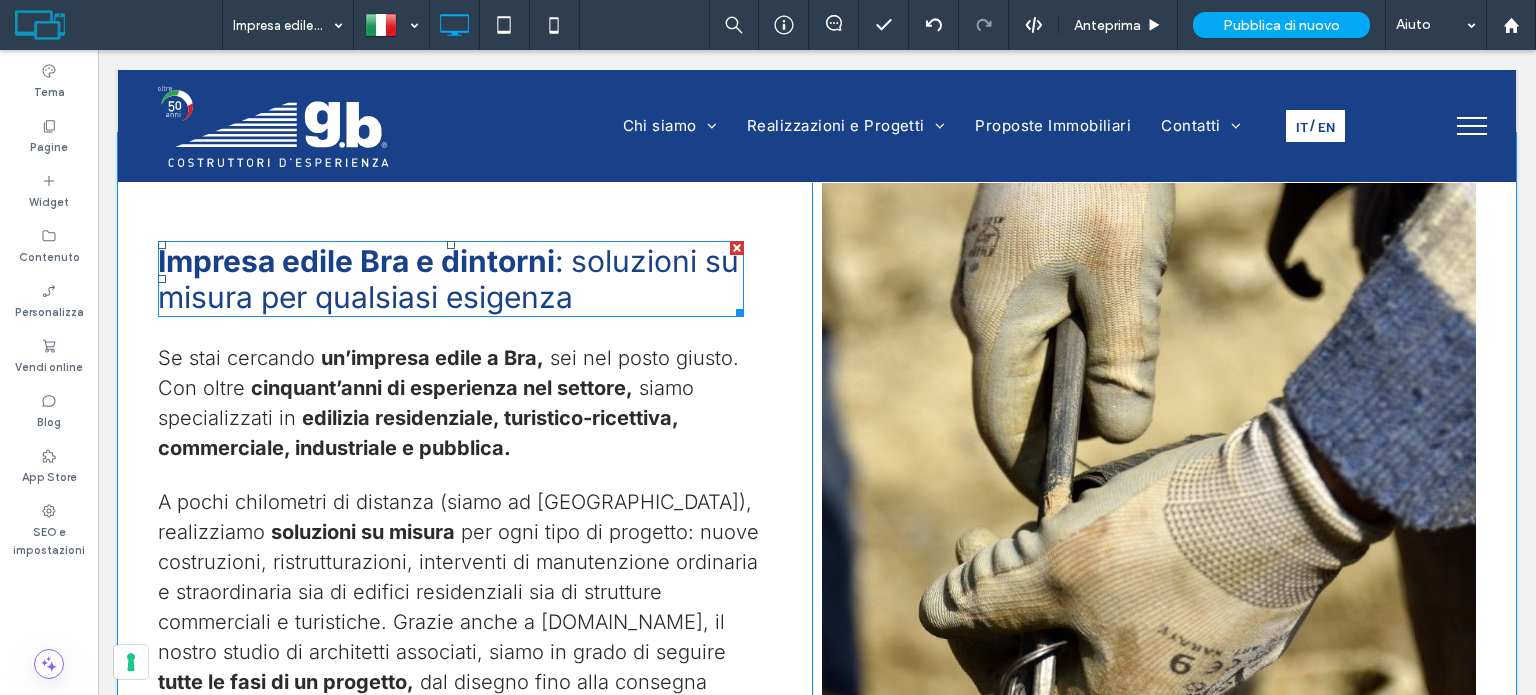 scroll, scrollTop: 500, scrollLeft: 0, axis: vertical 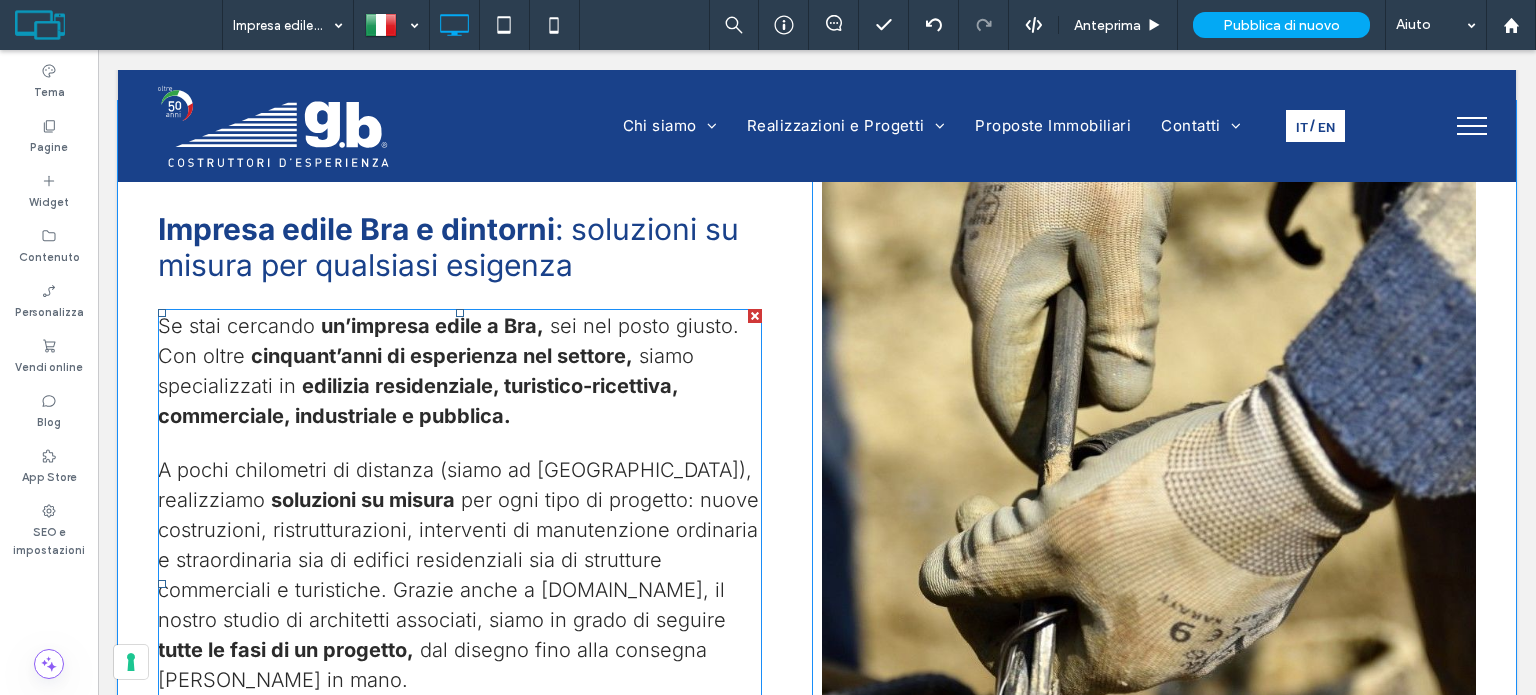 click on "A pochi chilometri di distanza (siamo ad Alba), realizziamo" at bounding box center [455, 485] 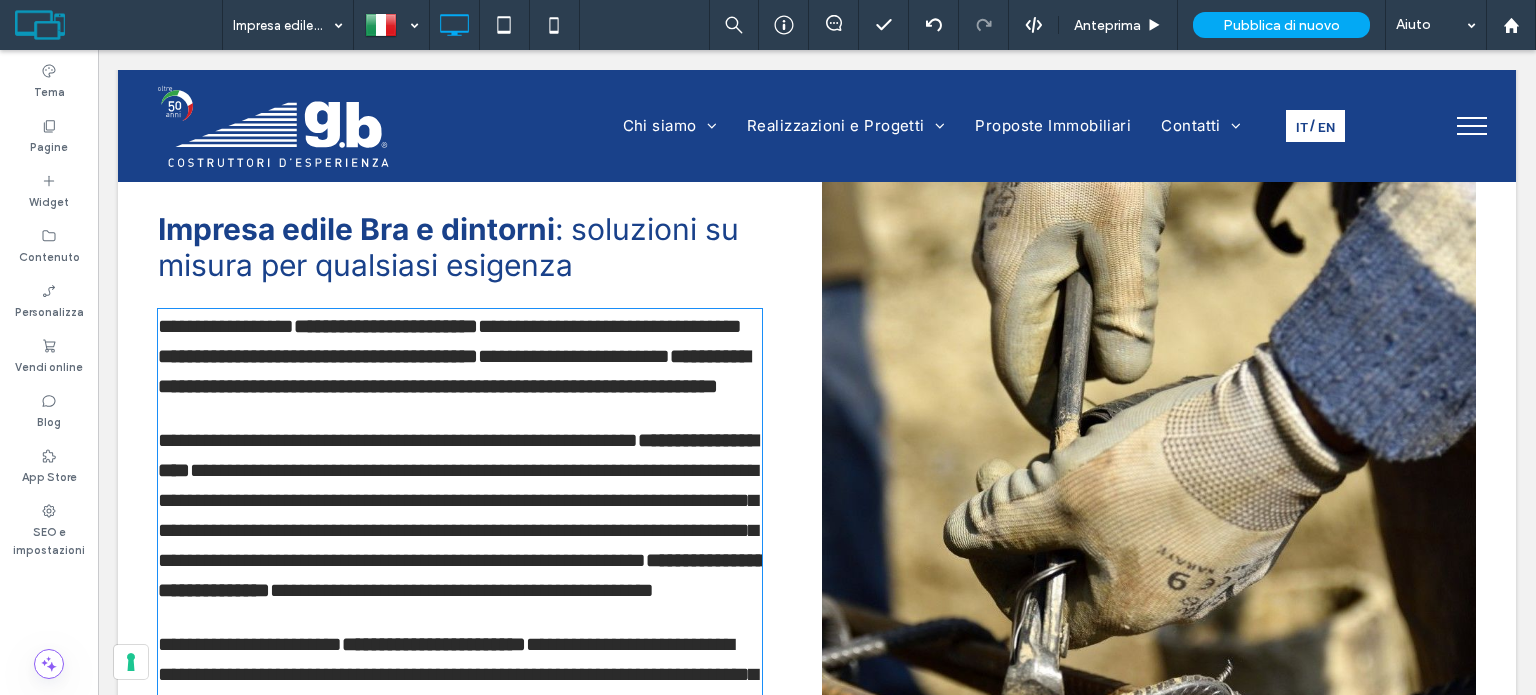 type on "*****" 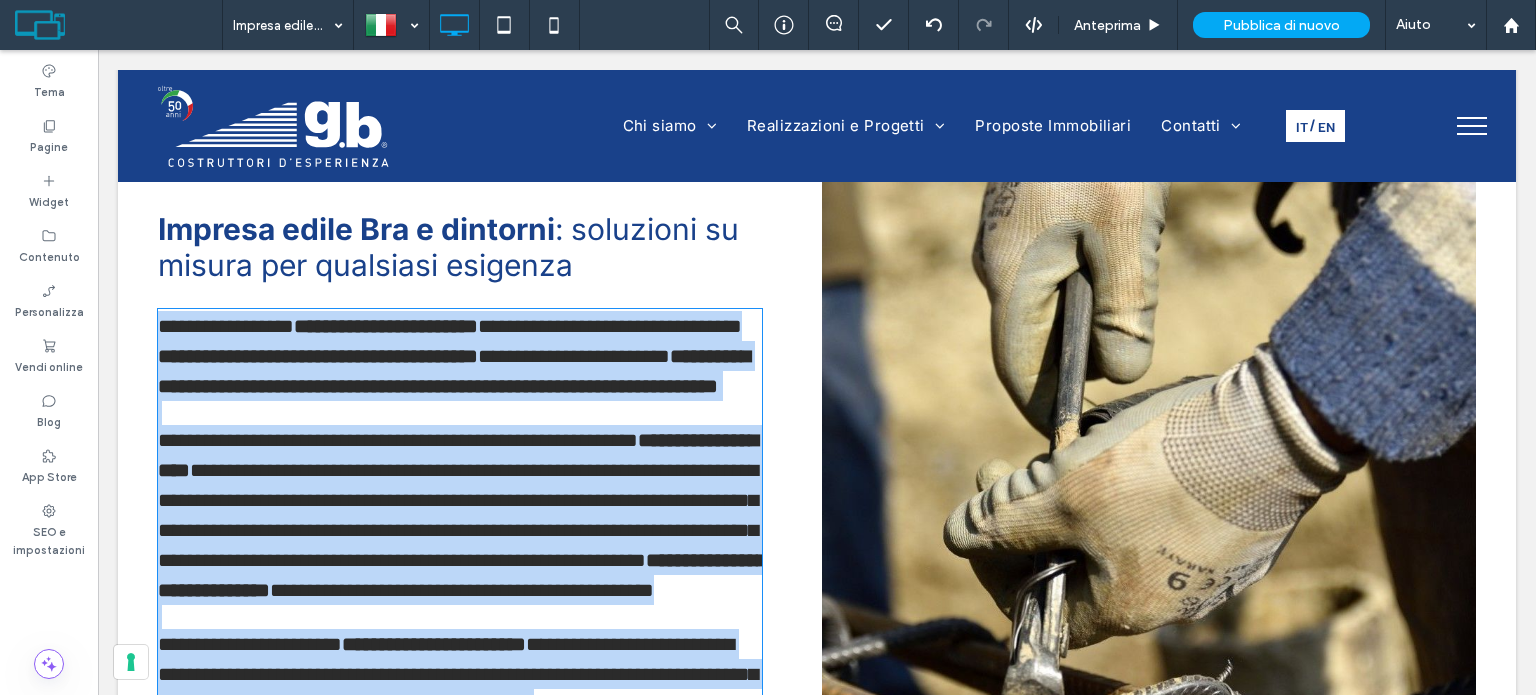 scroll, scrollTop: 711, scrollLeft: 0, axis: vertical 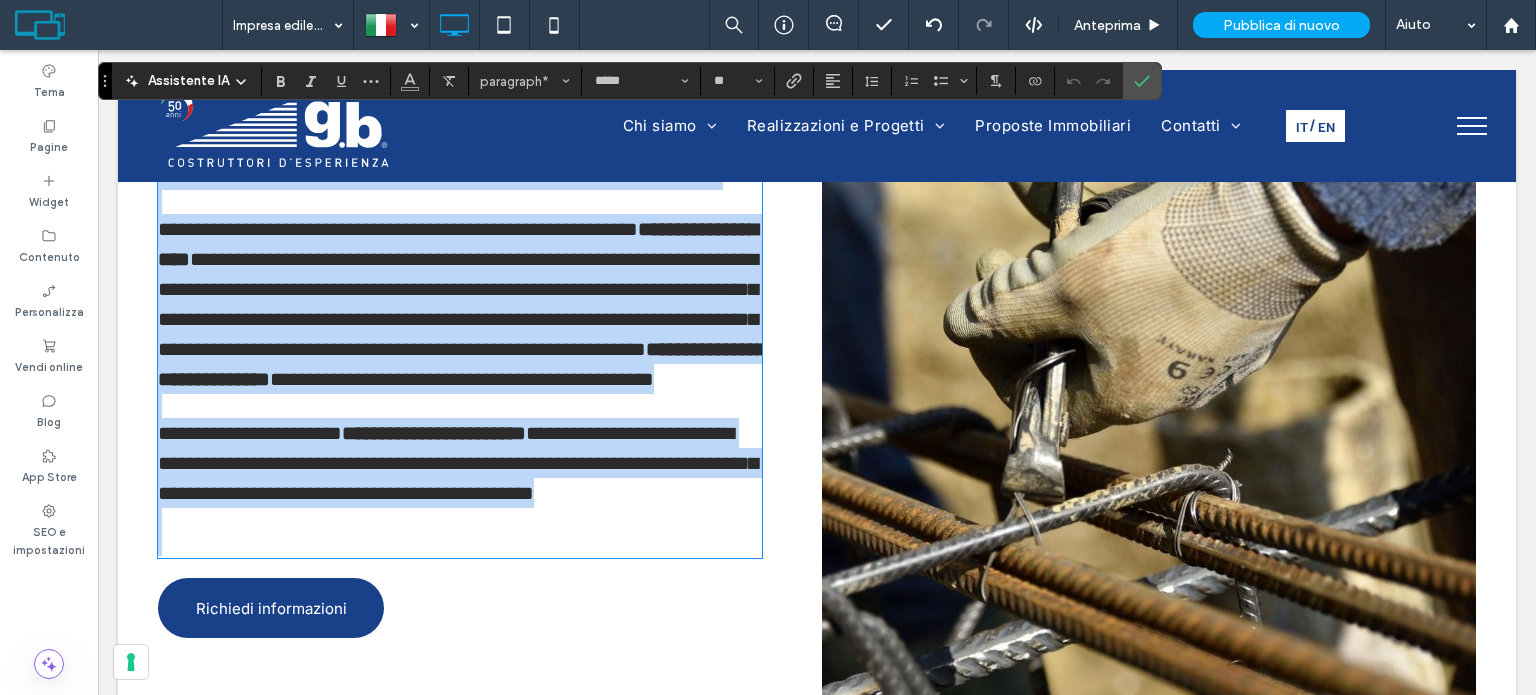 click on "**********" at bounding box center [398, 229] 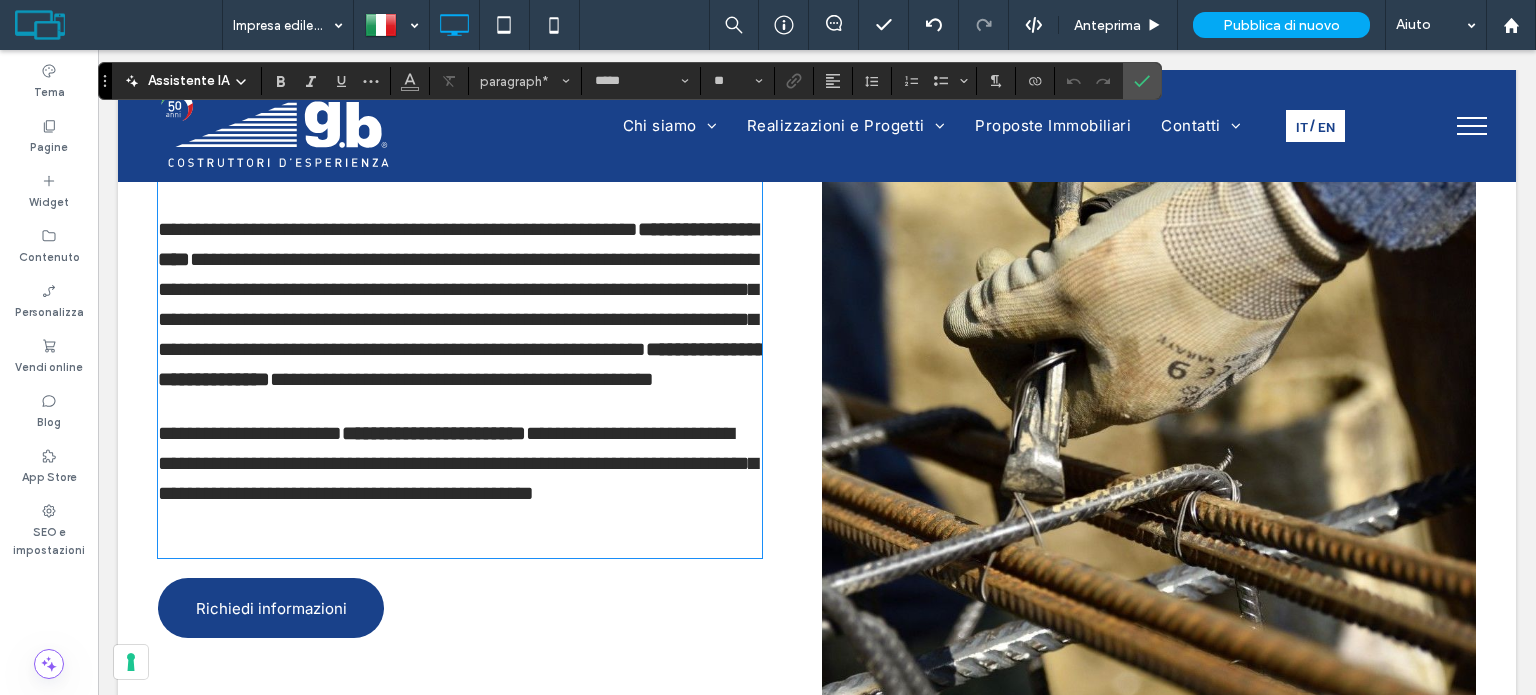 type 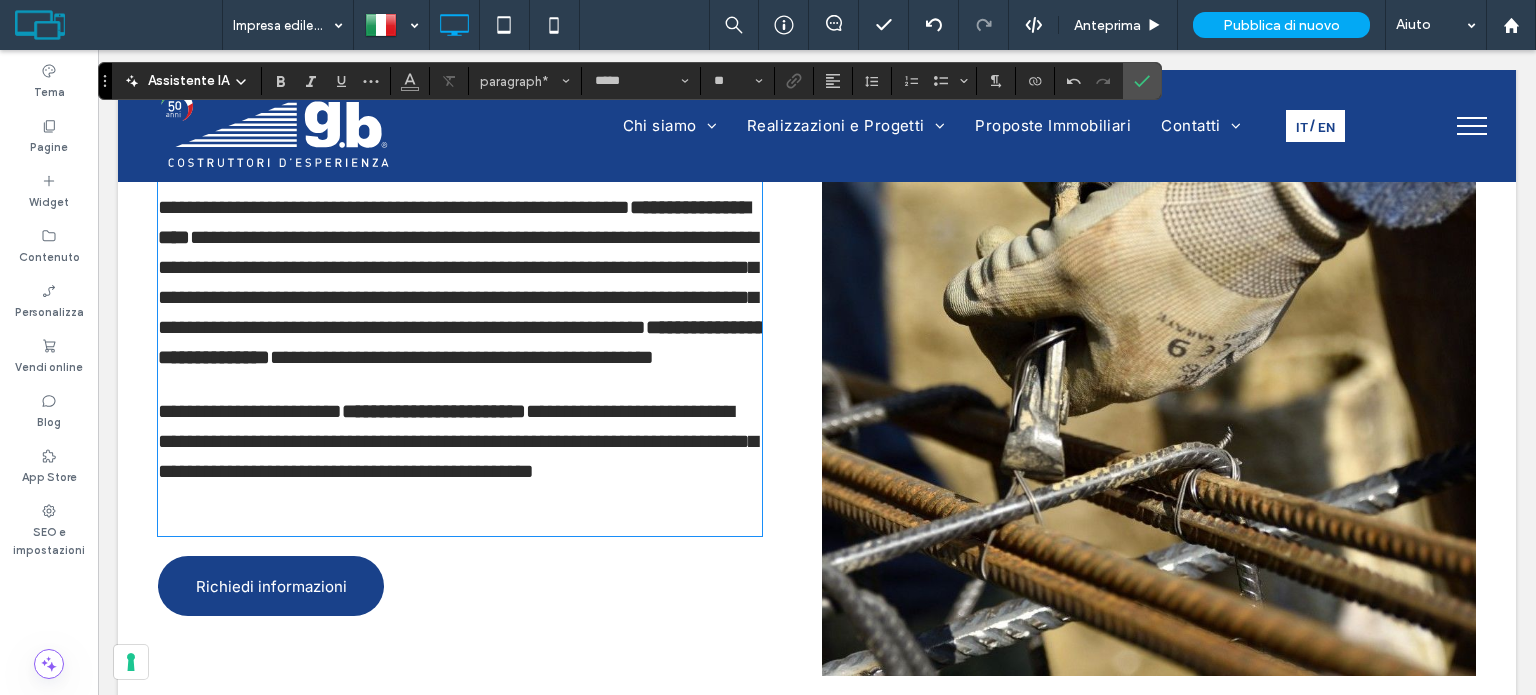scroll, scrollTop: 611, scrollLeft: 0, axis: vertical 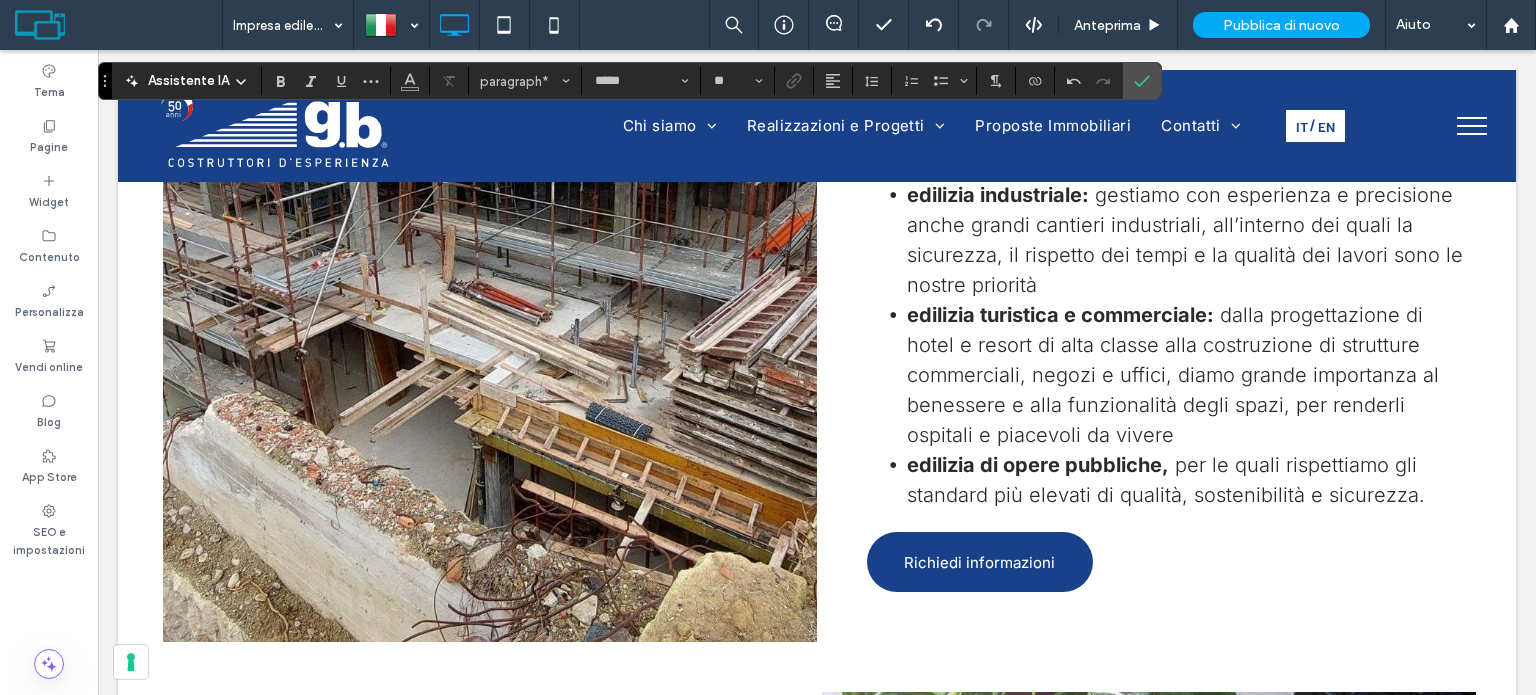 click on "dalla progettazione di hotel e resort di alta classe alla costruzione di strutture commerciali, negozi e uffici, diamo grande importanza al benessere e alla funzionalità degli spazi, per renderli ospitali e piacevoli da vivere" at bounding box center [1173, 375] 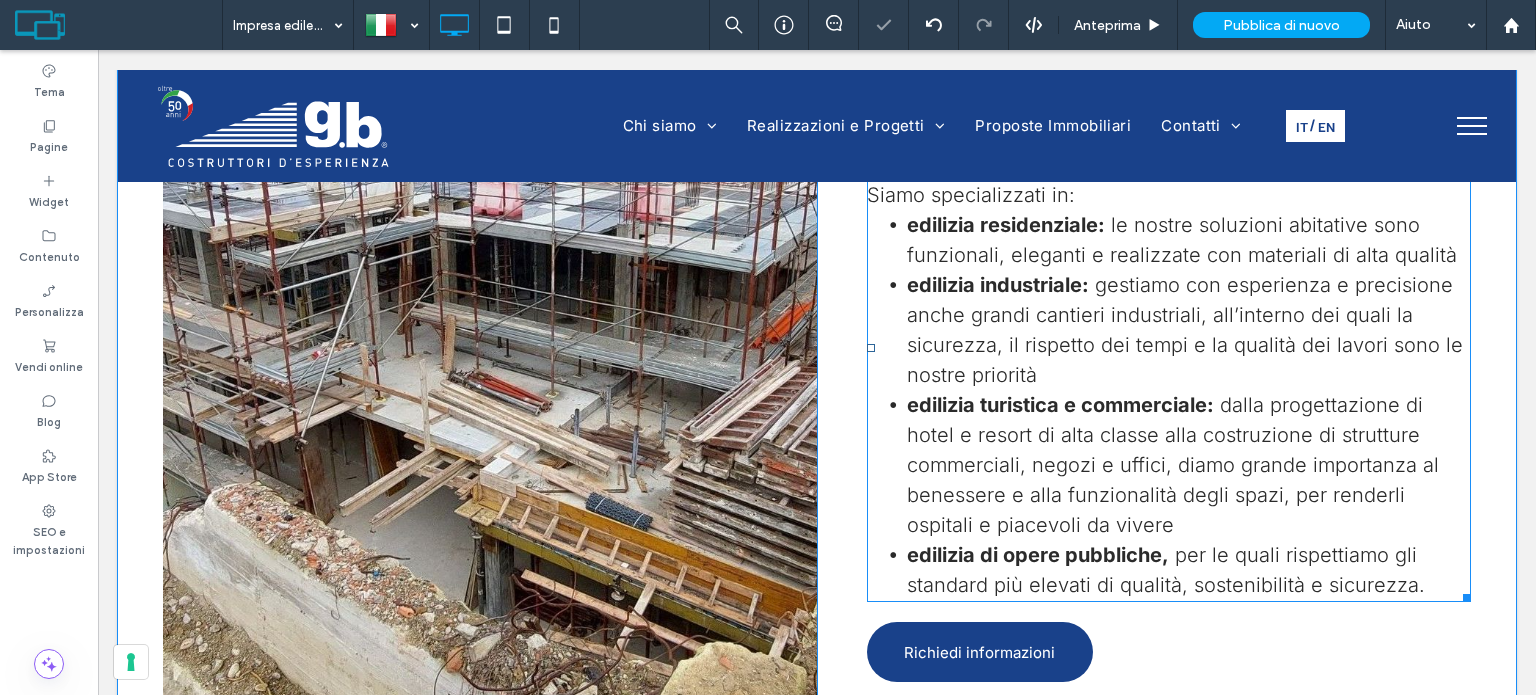 click on "dalla progettazione di hotel e resort di alta classe alla costruzione di strutture commerciali, negozi e uffici, diamo grande importanza al benessere e alla funzionalità degli spazi, per renderli ospitali e piacevoli da vivere" at bounding box center (1173, 465) 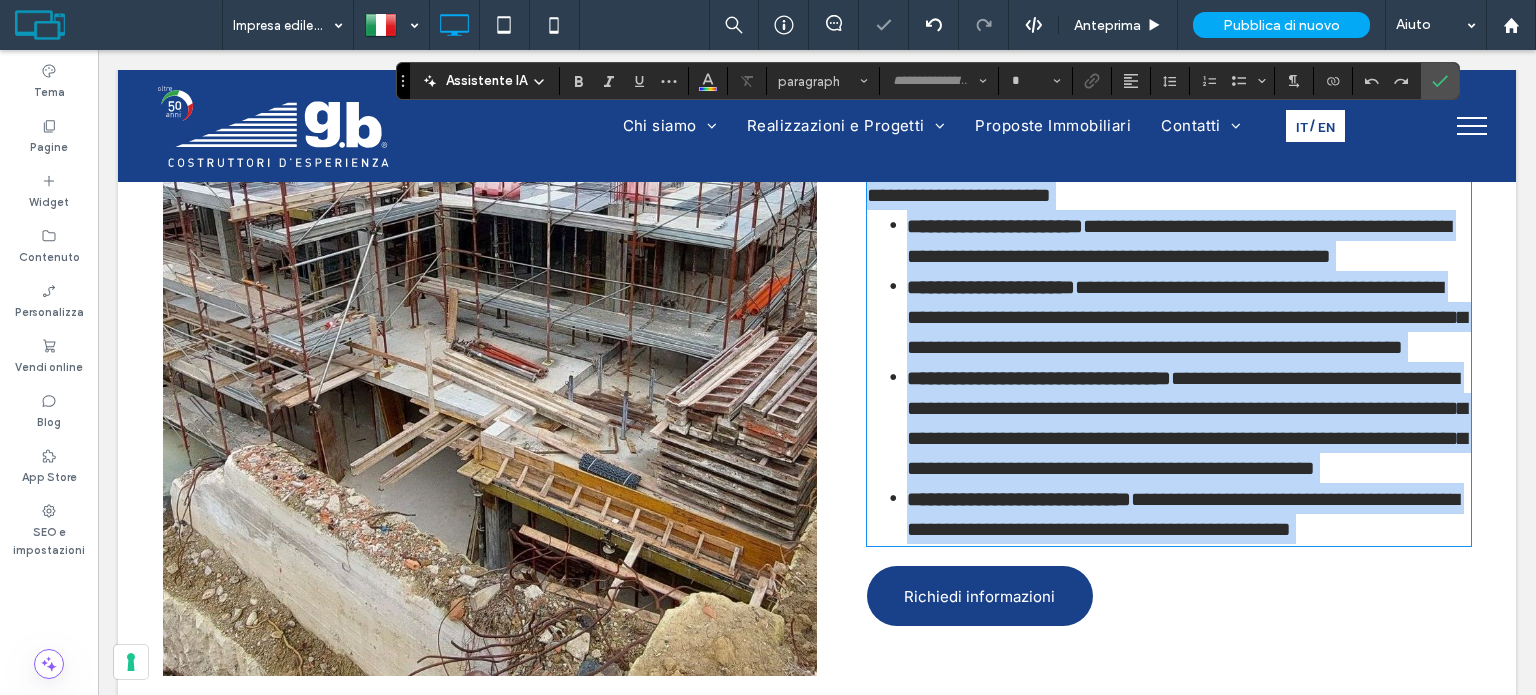 type on "*****" 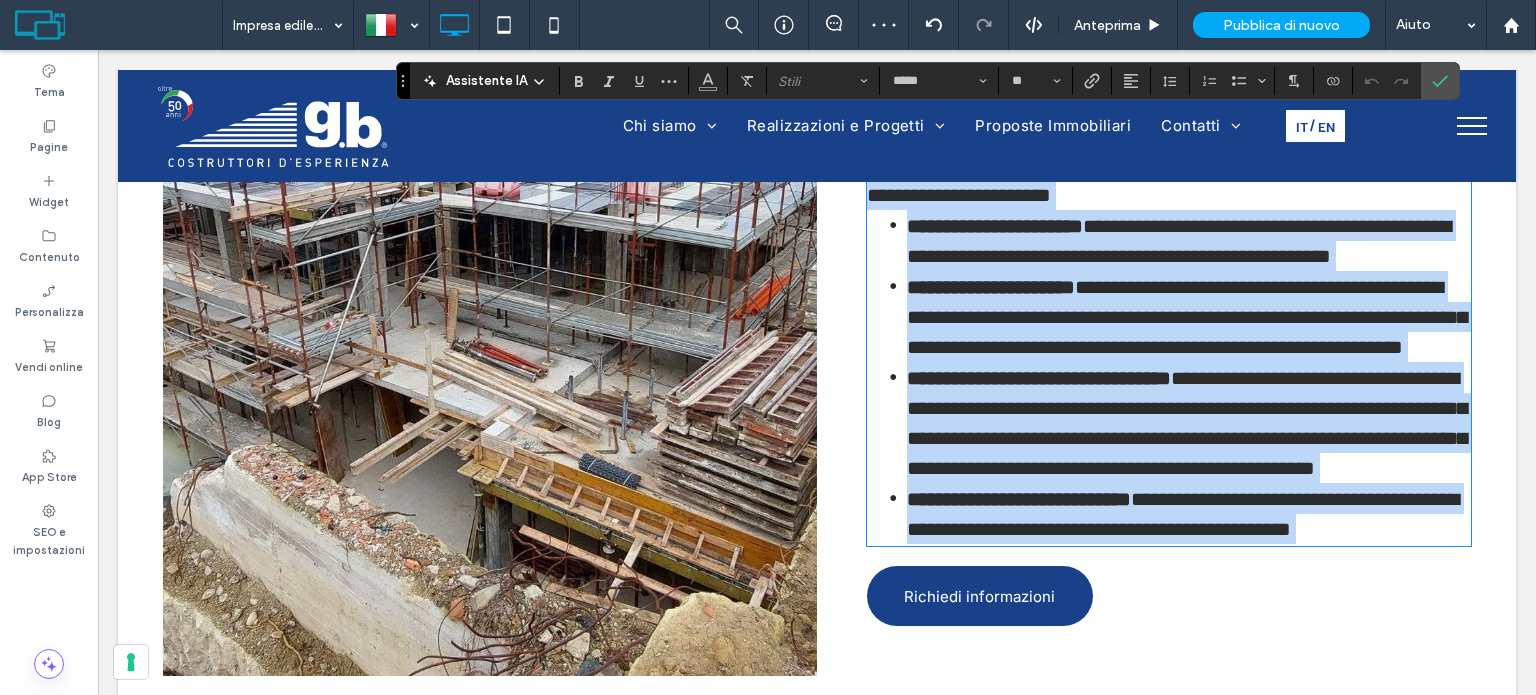 click on "**********" at bounding box center (1187, 423) 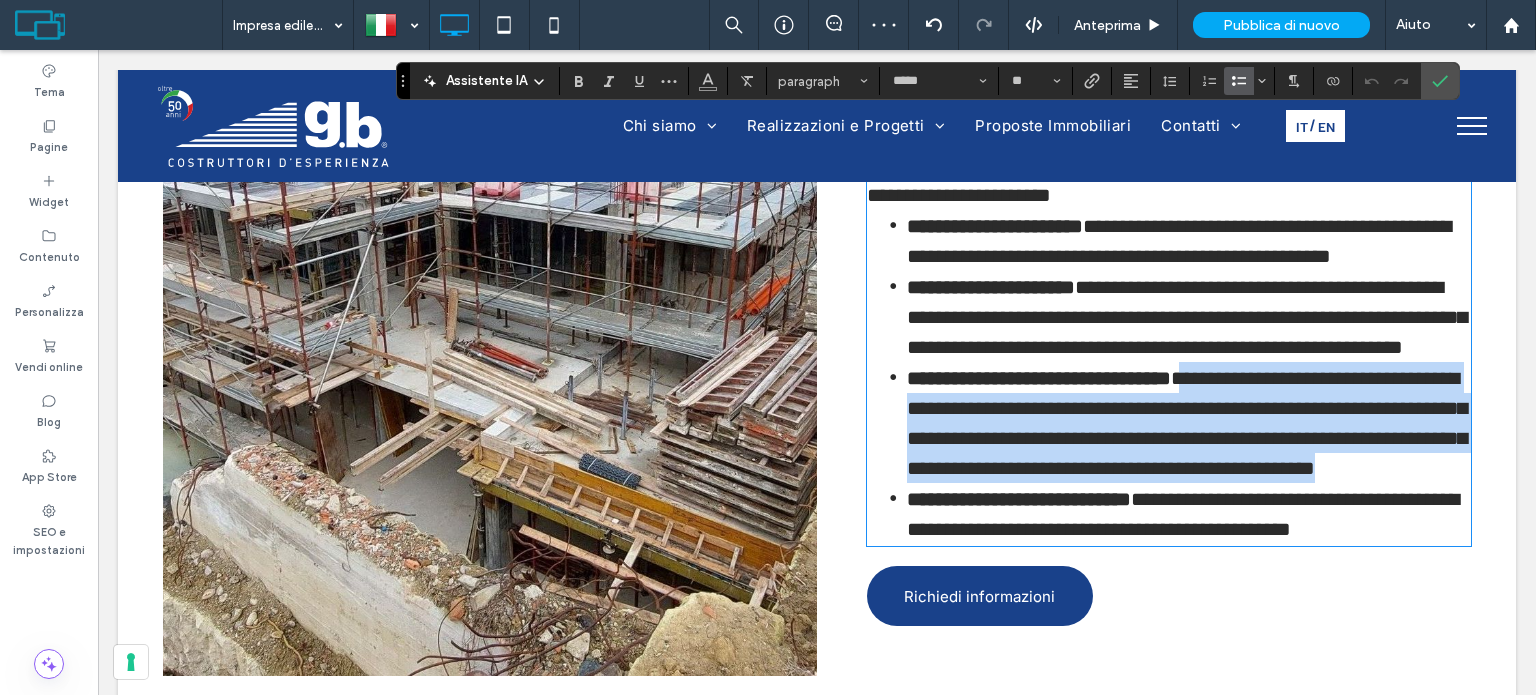 drag, startPoint x: 1216, startPoint y: 404, endPoint x: 1189, endPoint y: 516, distance: 115.2085 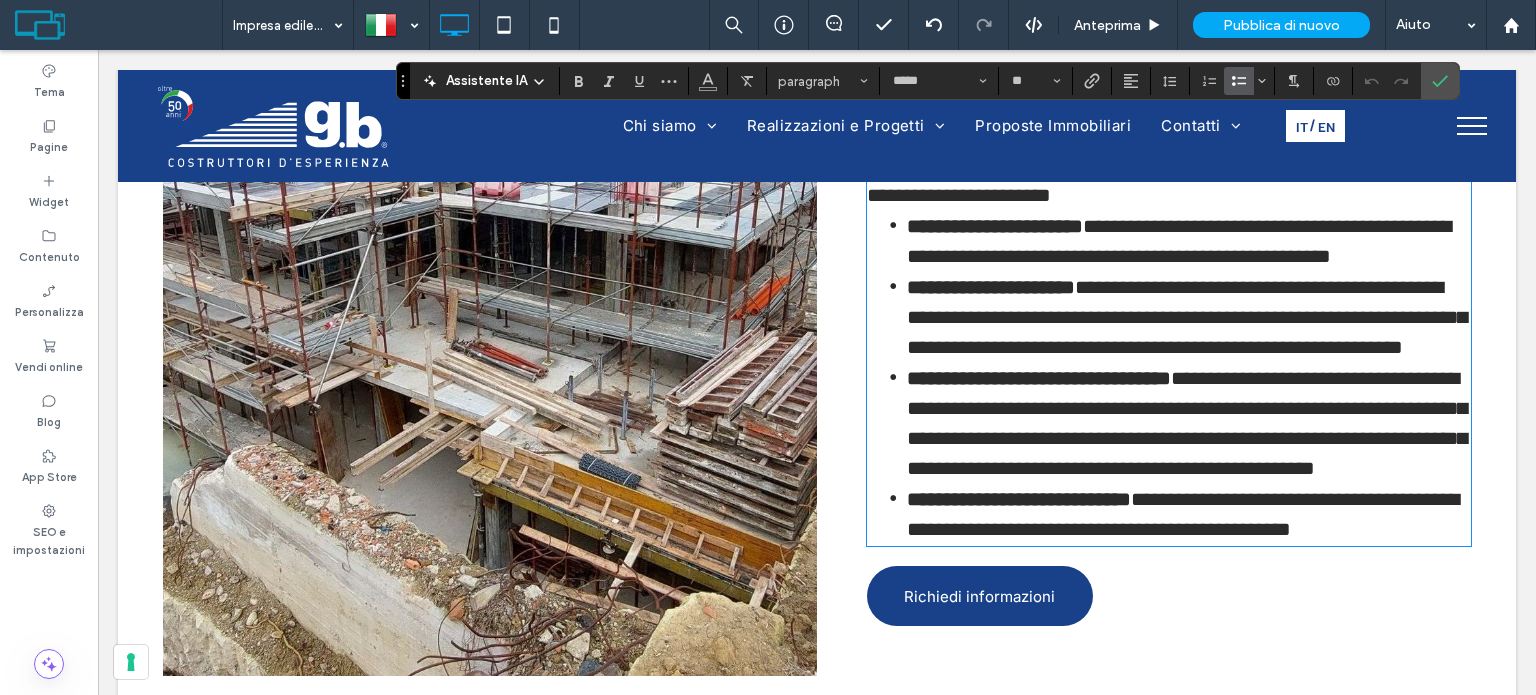 scroll, scrollTop: 0, scrollLeft: 0, axis: both 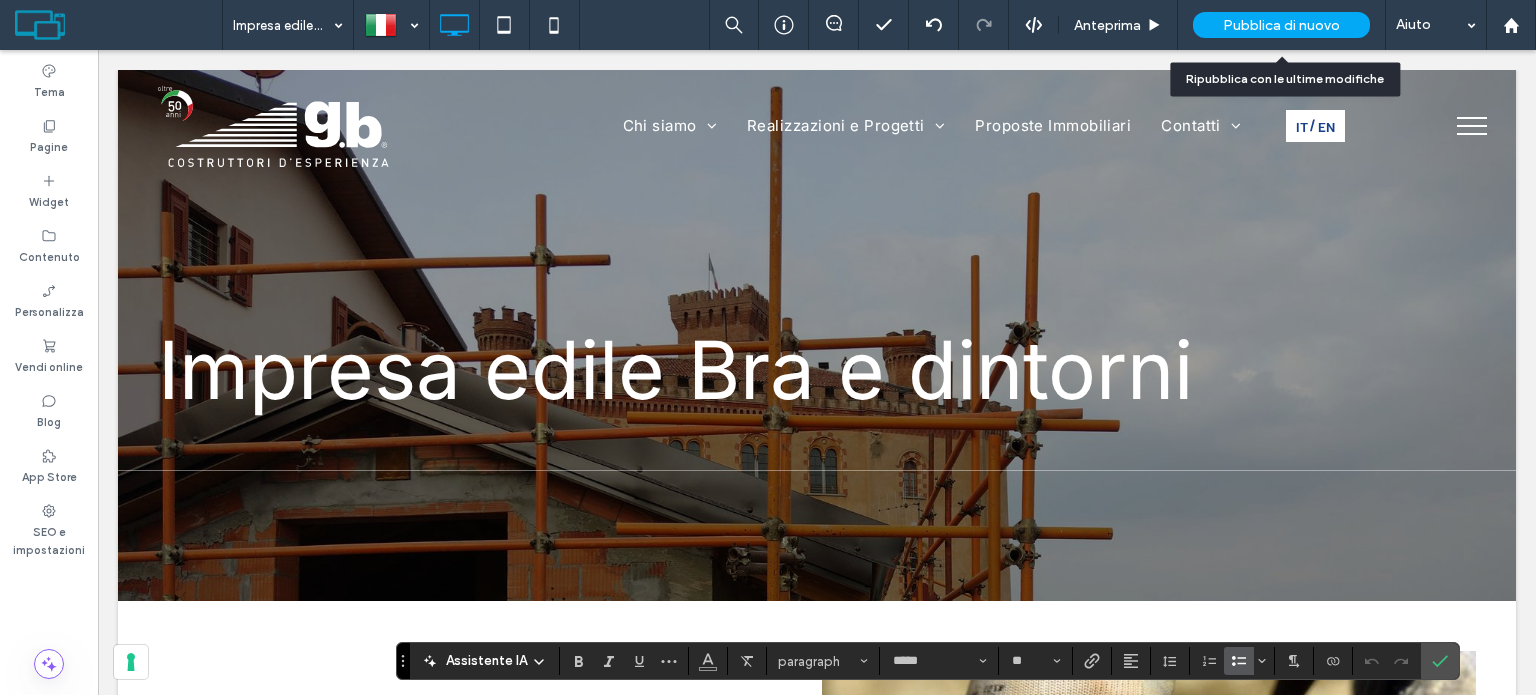 click on "Pubblica di nuovo" at bounding box center [1281, 25] 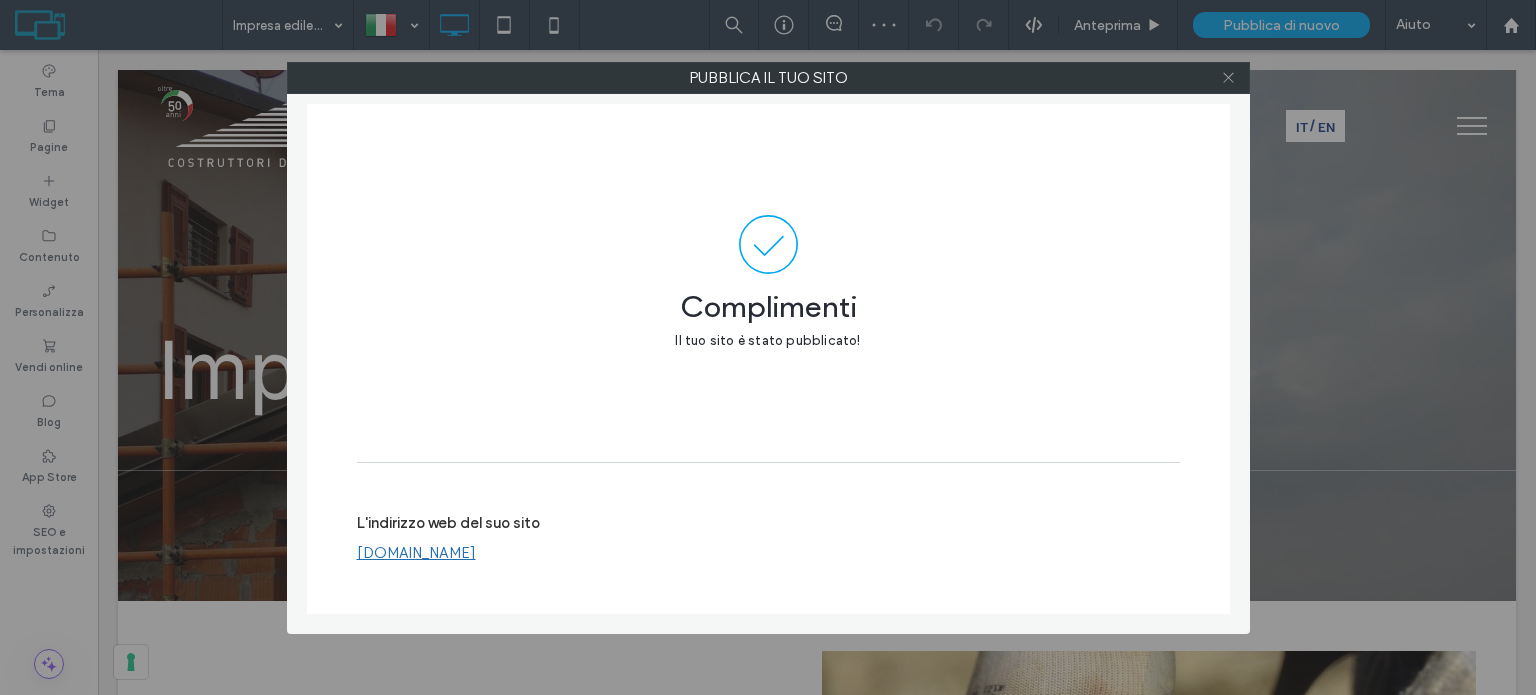 click 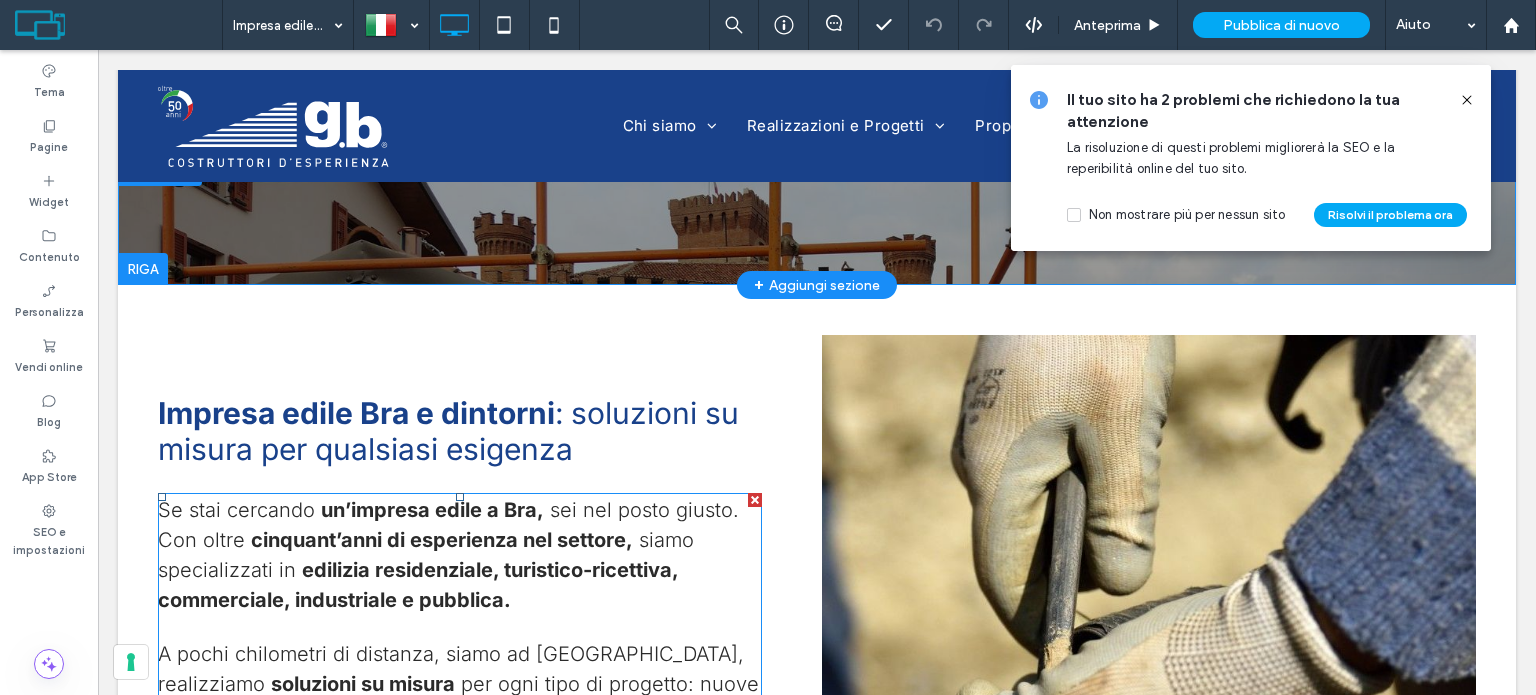 scroll, scrollTop: 300, scrollLeft: 0, axis: vertical 